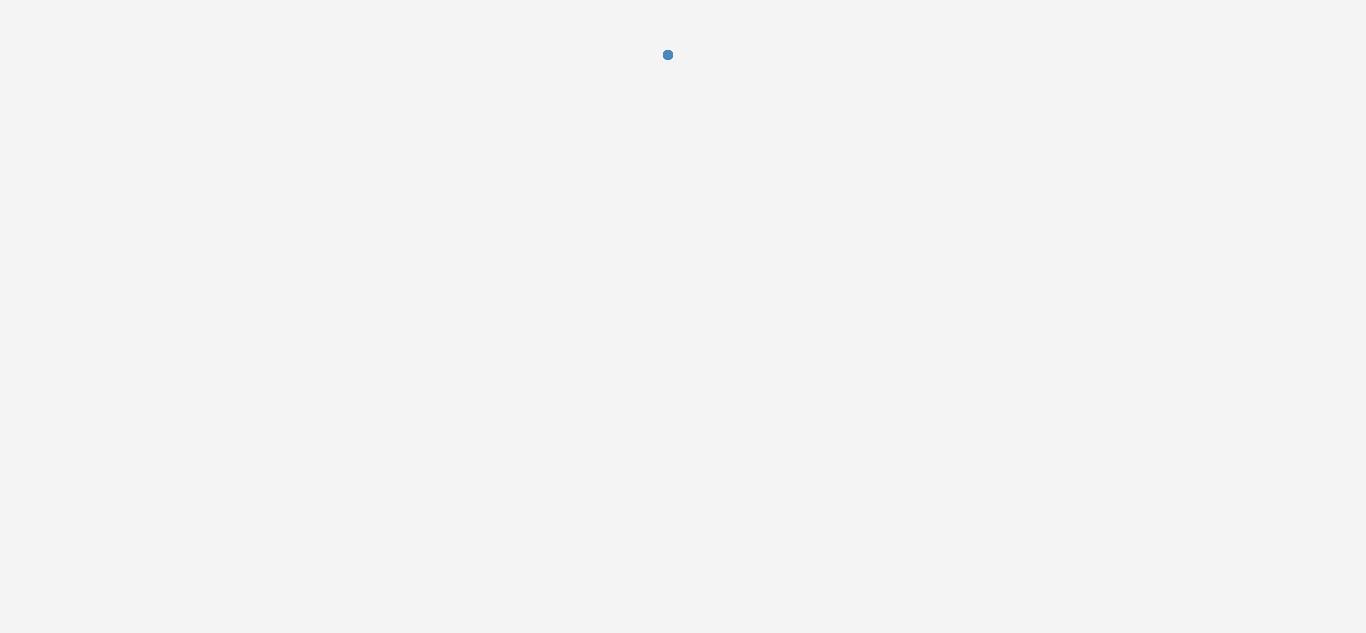 scroll, scrollTop: 0, scrollLeft: 0, axis: both 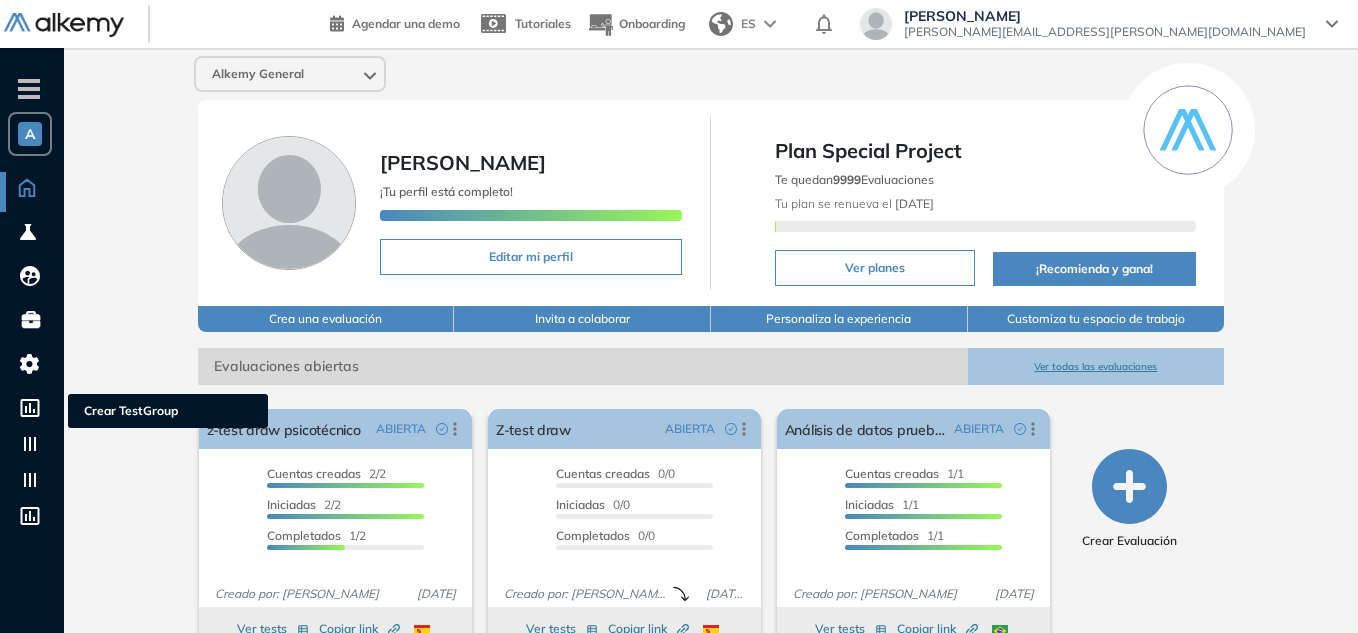 click at bounding box center (32, 406) 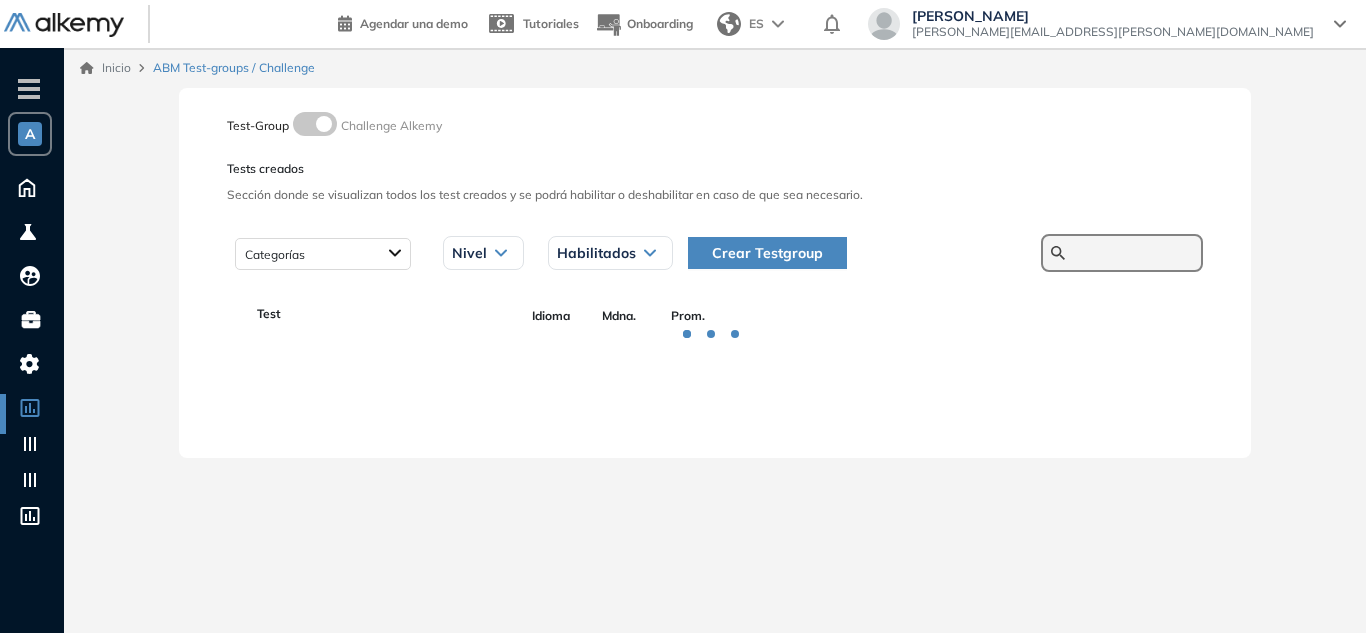 click at bounding box center (1133, 253) 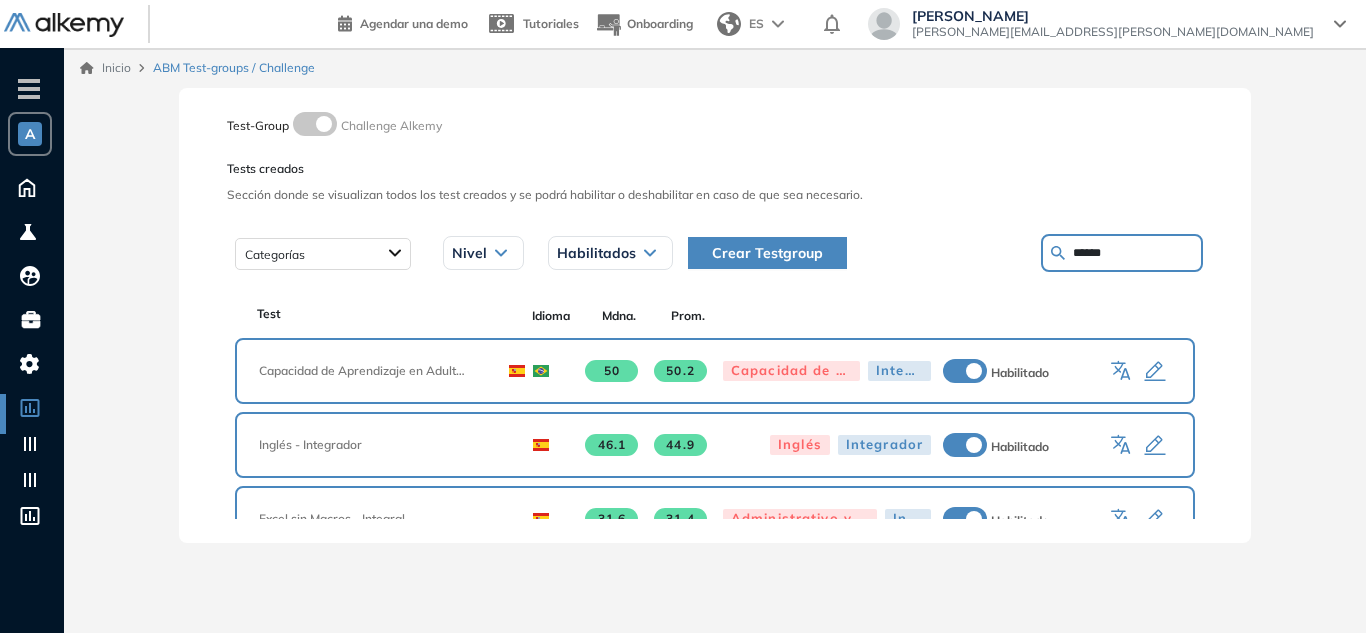 type on "******" 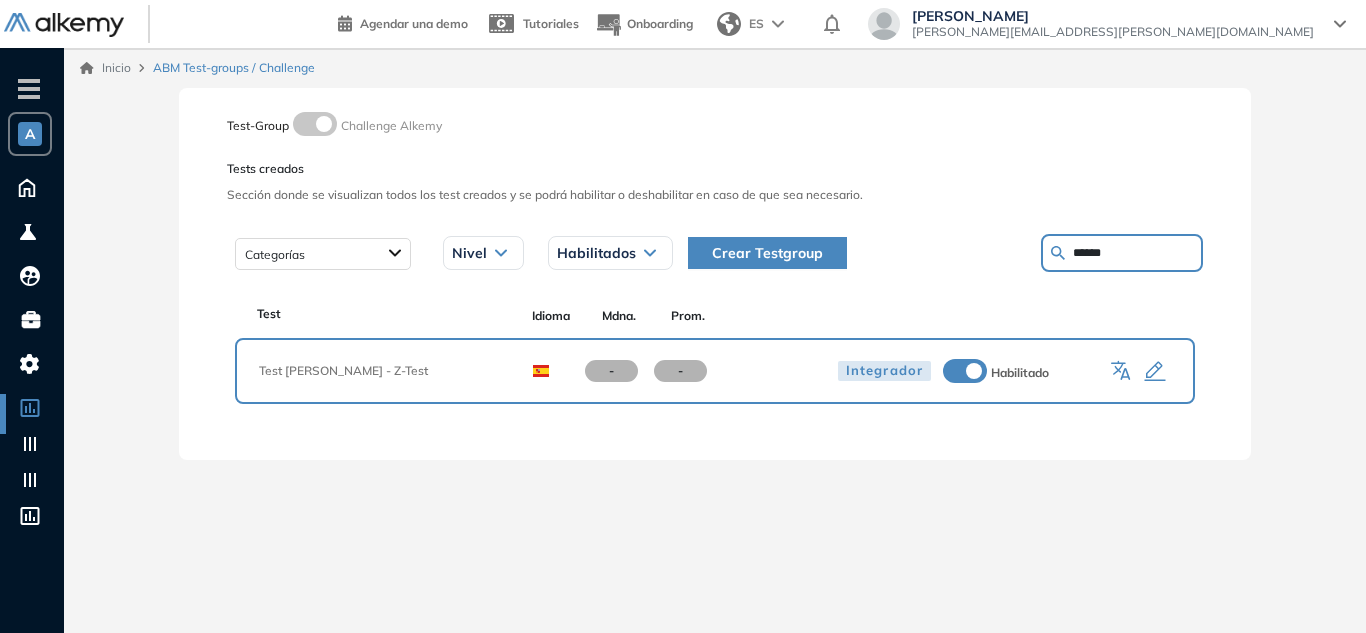 click 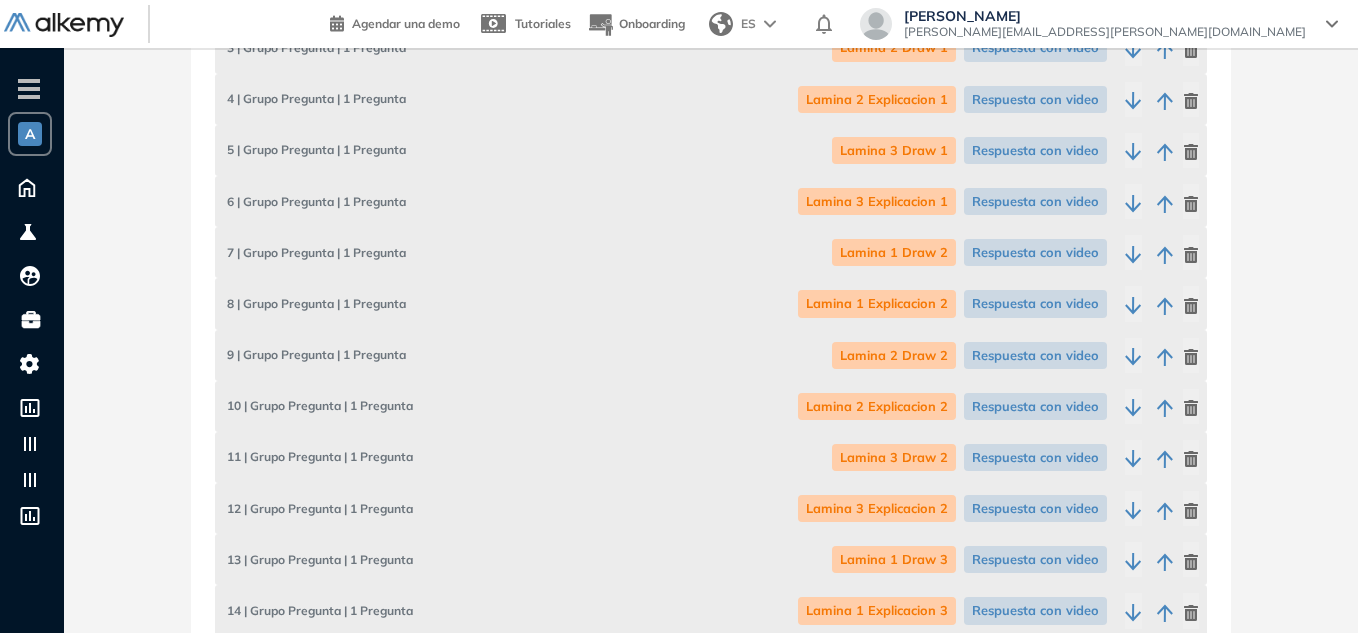scroll, scrollTop: 613, scrollLeft: 0, axis: vertical 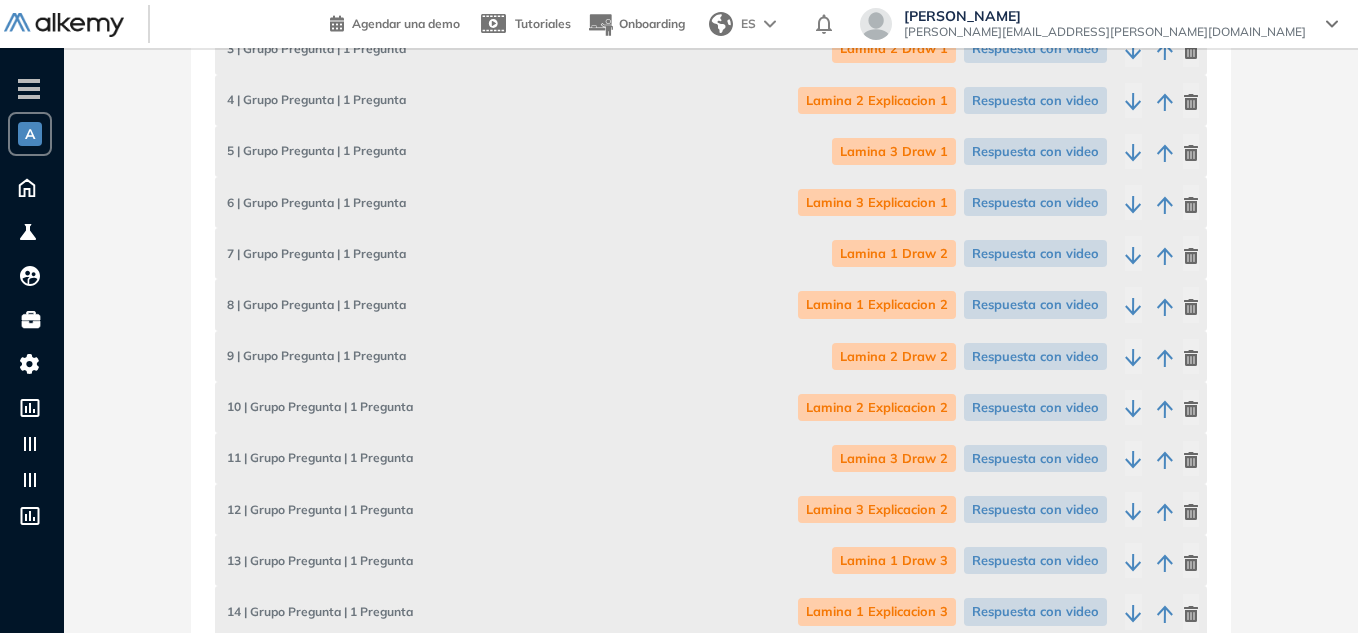 click 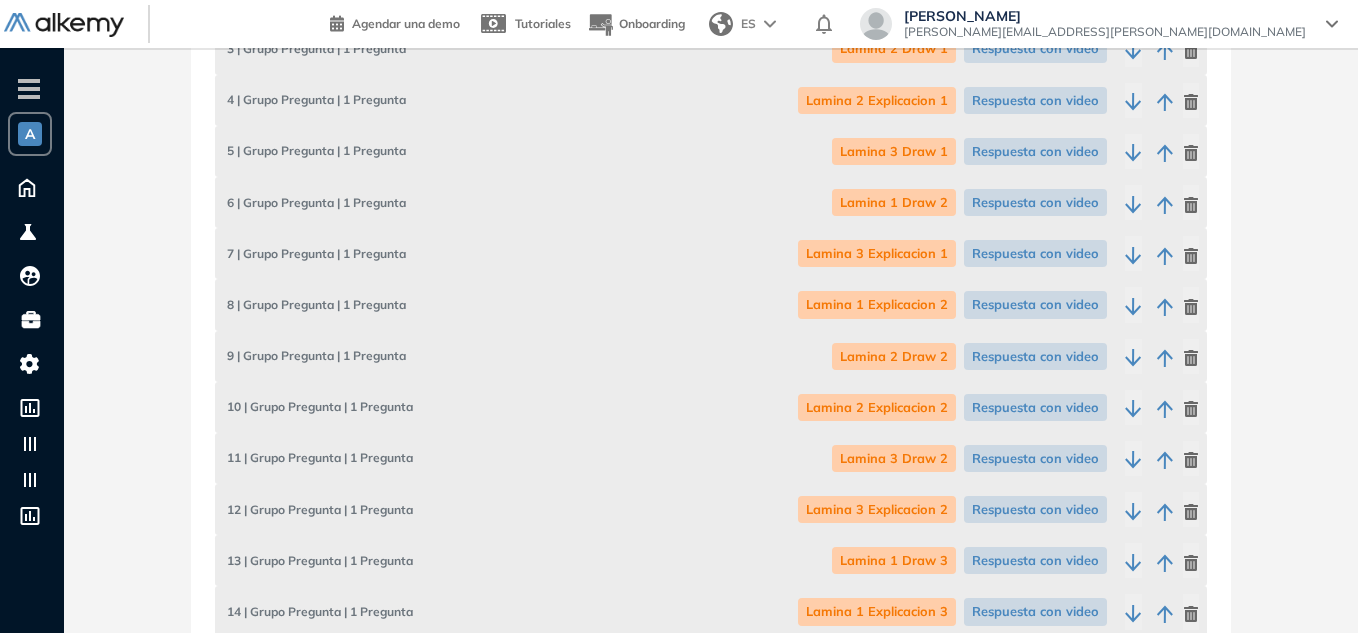 click 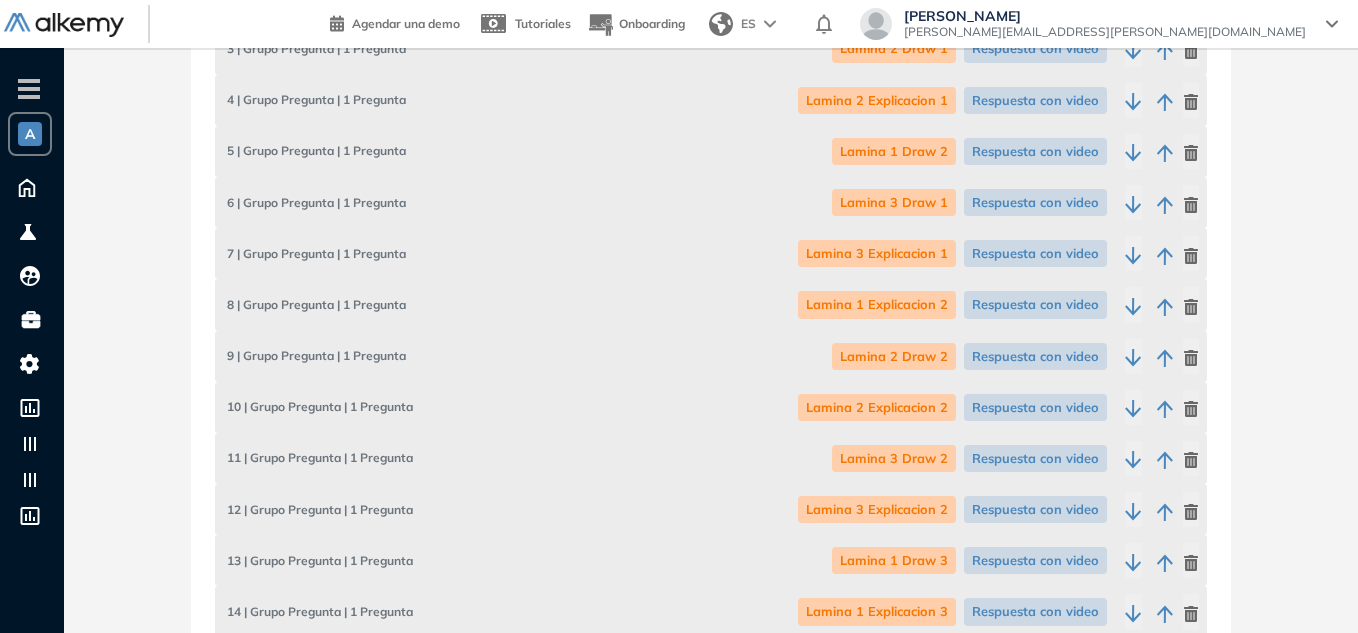 scroll, scrollTop: 504, scrollLeft: 0, axis: vertical 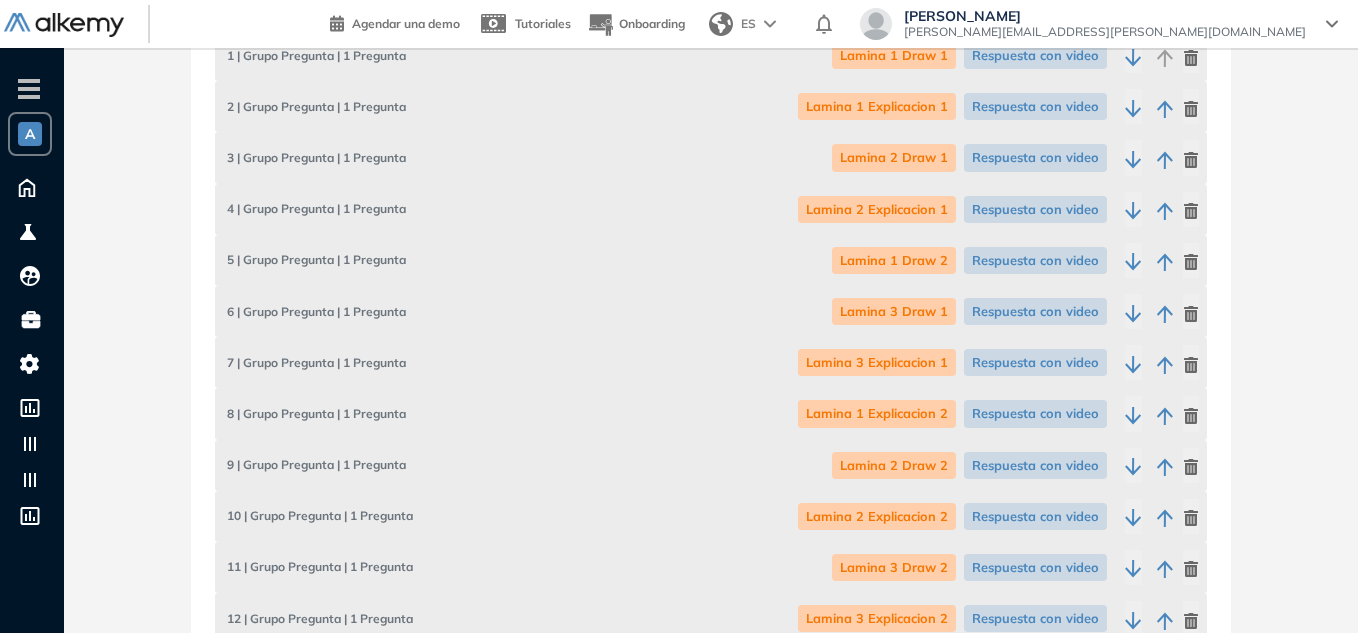click 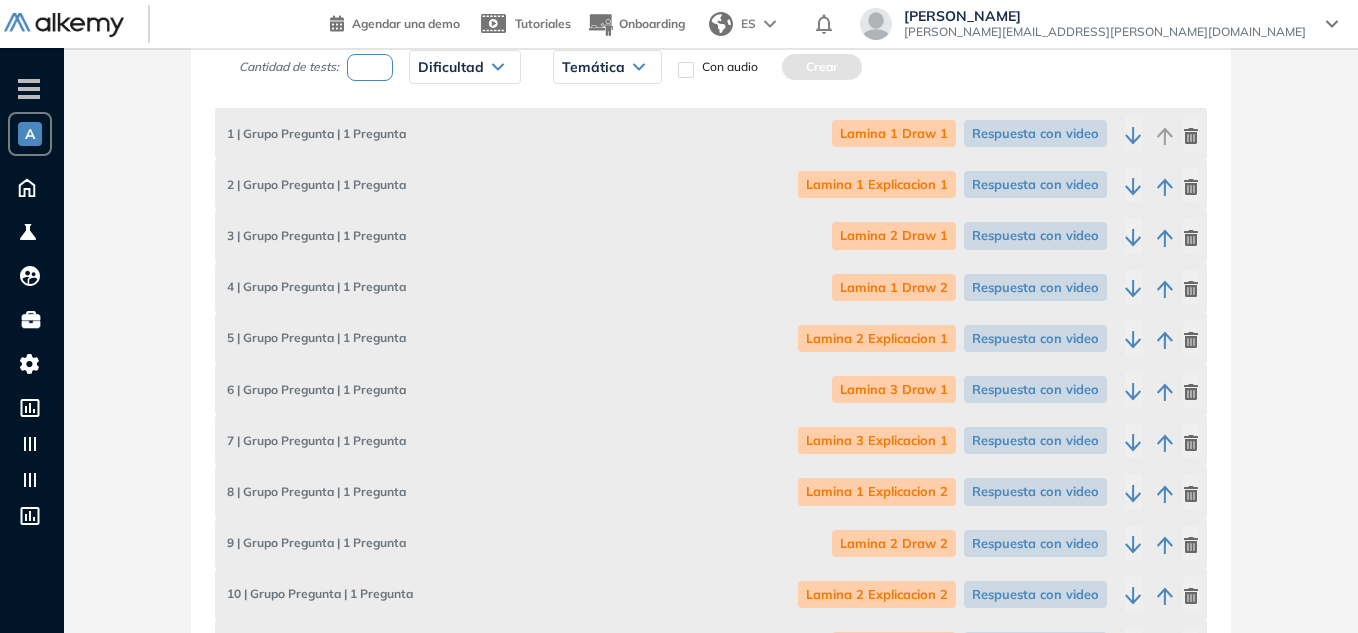 scroll, scrollTop: 423, scrollLeft: 0, axis: vertical 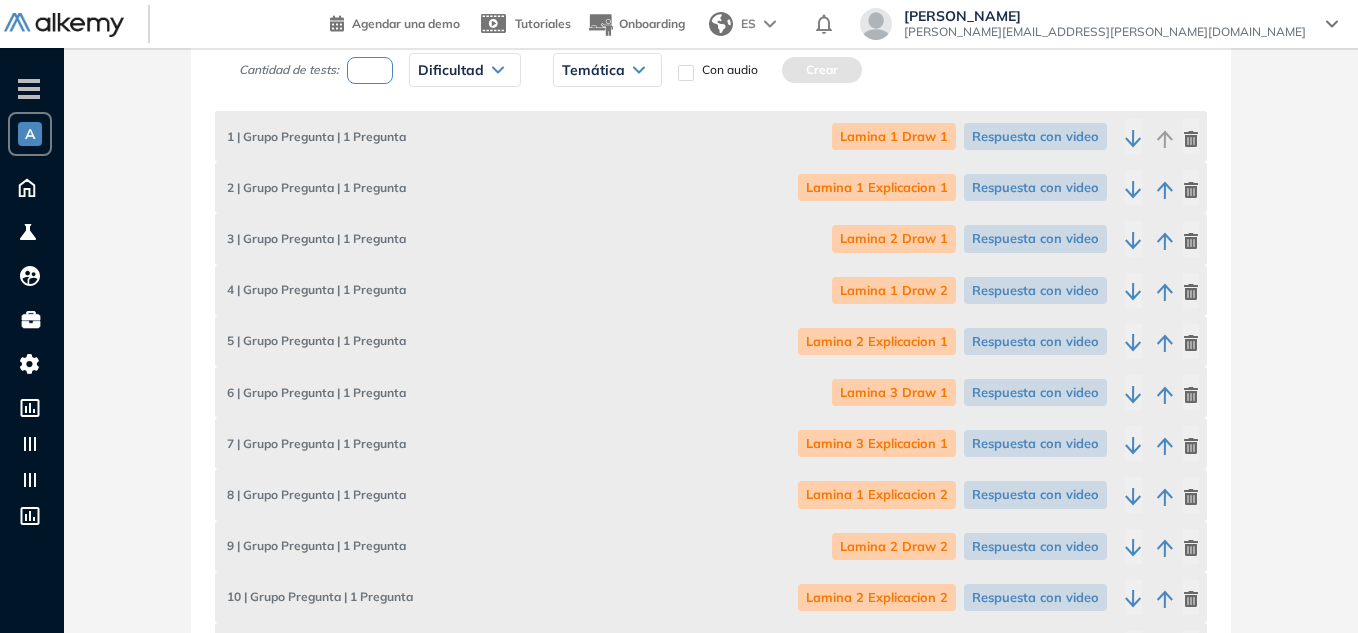 click 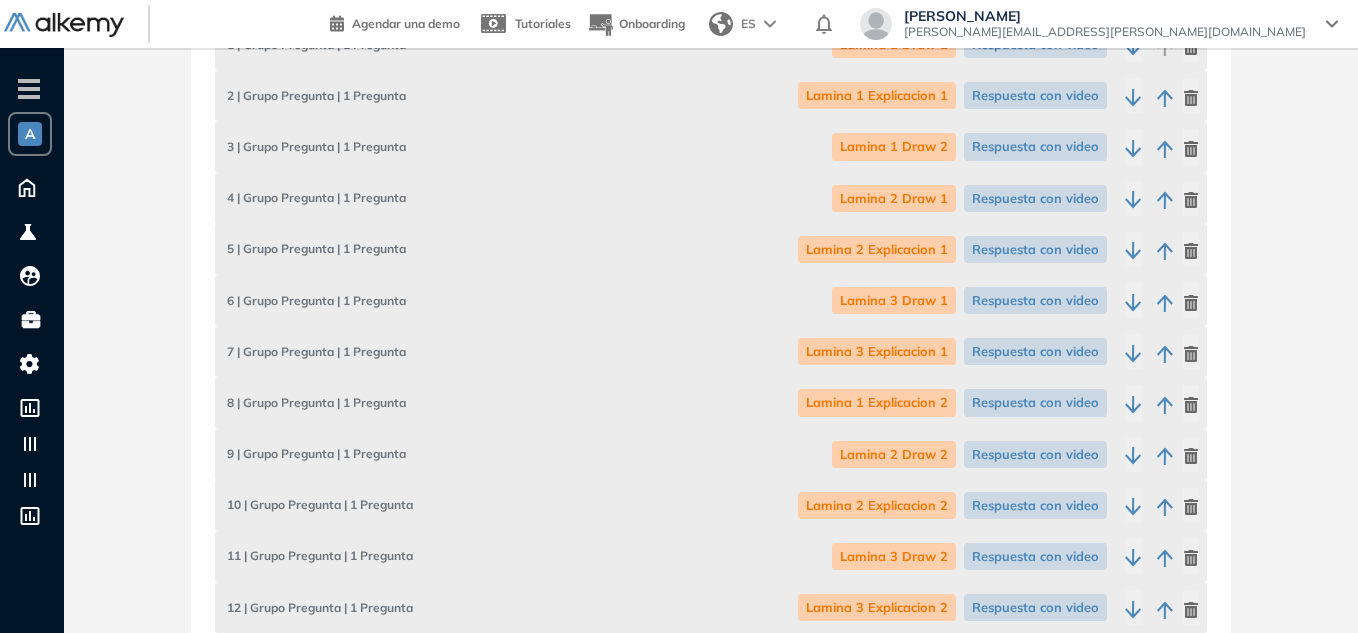 scroll, scrollTop: 516, scrollLeft: 0, axis: vertical 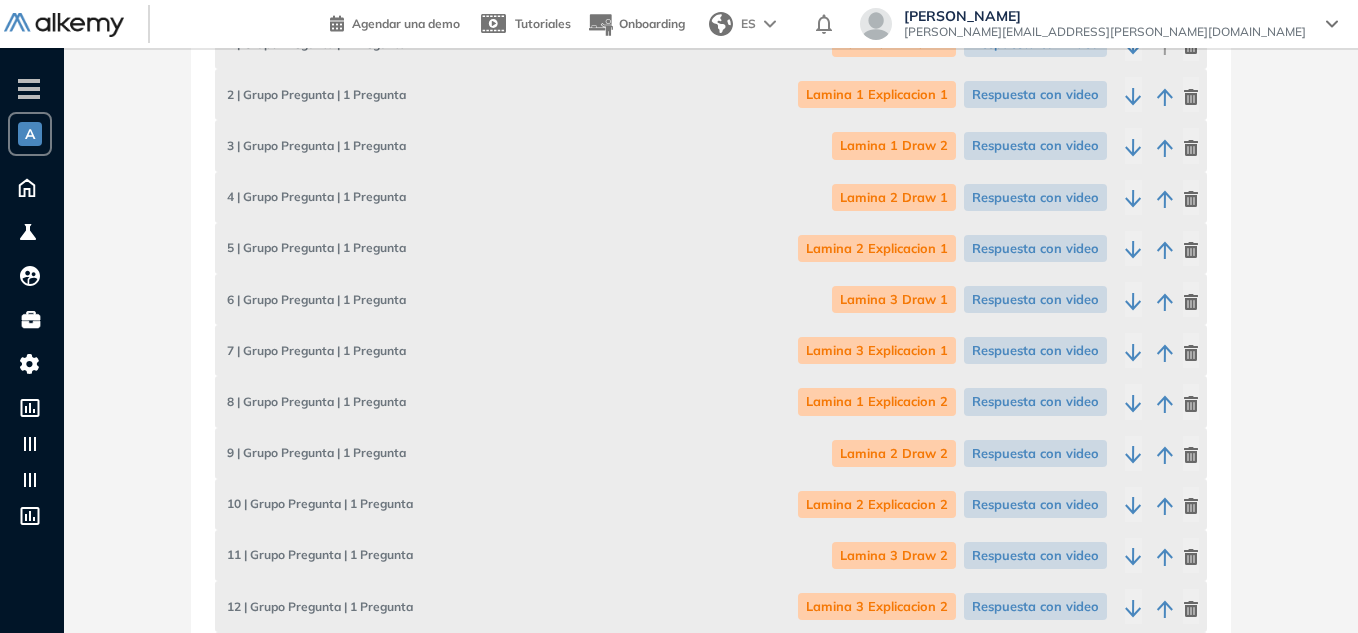 click 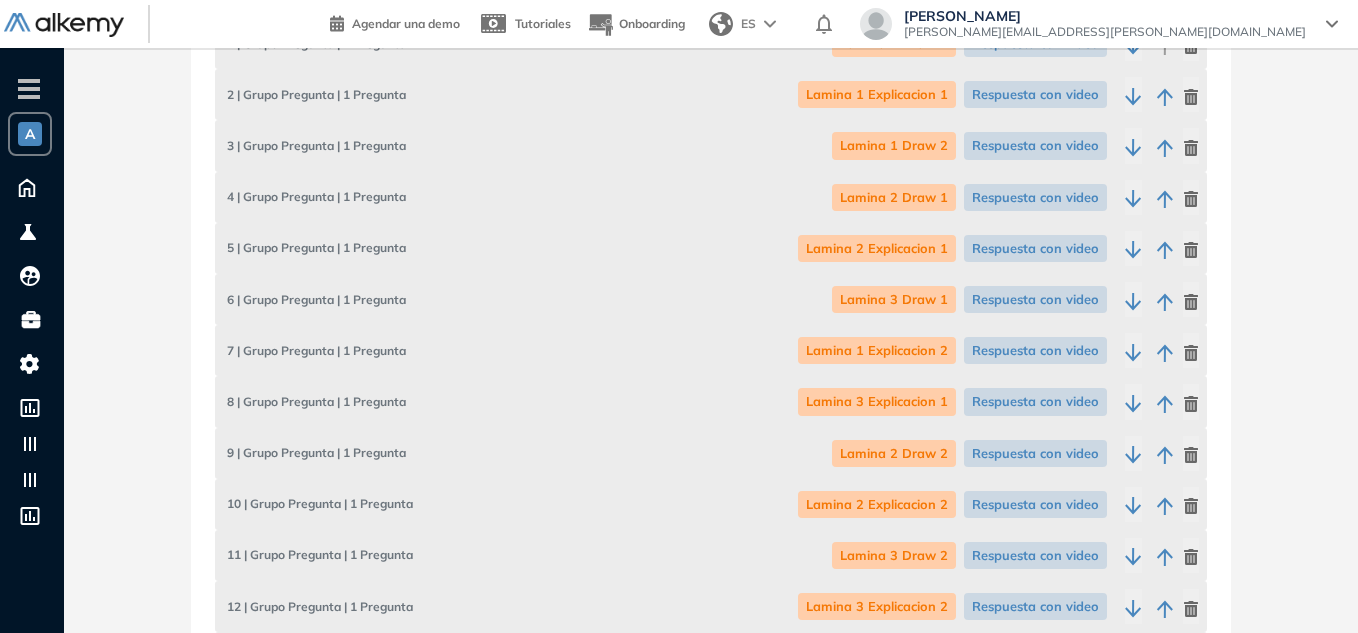 click 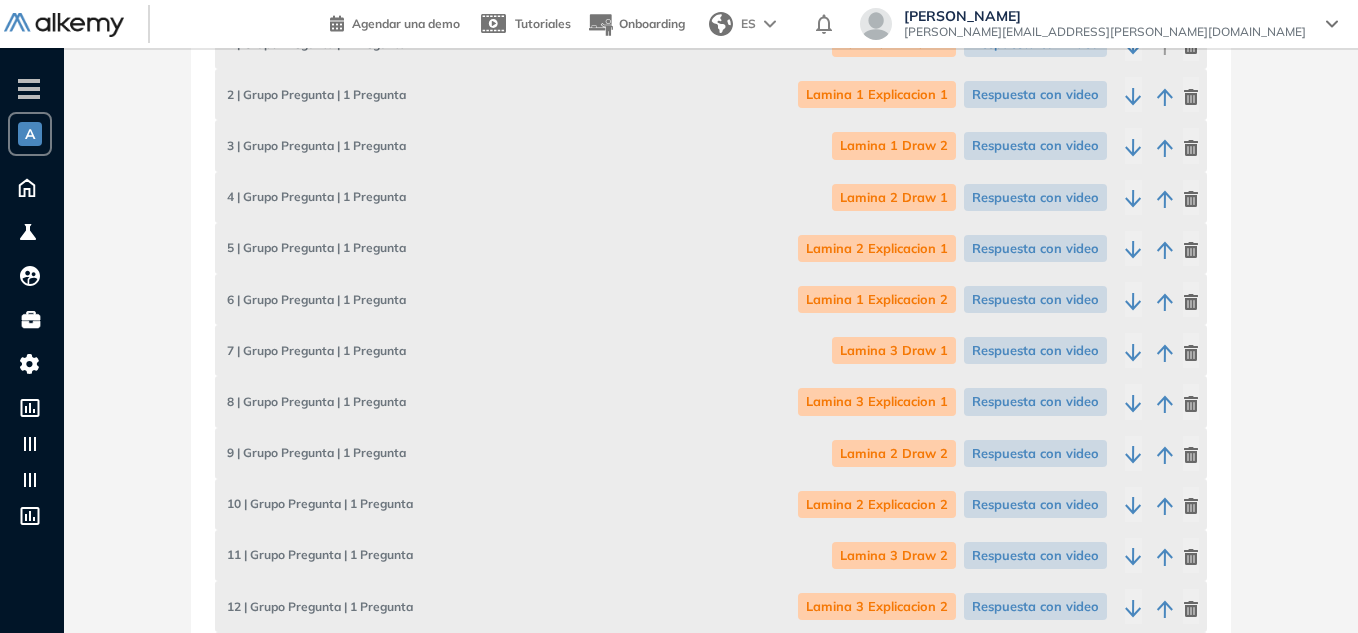 scroll, scrollTop: 456, scrollLeft: 0, axis: vertical 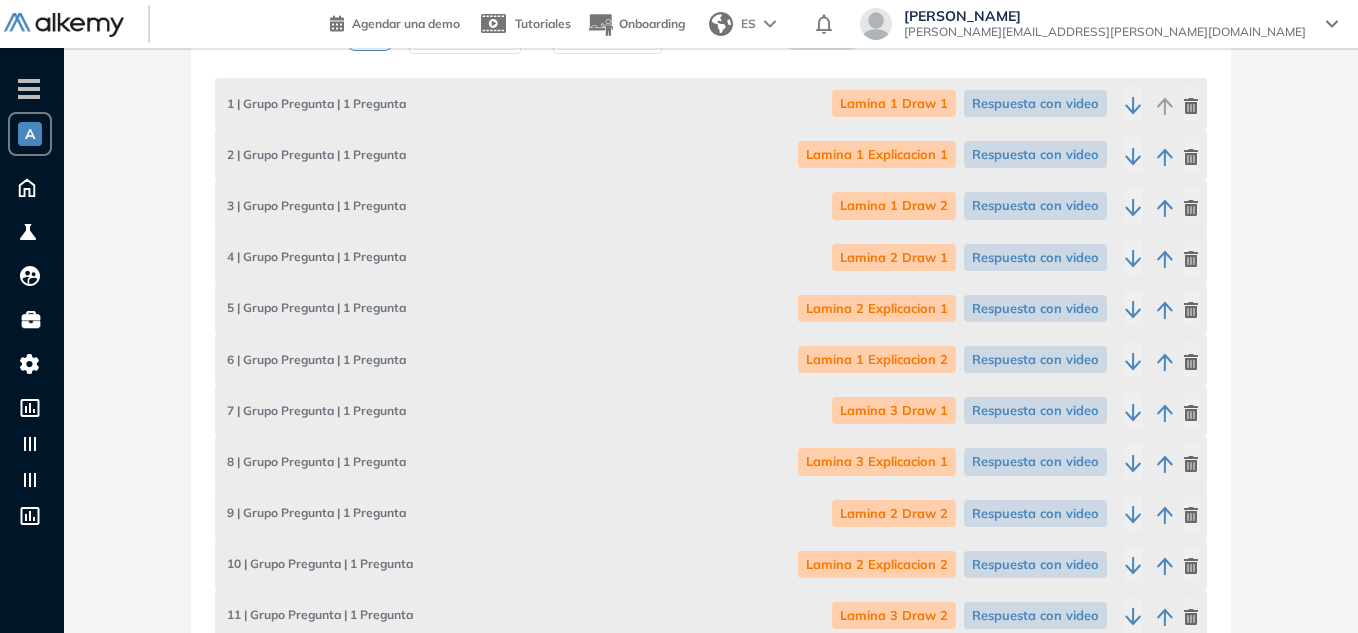 click 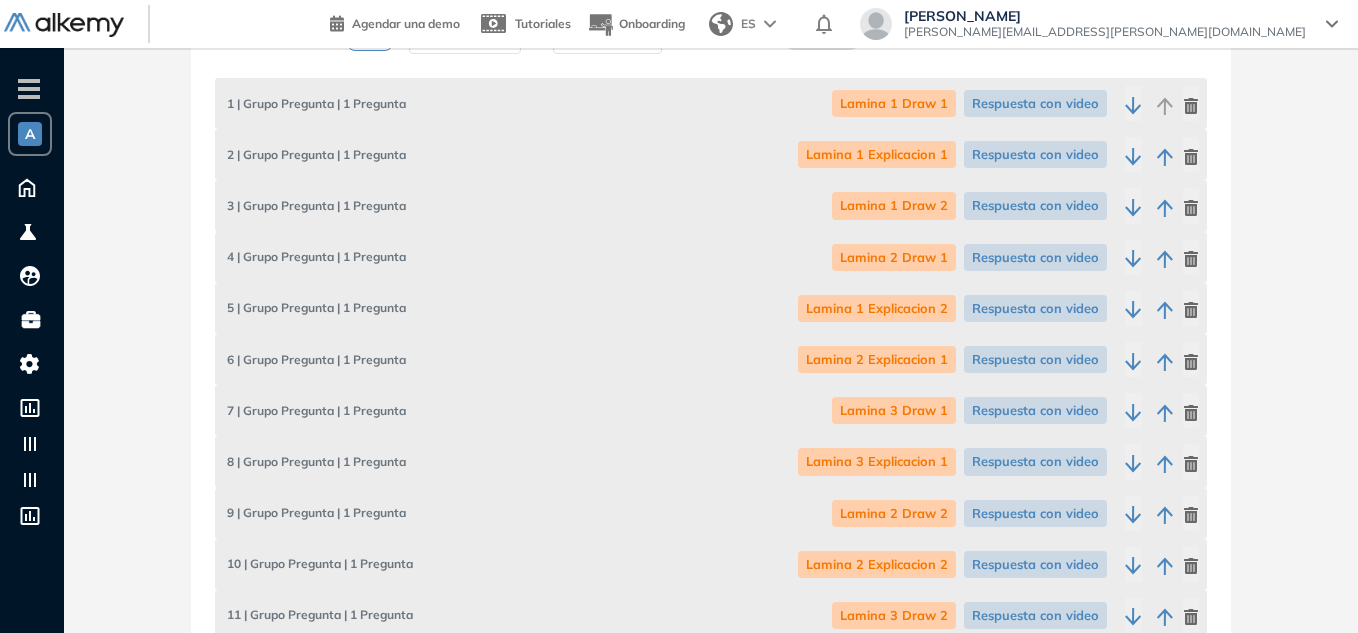 click 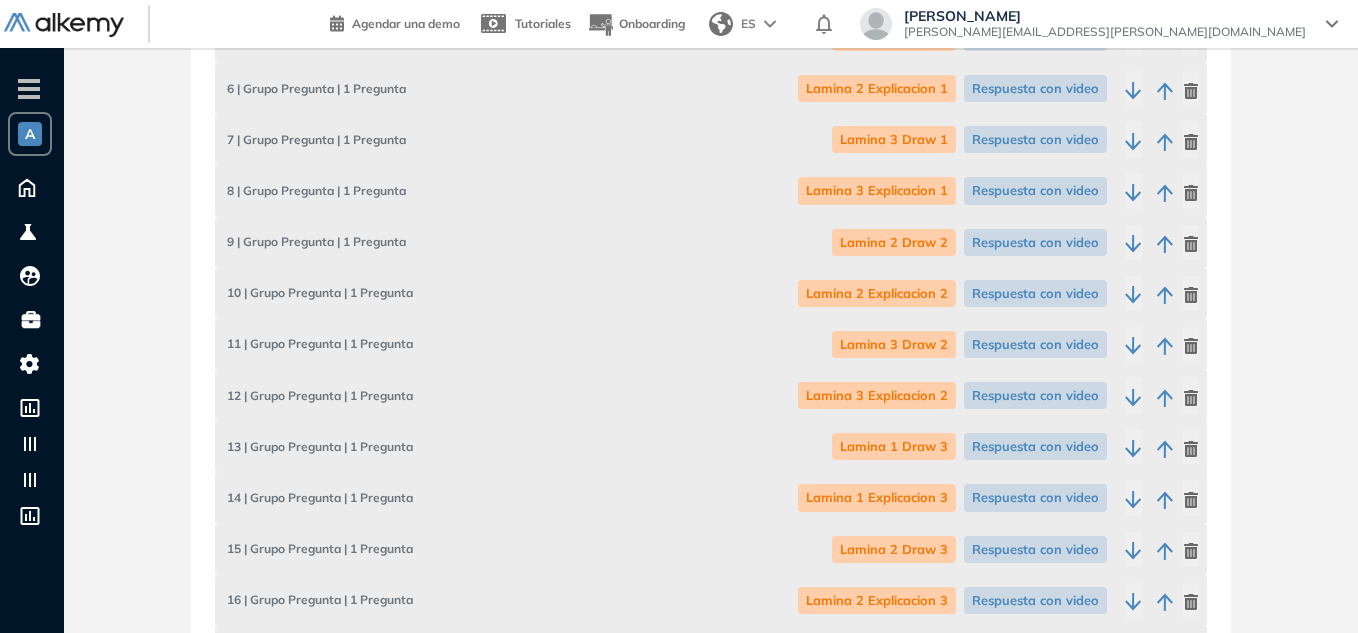 scroll, scrollTop: 731, scrollLeft: 0, axis: vertical 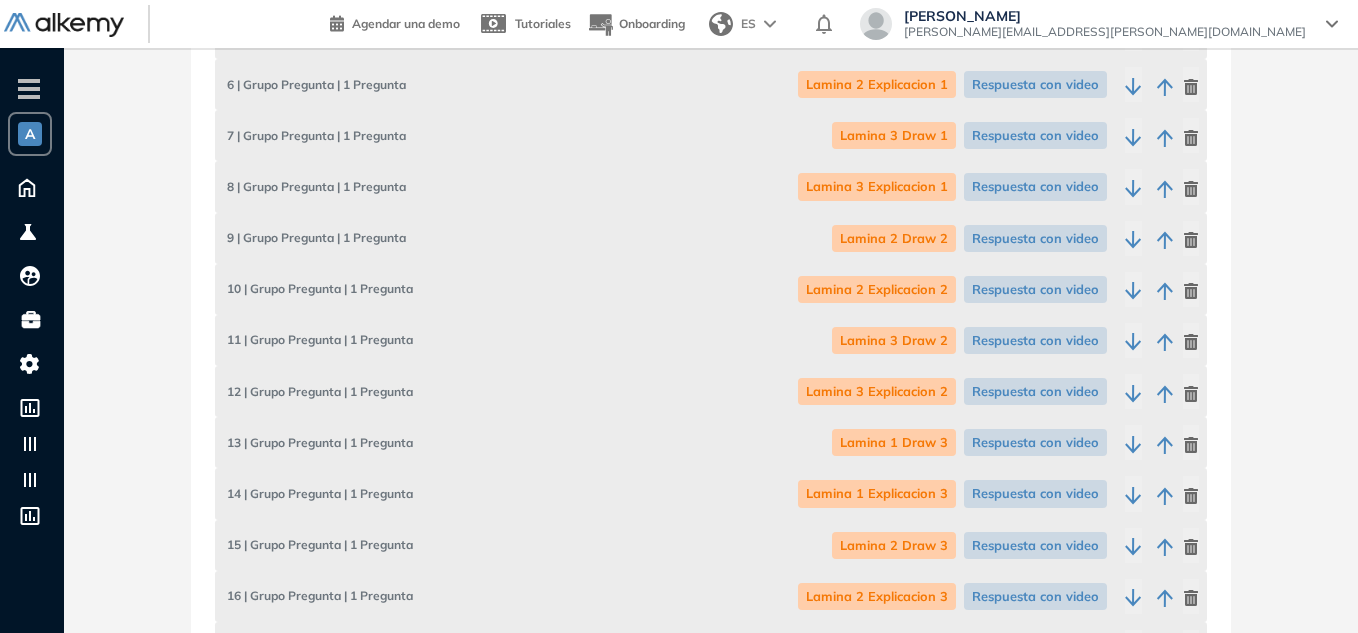 click at bounding box center [1162, 442] 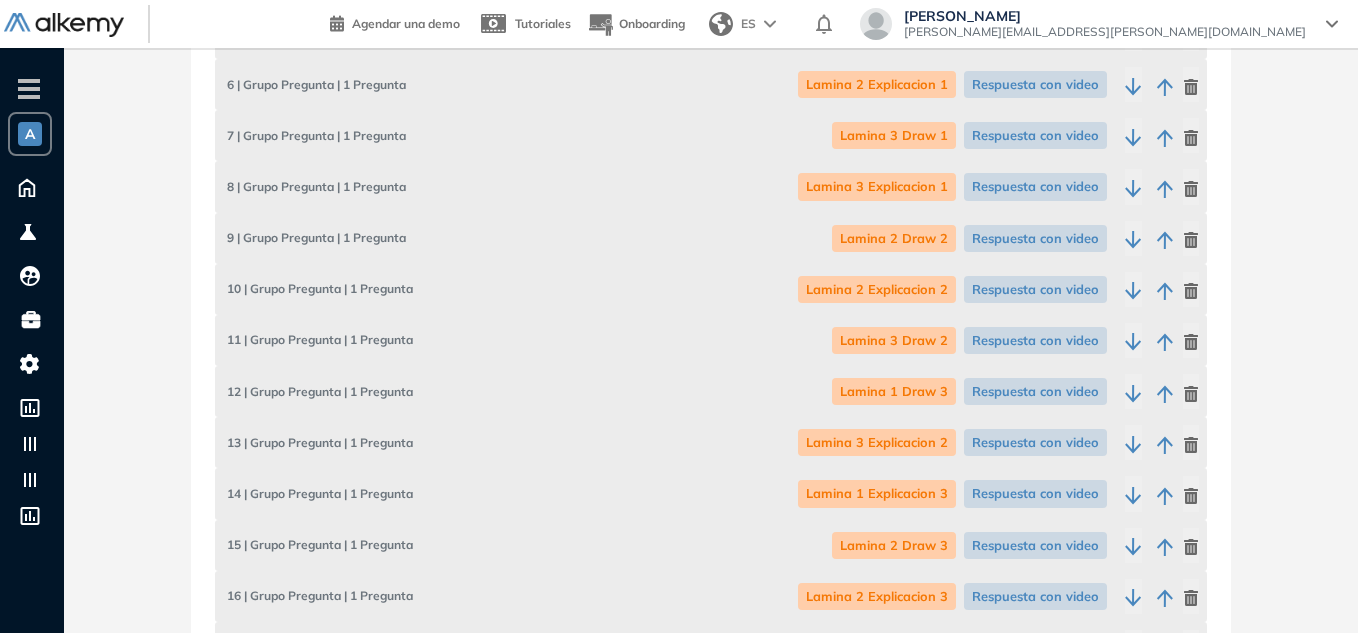 click 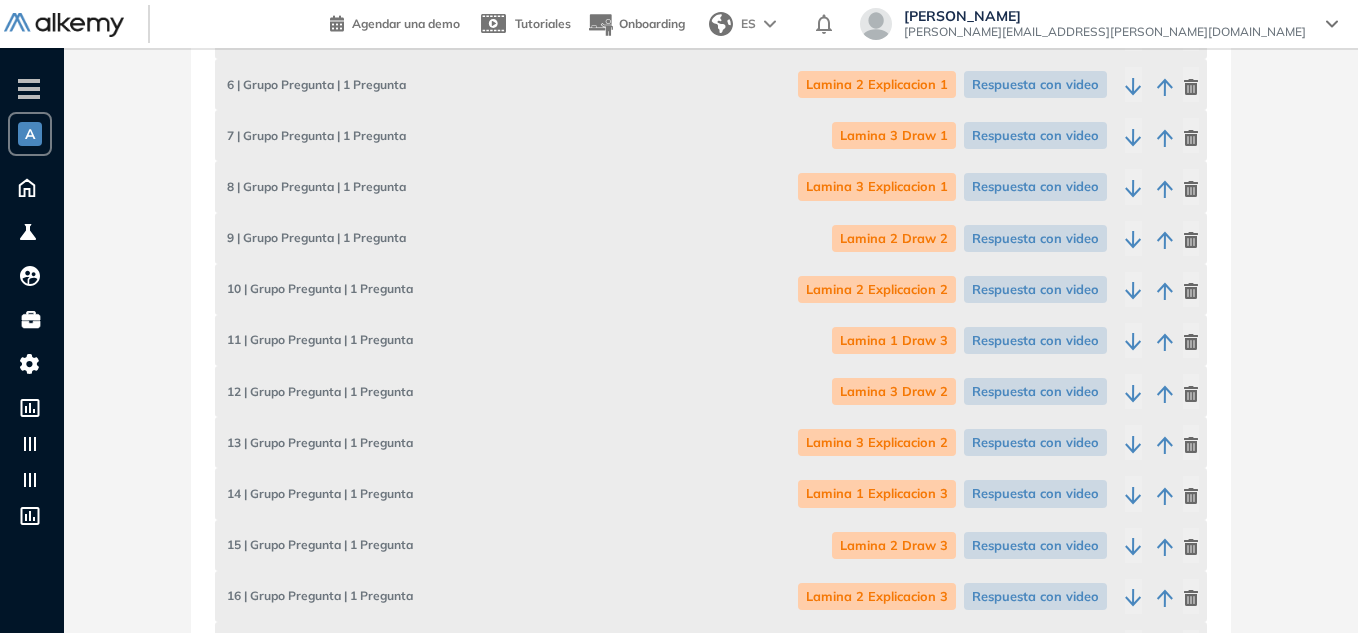 click 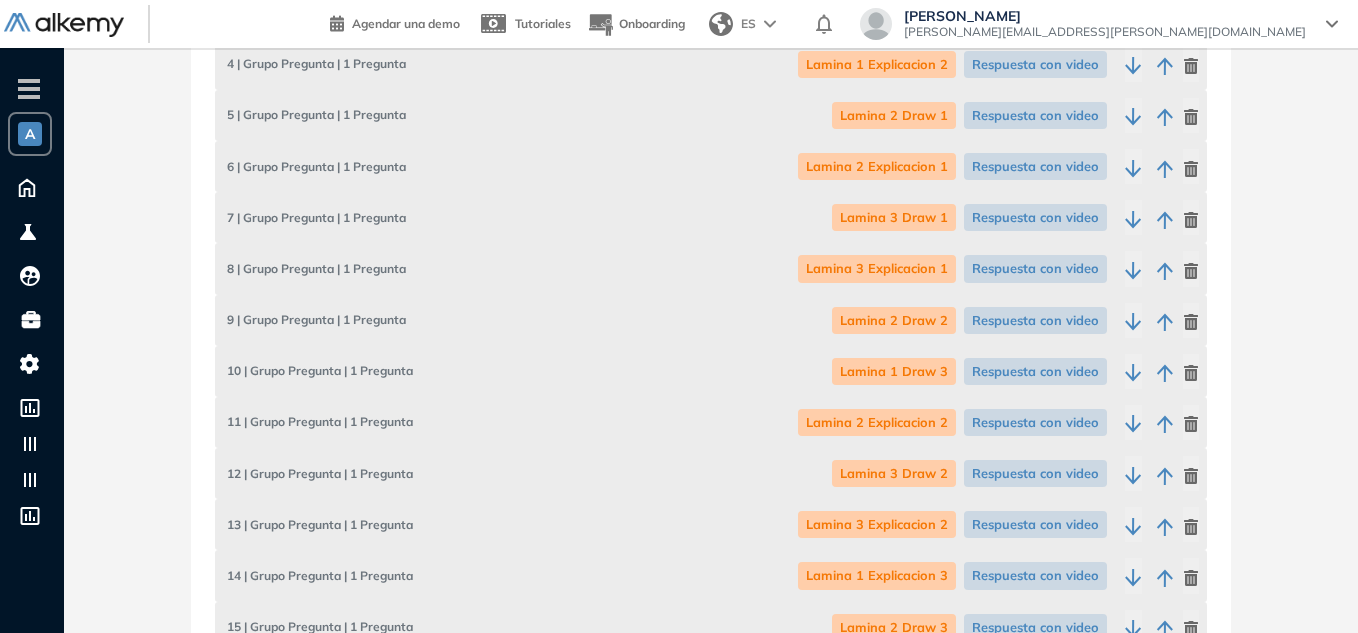scroll, scrollTop: 648, scrollLeft: 0, axis: vertical 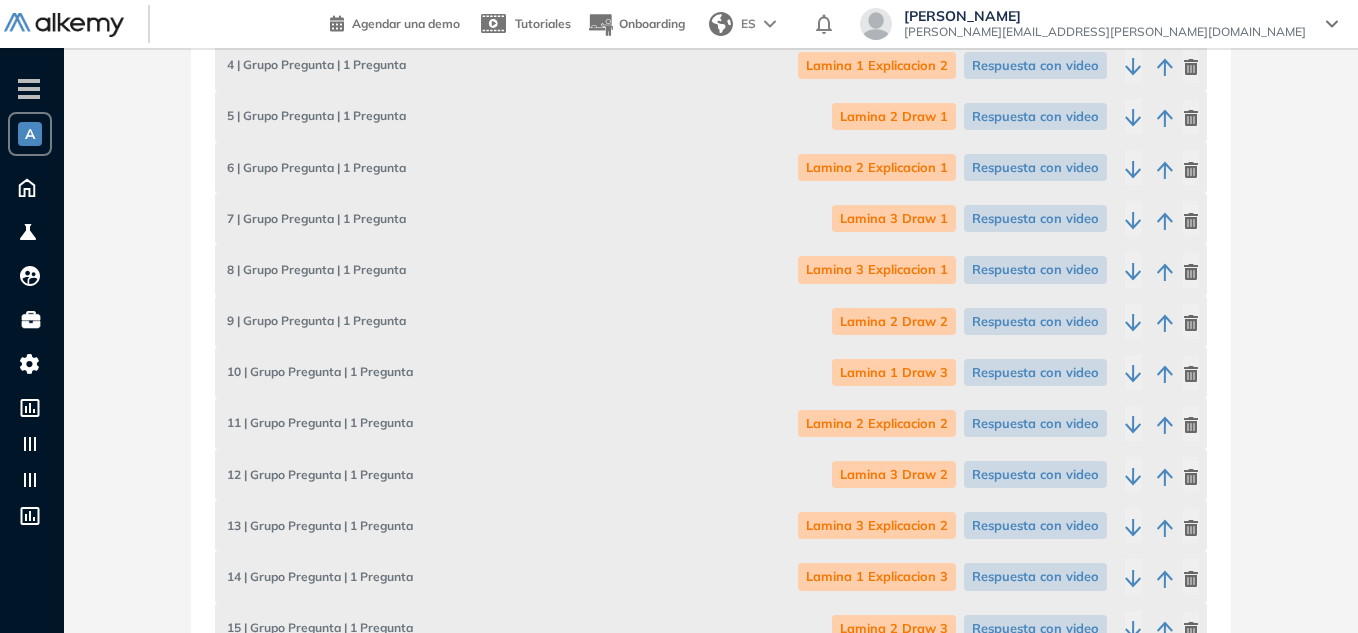 click 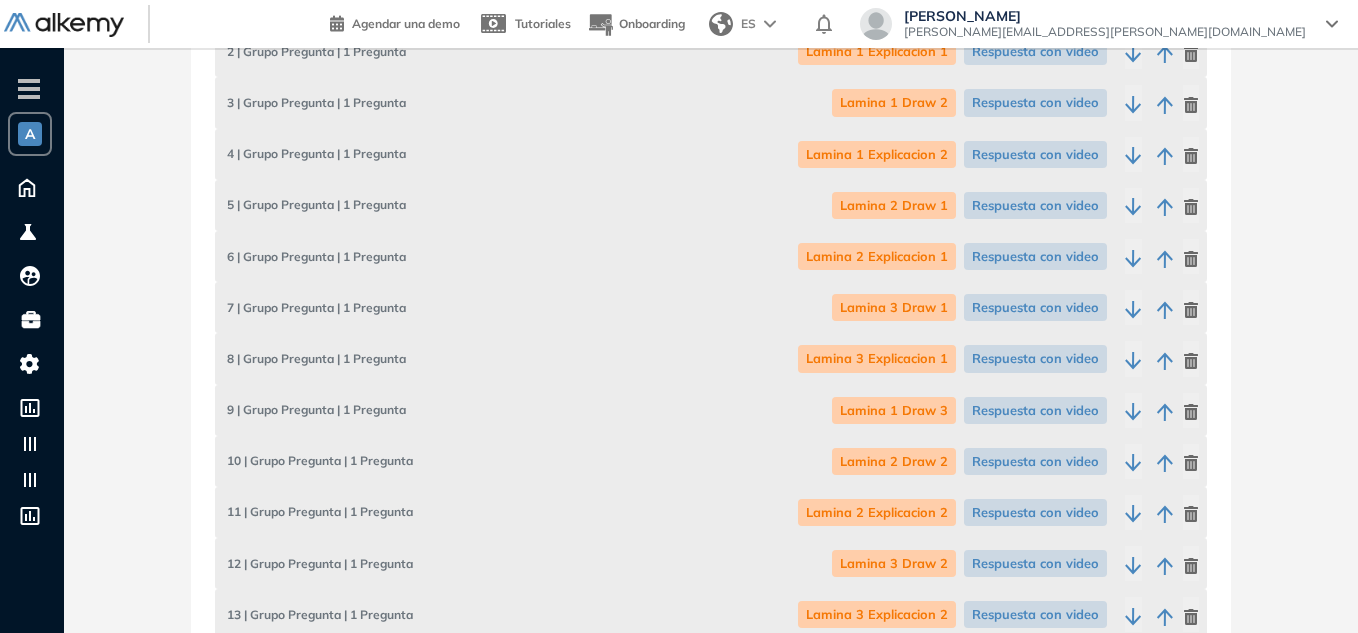 scroll, scrollTop: 558, scrollLeft: 0, axis: vertical 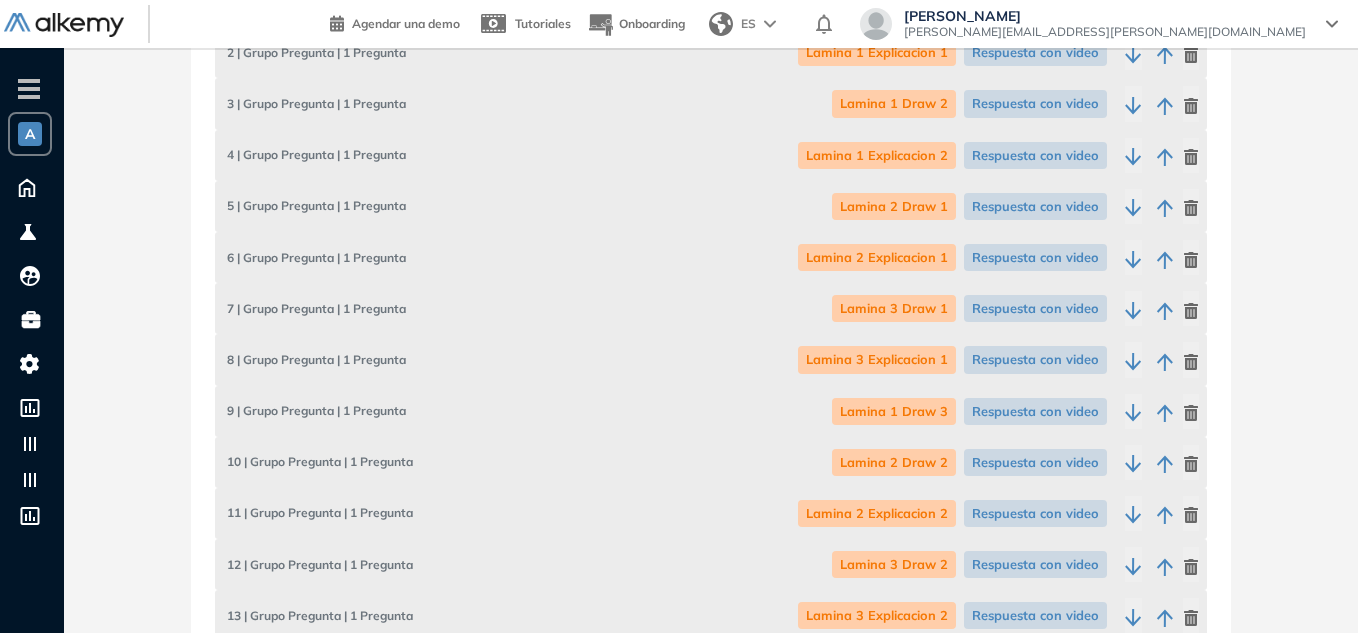 click 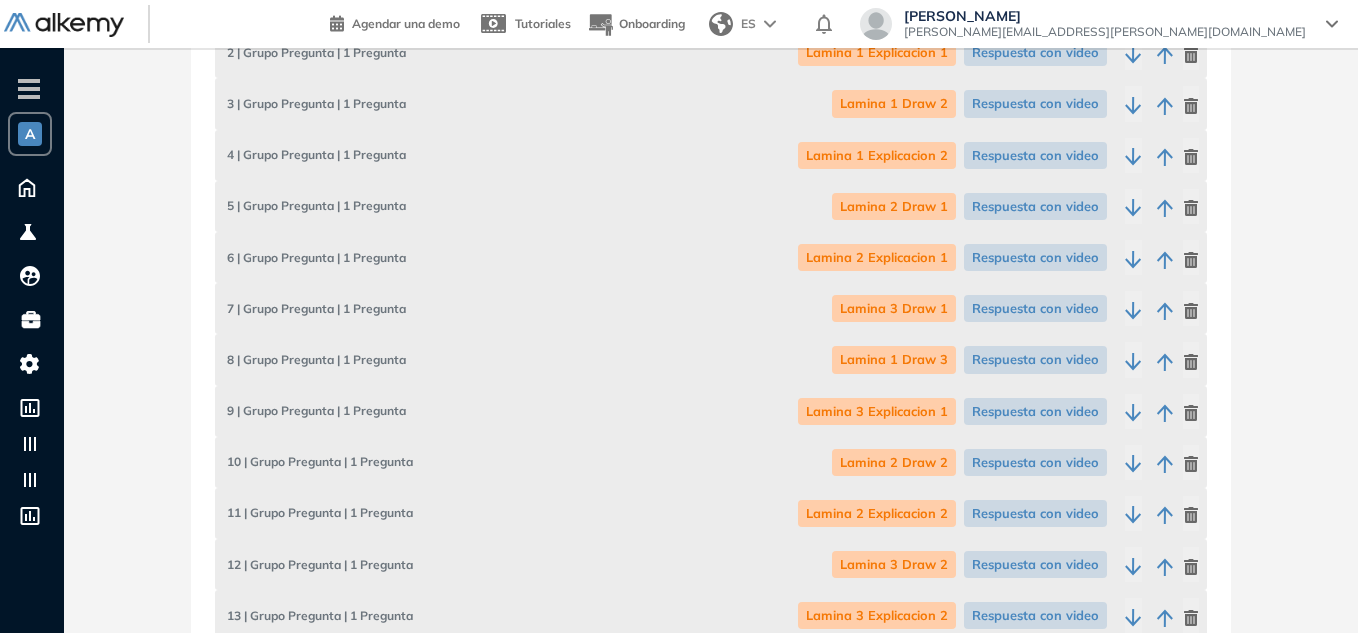 click 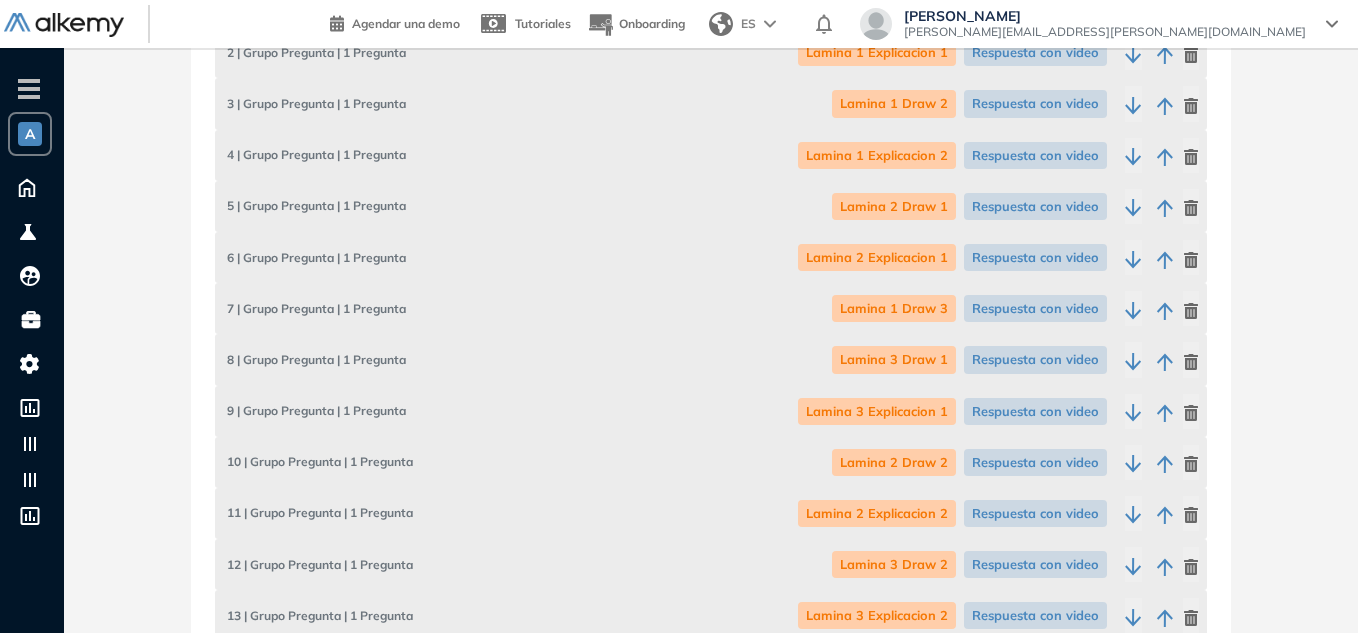 click 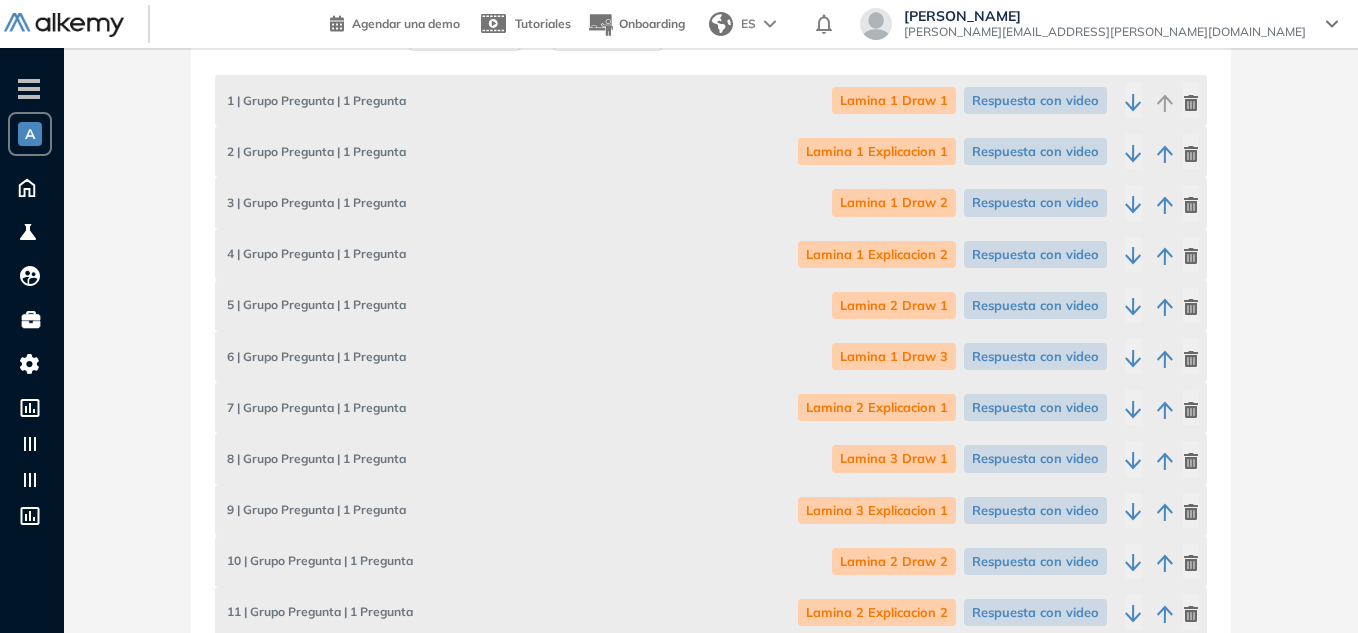 scroll, scrollTop: 456, scrollLeft: 0, axis: vertical 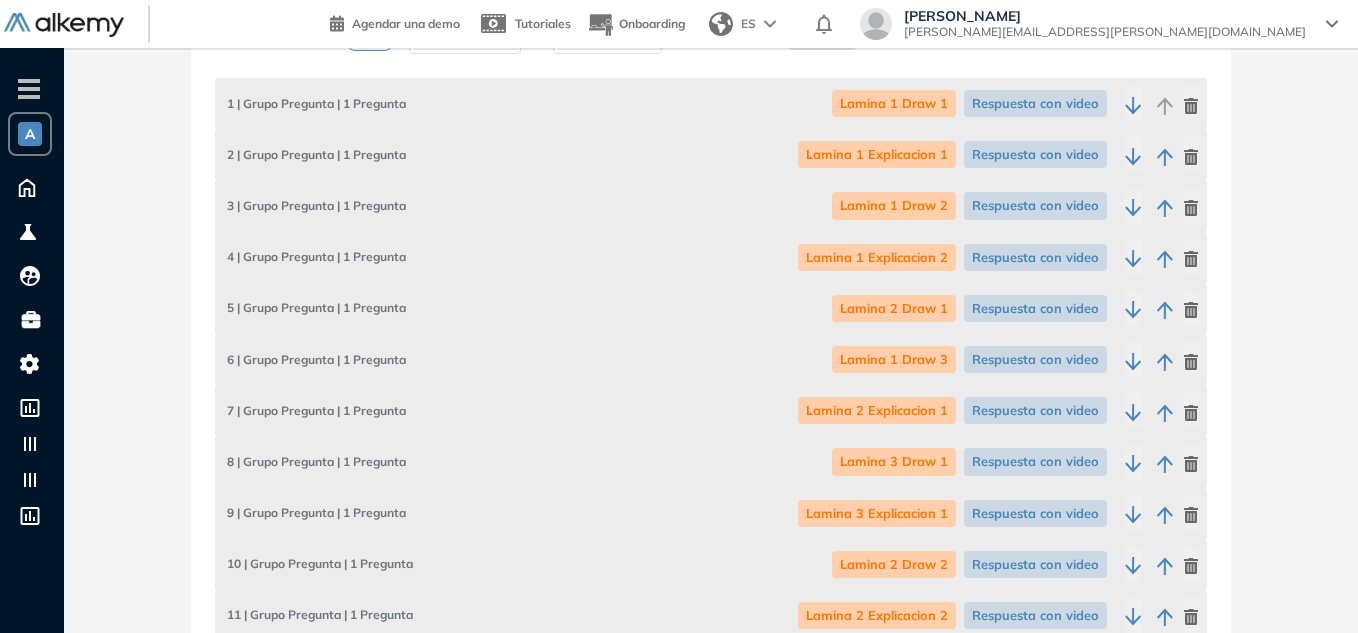 click 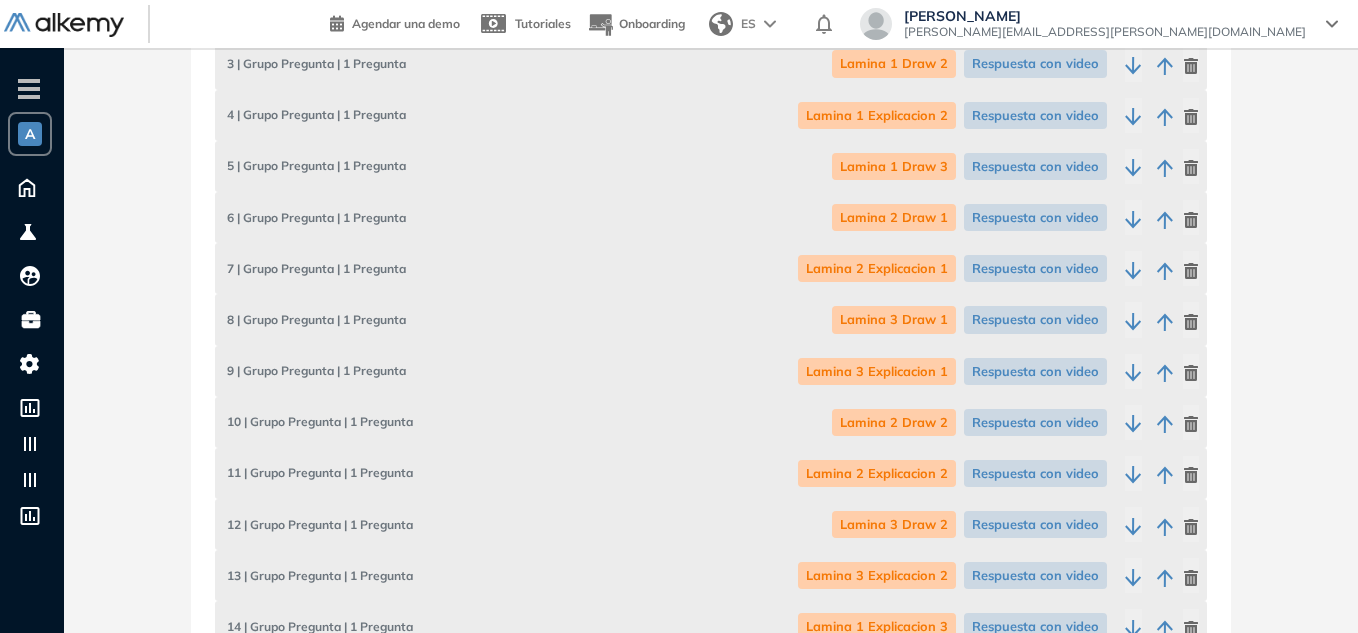 scroll, scrollTop: 614, scrollLeft: 0, axis: vertical 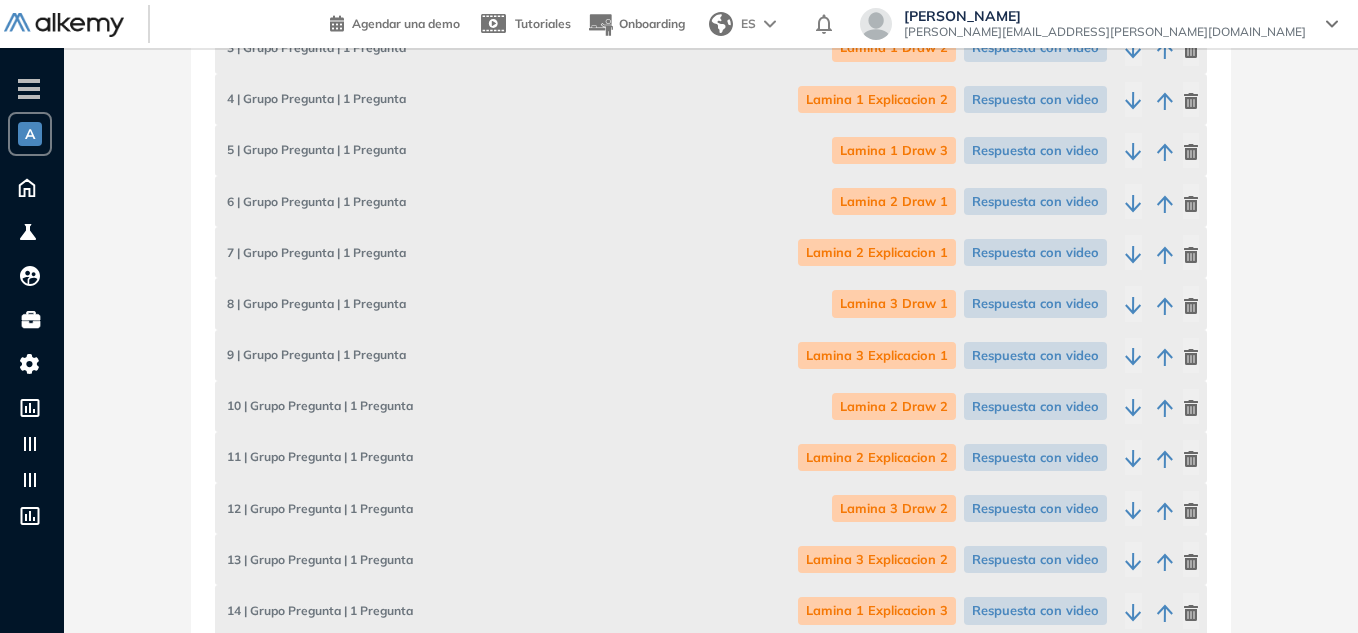 click 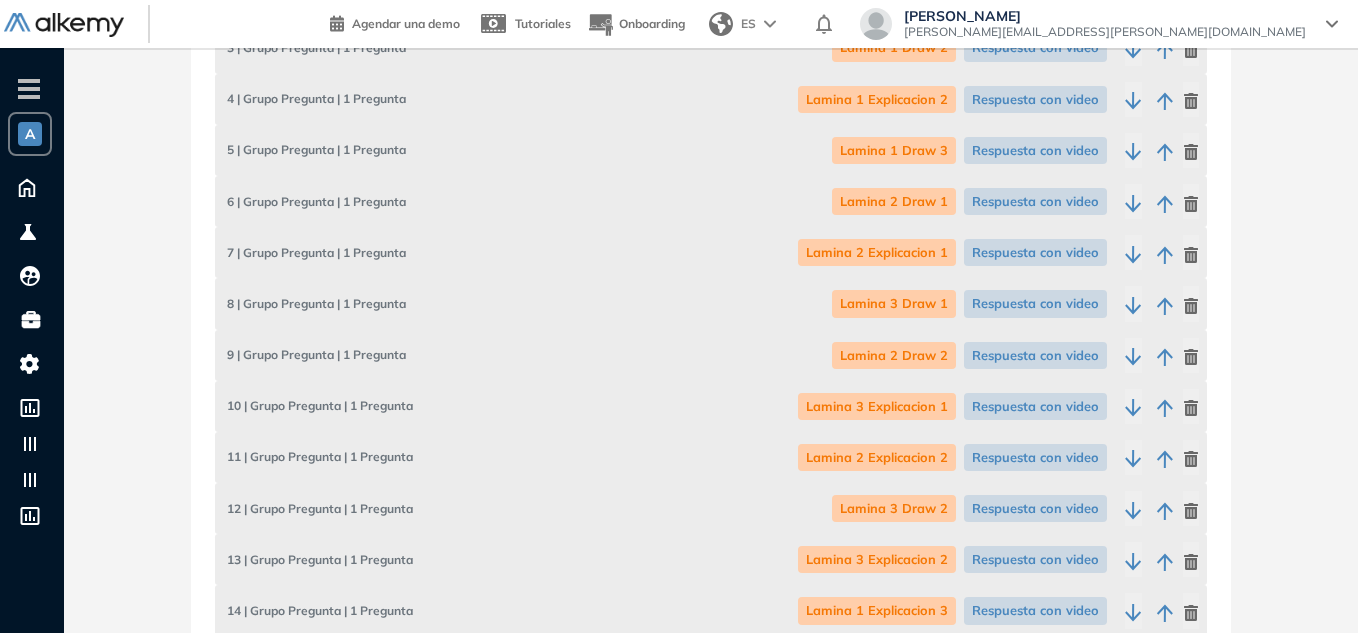 click 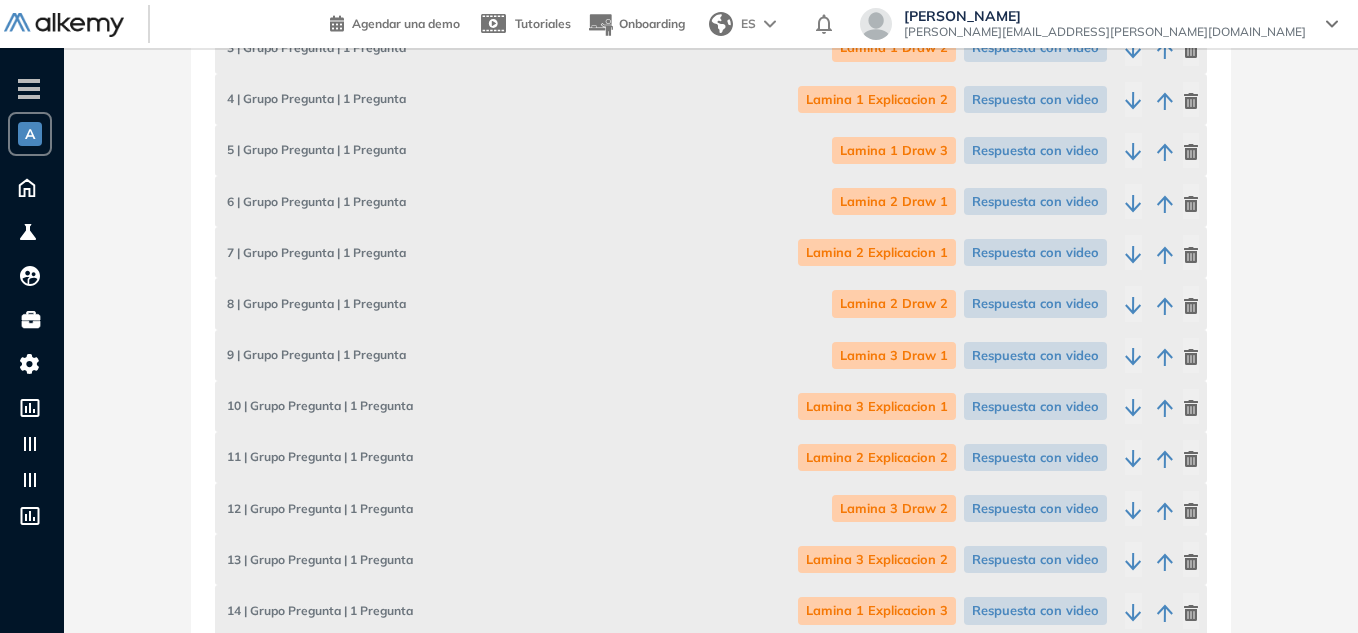 click 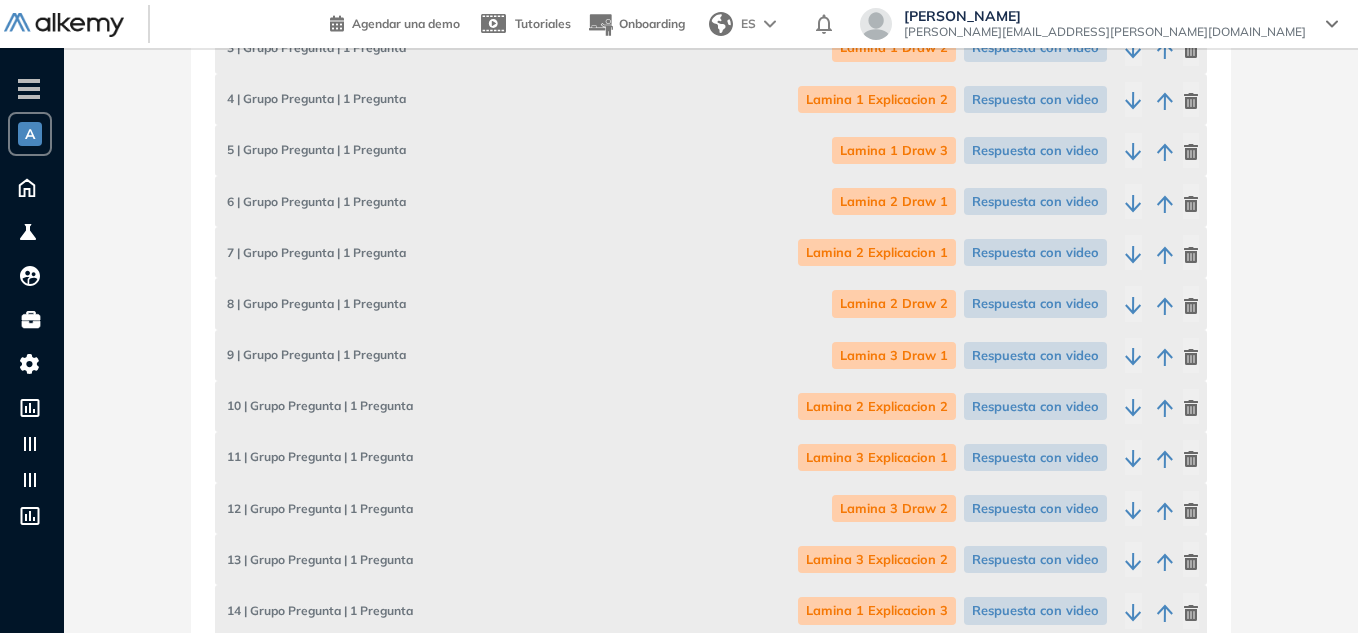 click 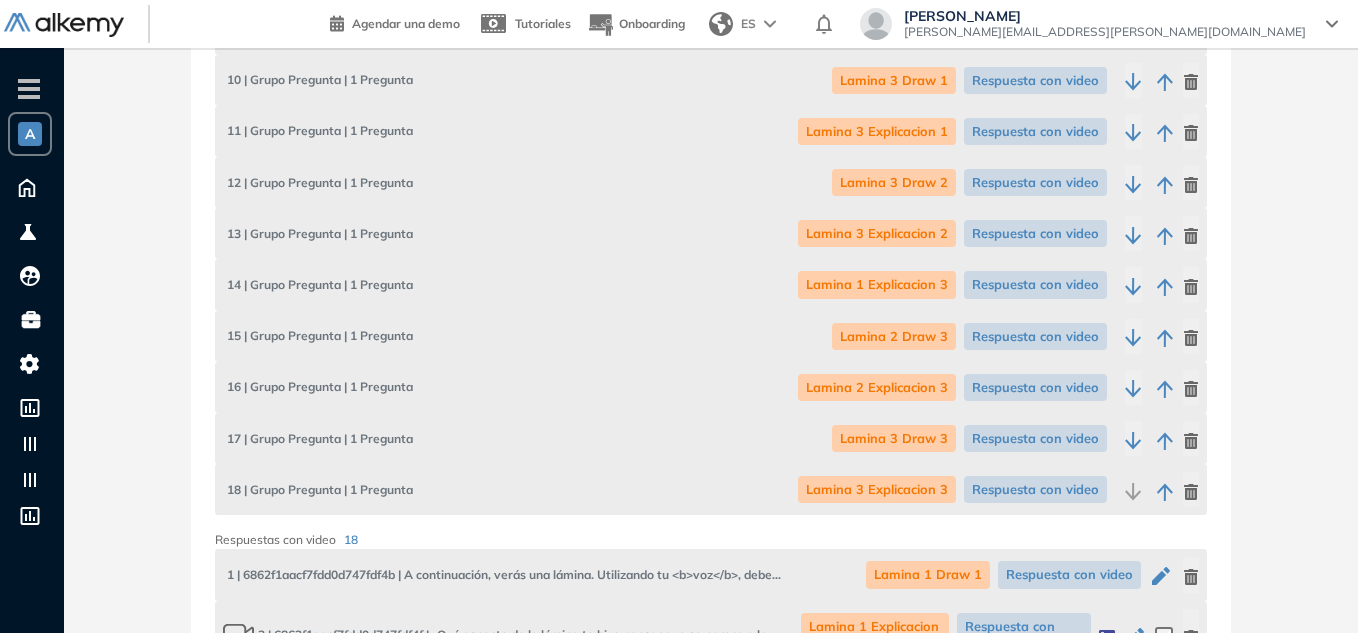 scroll, scrollTop: 942, scrollLeft: 0, axis: vertical 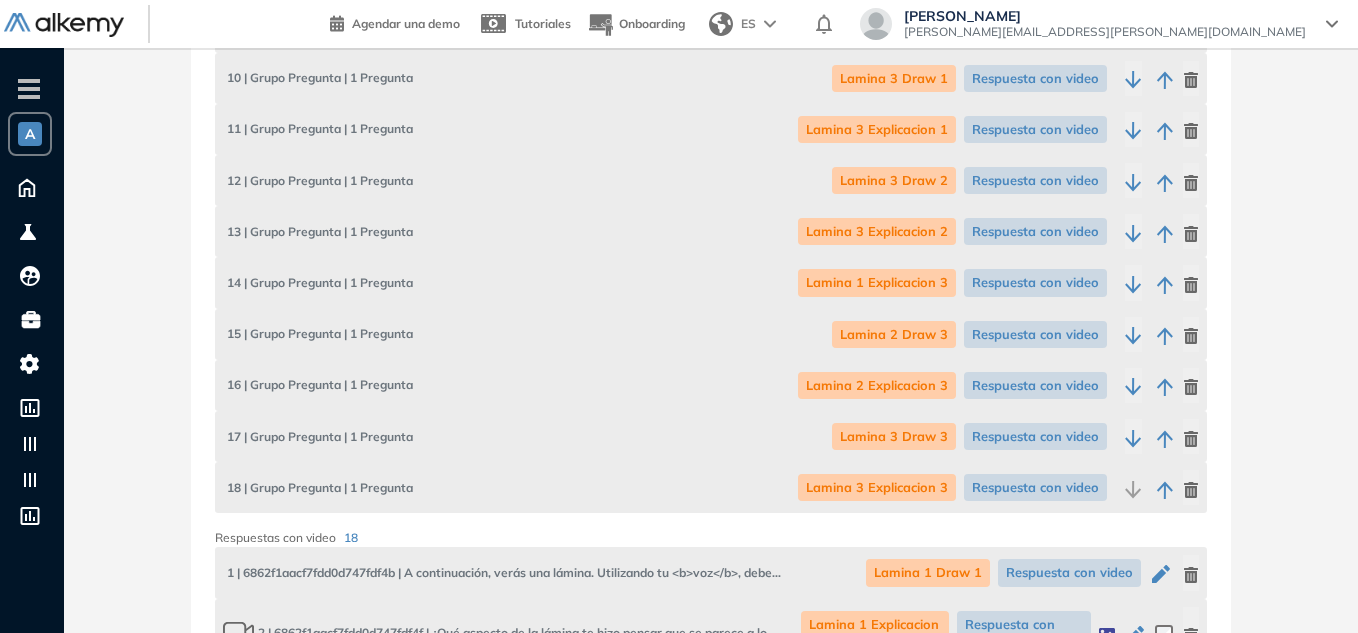 click 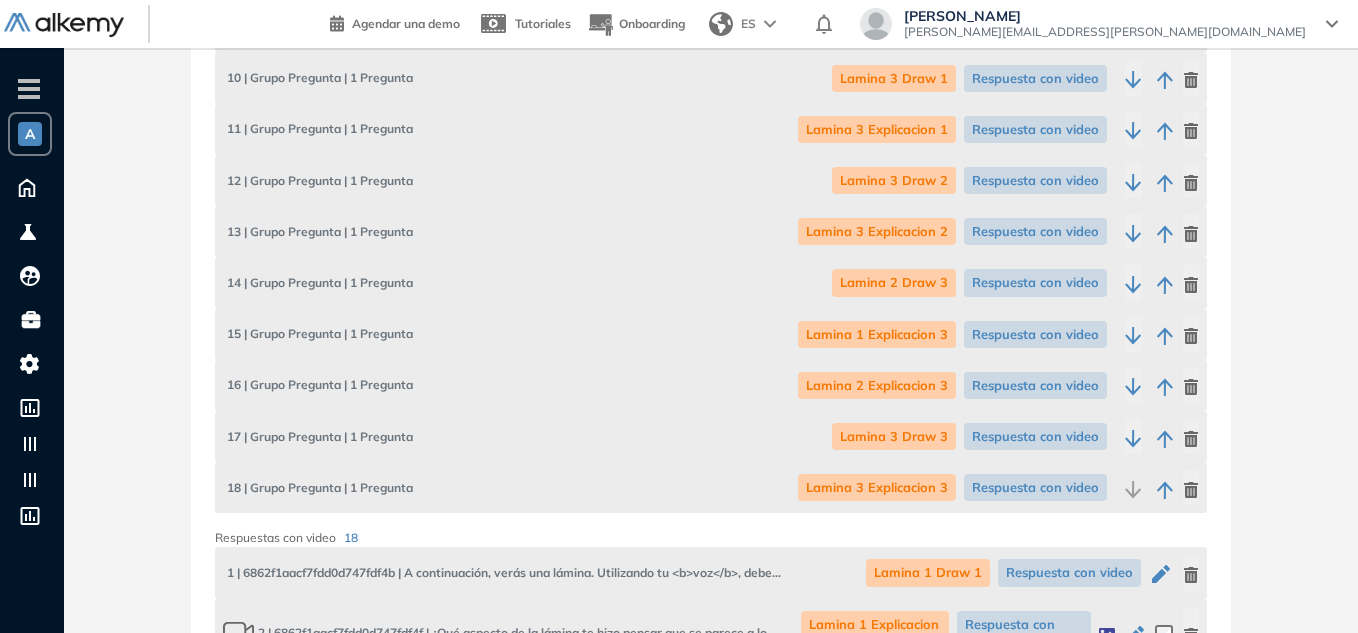 click 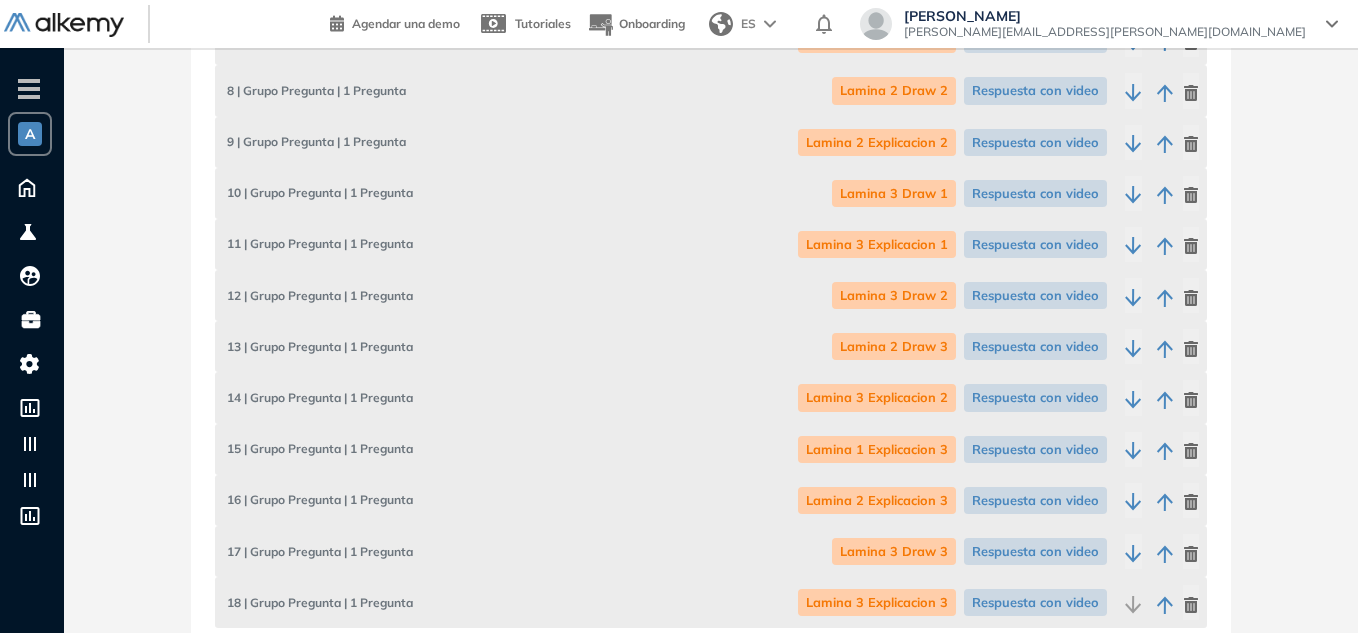scroll, scrollTop: 819, scrollLeft: 0, axis: vertical 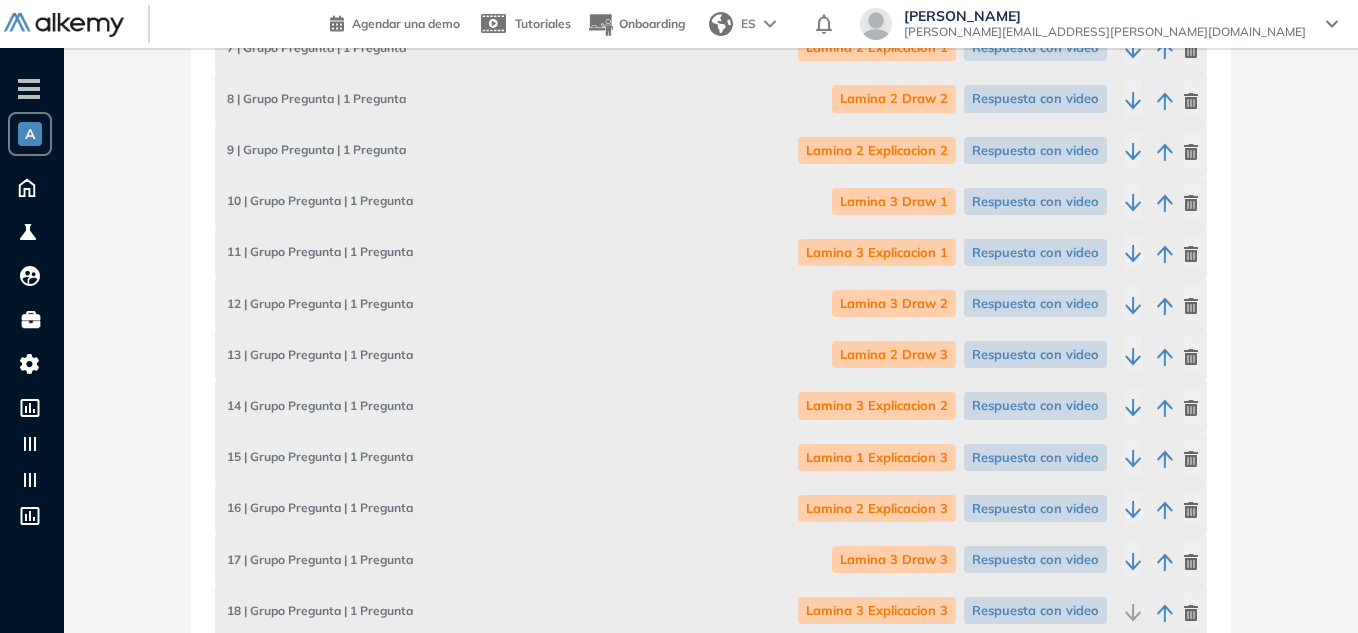 click at bounding box center (1164, 354) 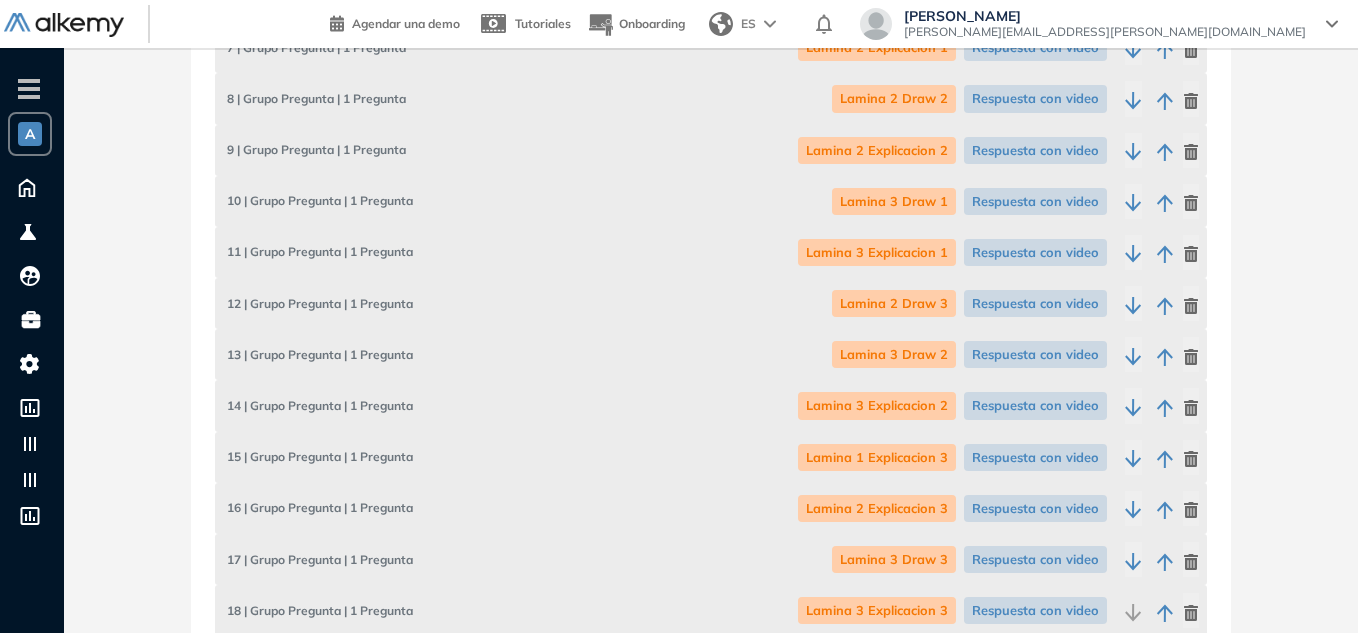 click 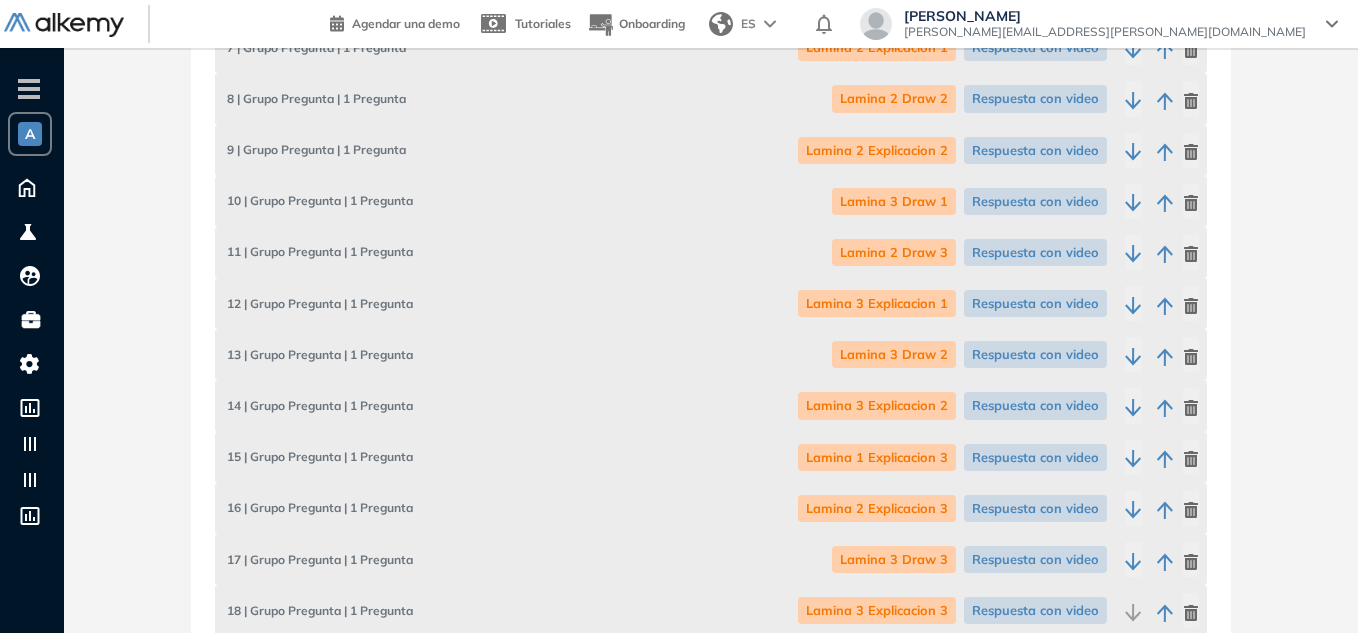 click 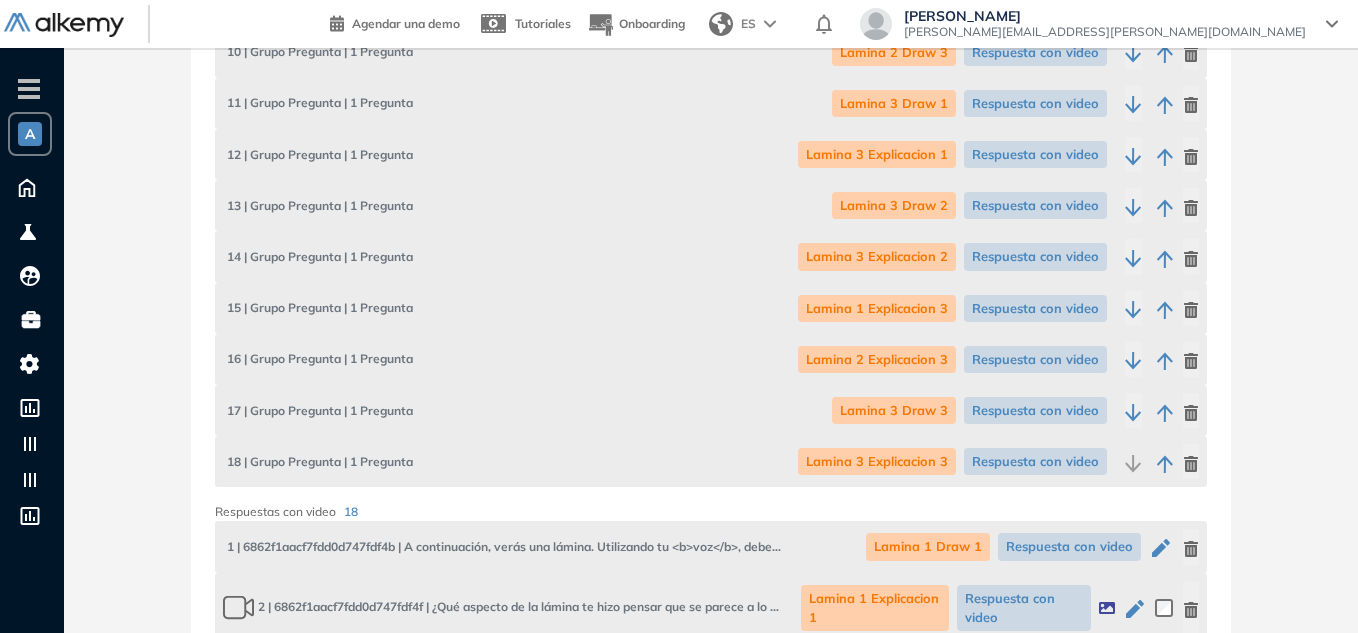 scroll, scrollTop: 969, scrollLeft: 0, axis: vertical 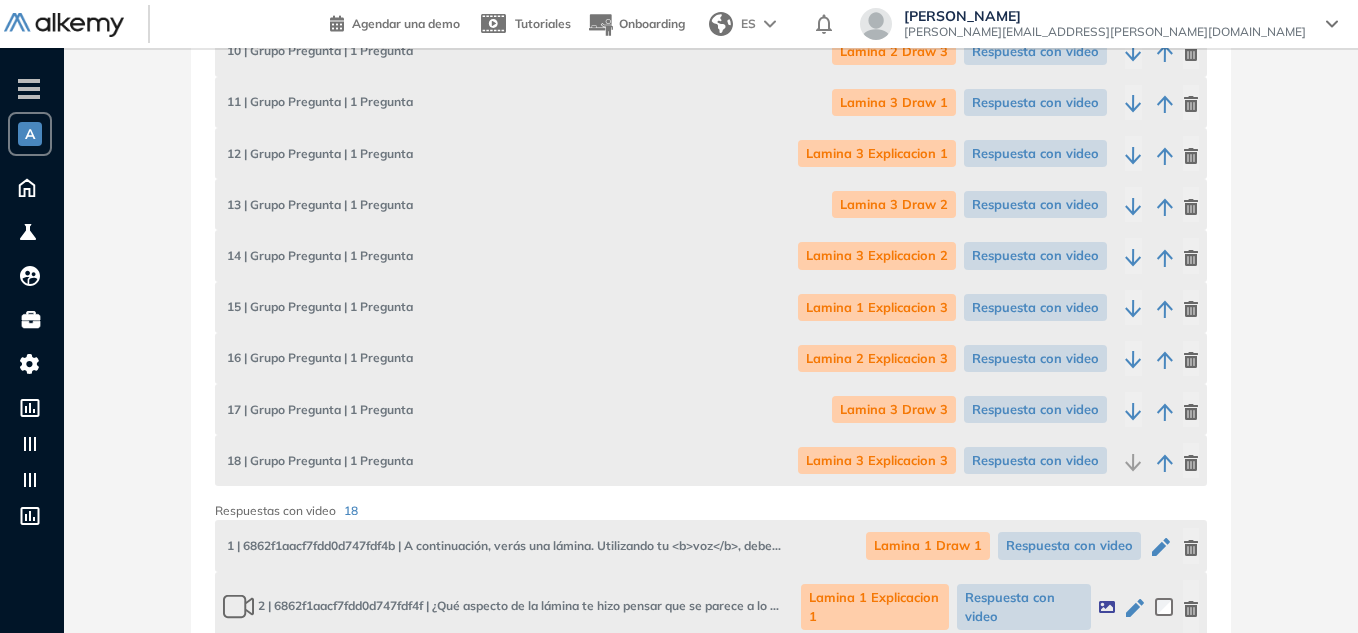 click 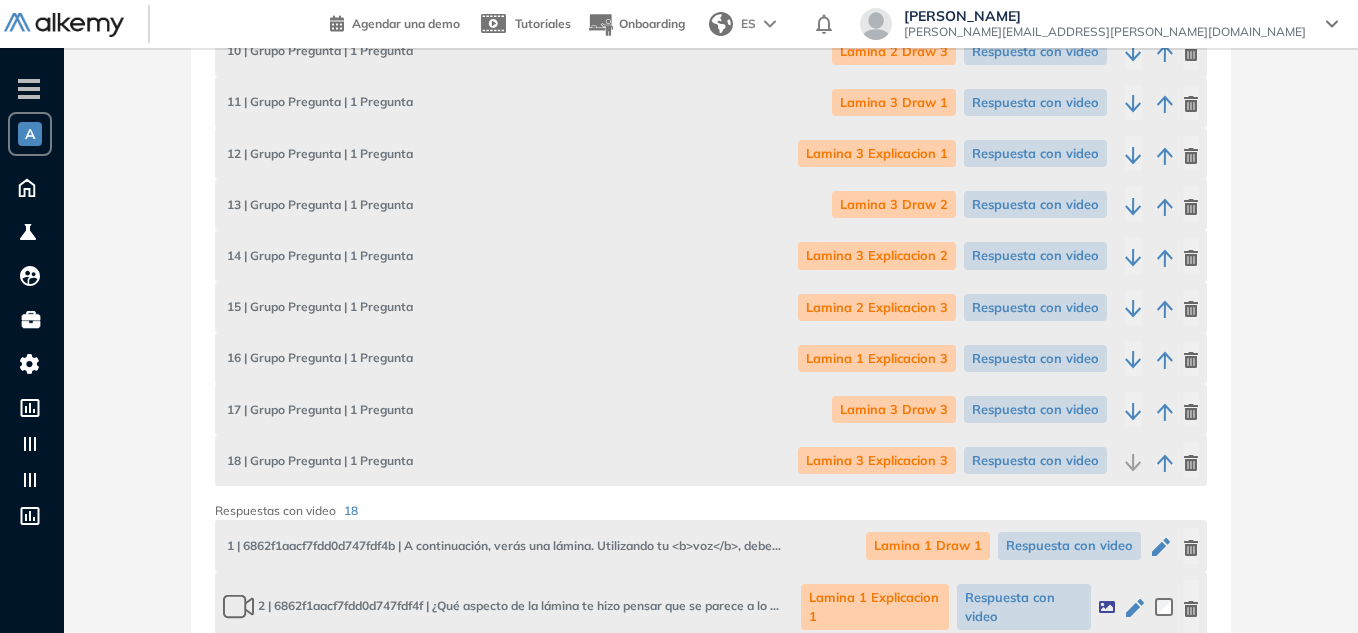click 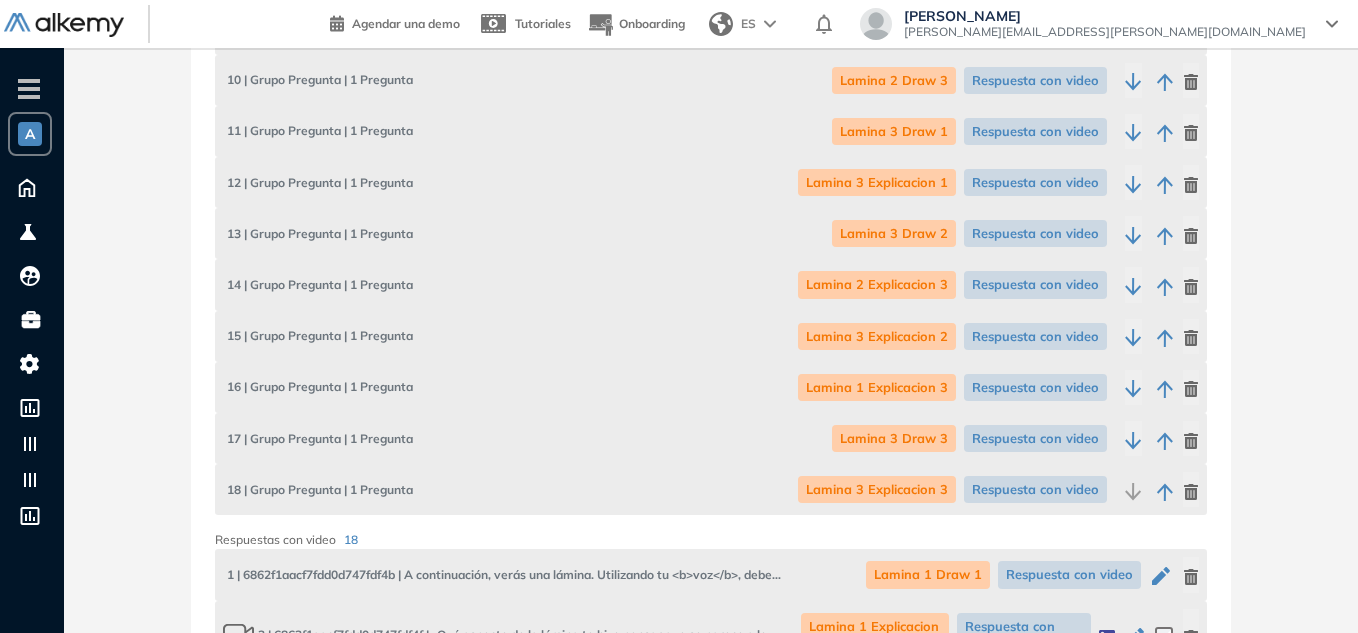 scroll, scrollTop: 939, scrollLeft: 0, axis: vertical 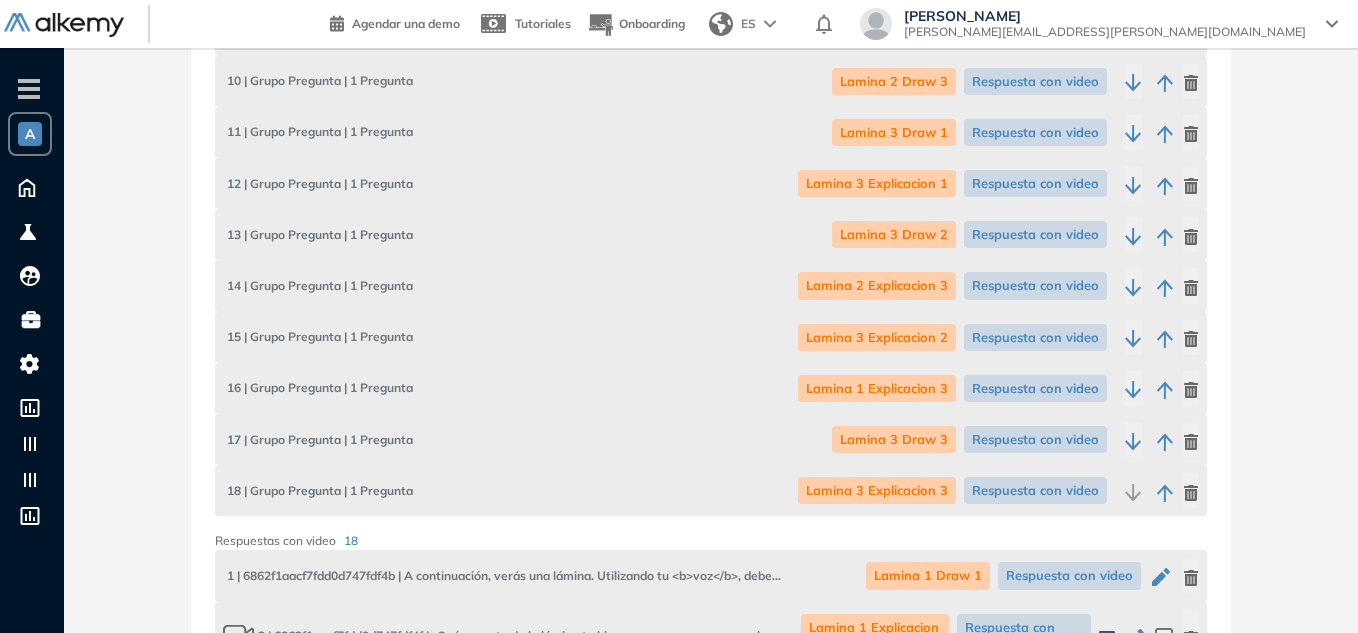 click 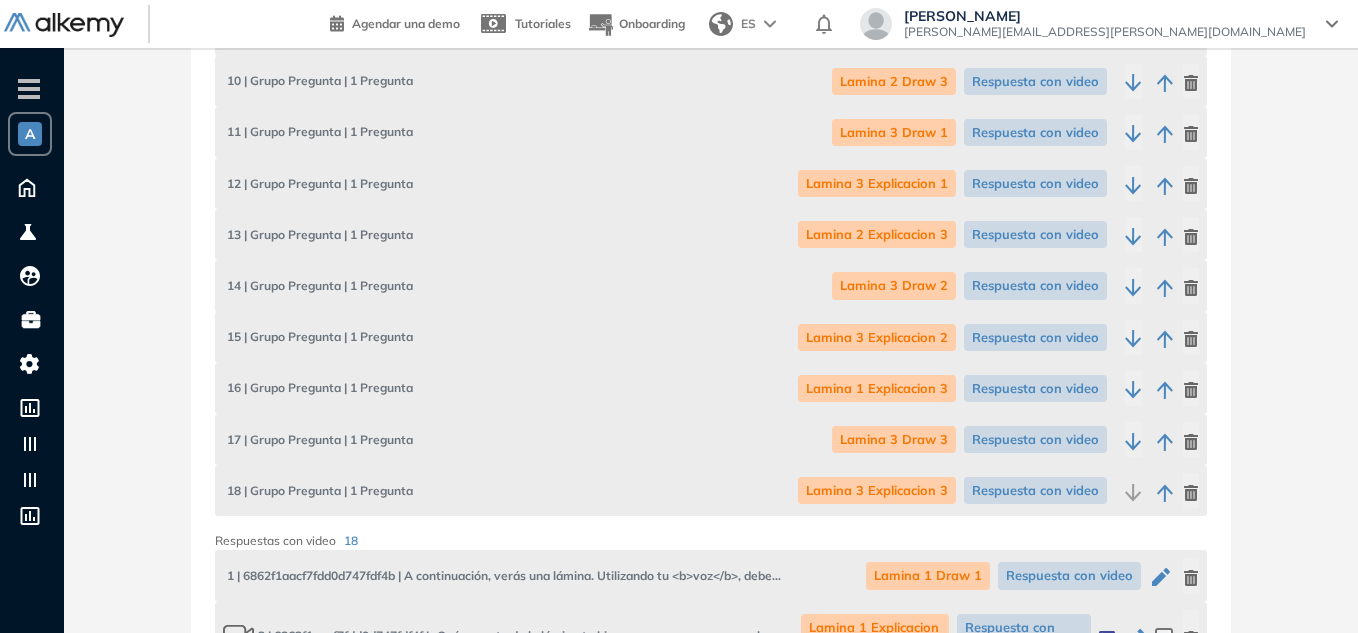 click 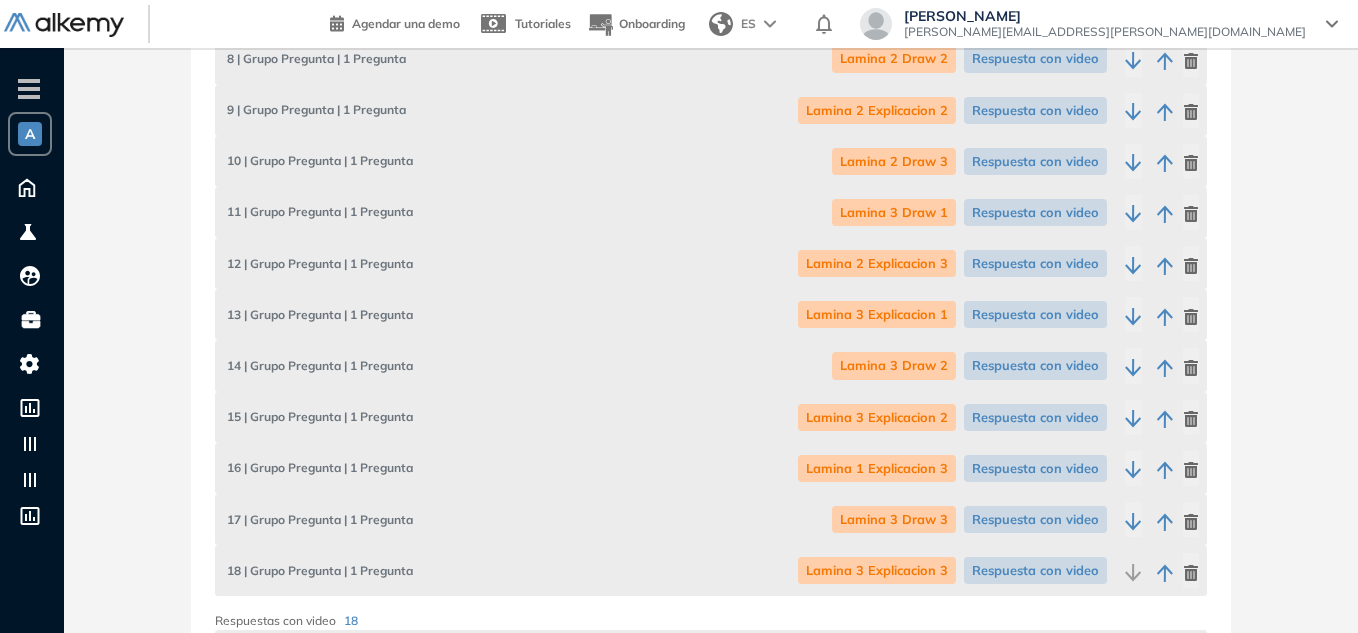 scroll, scrollTop: 858, scrollLeft: 0, axis: vertical 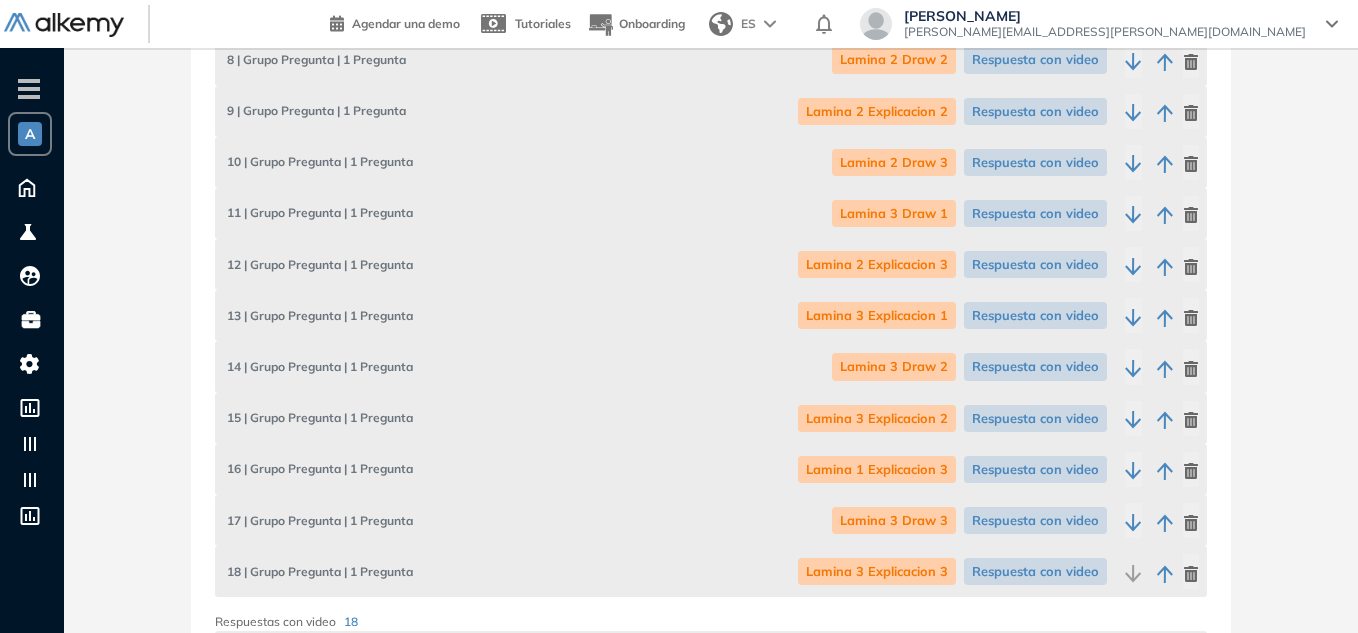 click 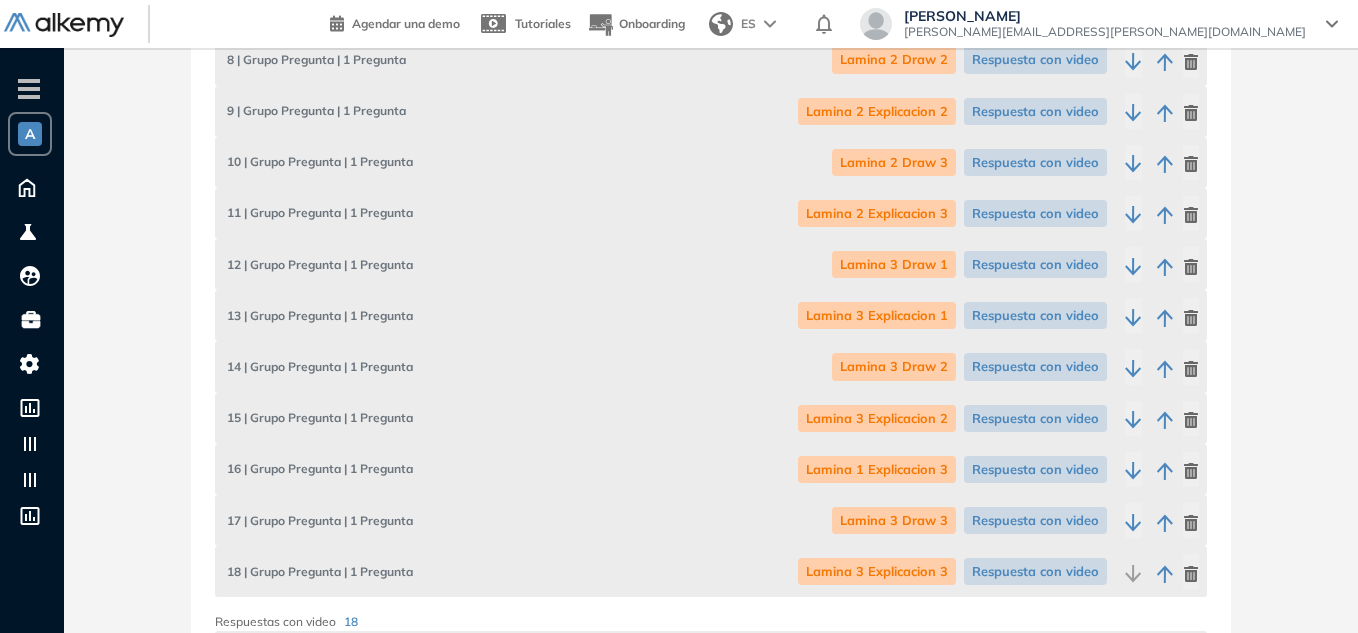 click 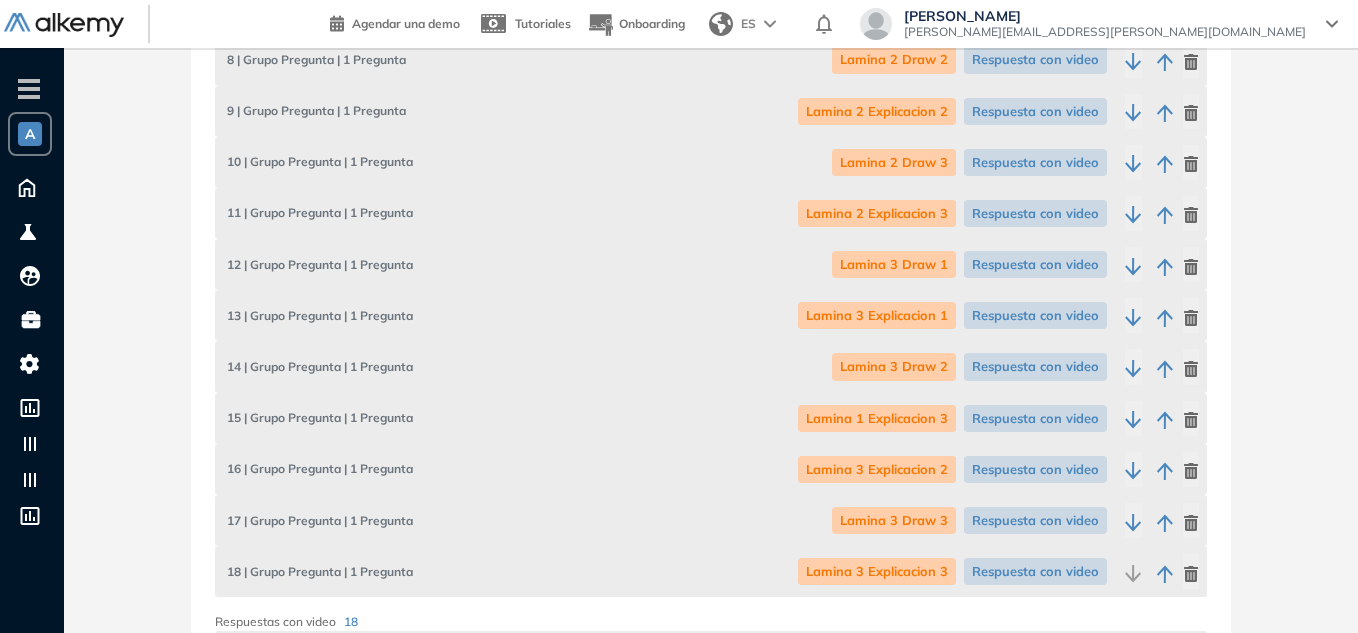 click 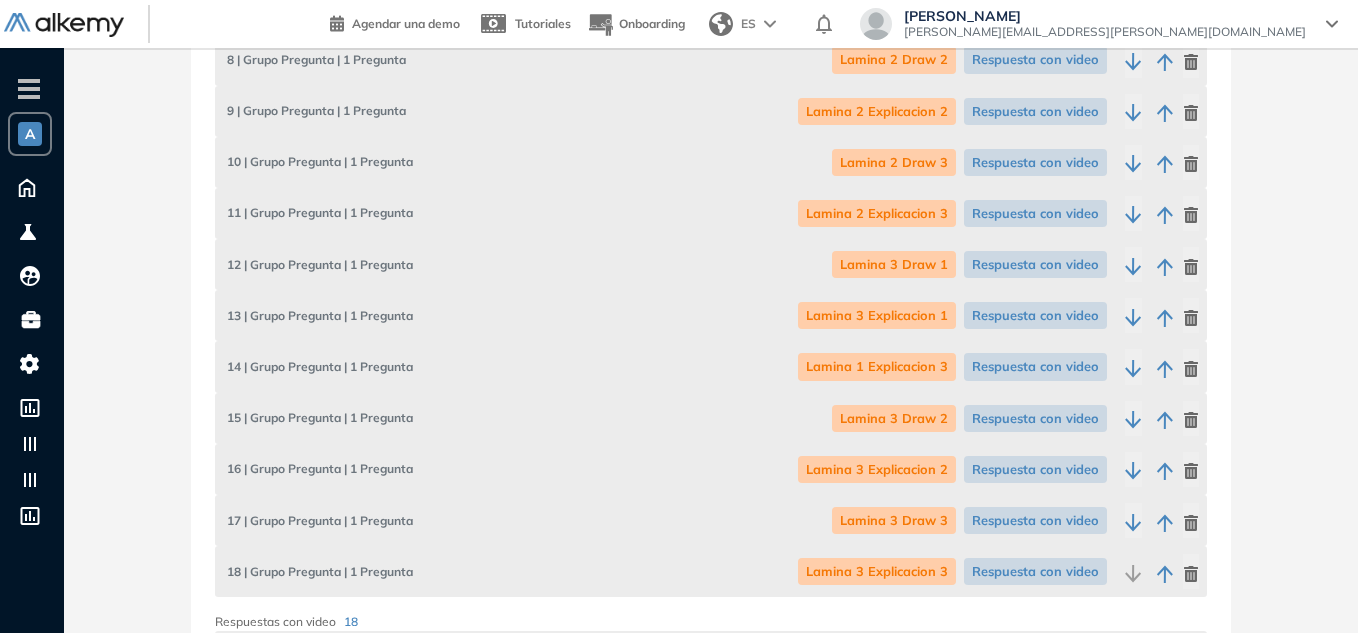click 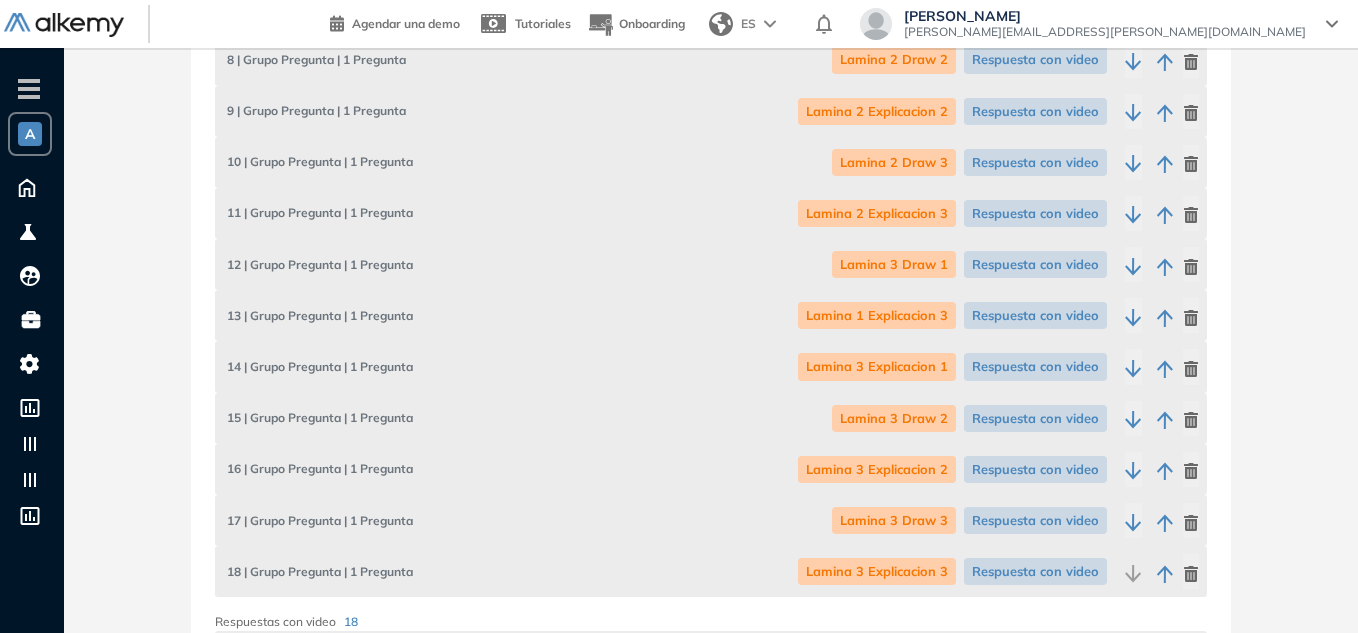 click 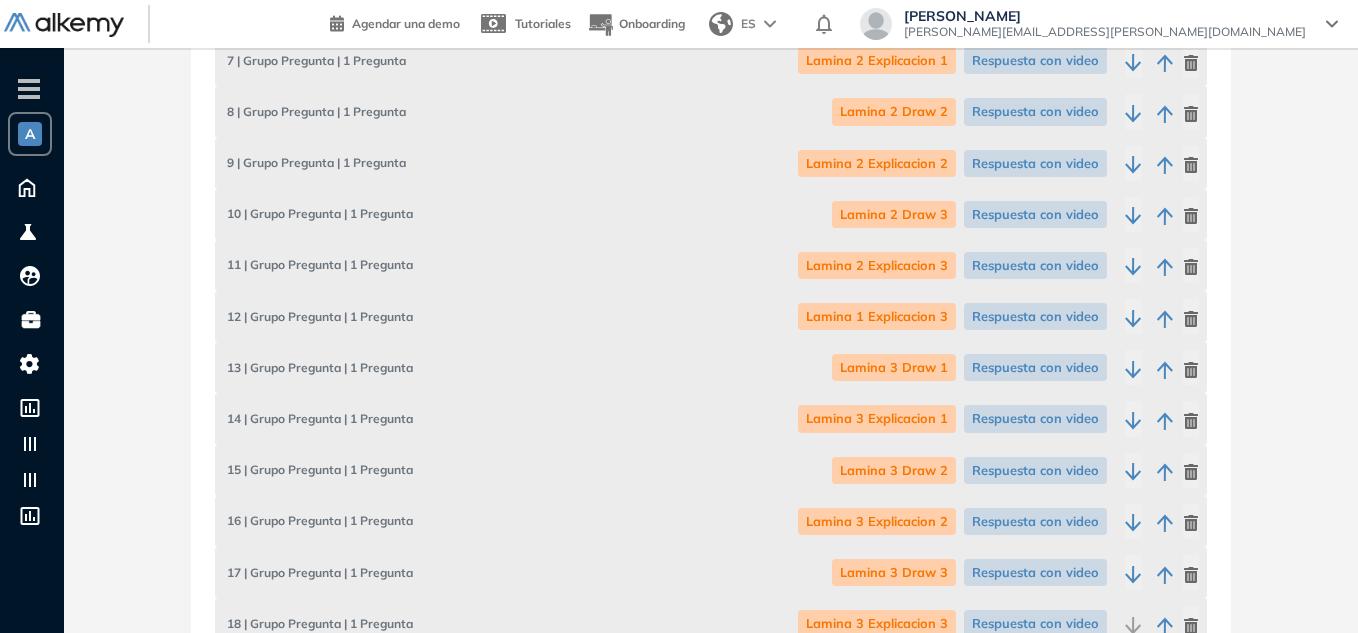 scroll, scrollTop: 805, scrollLeft: 0, axis: vertical 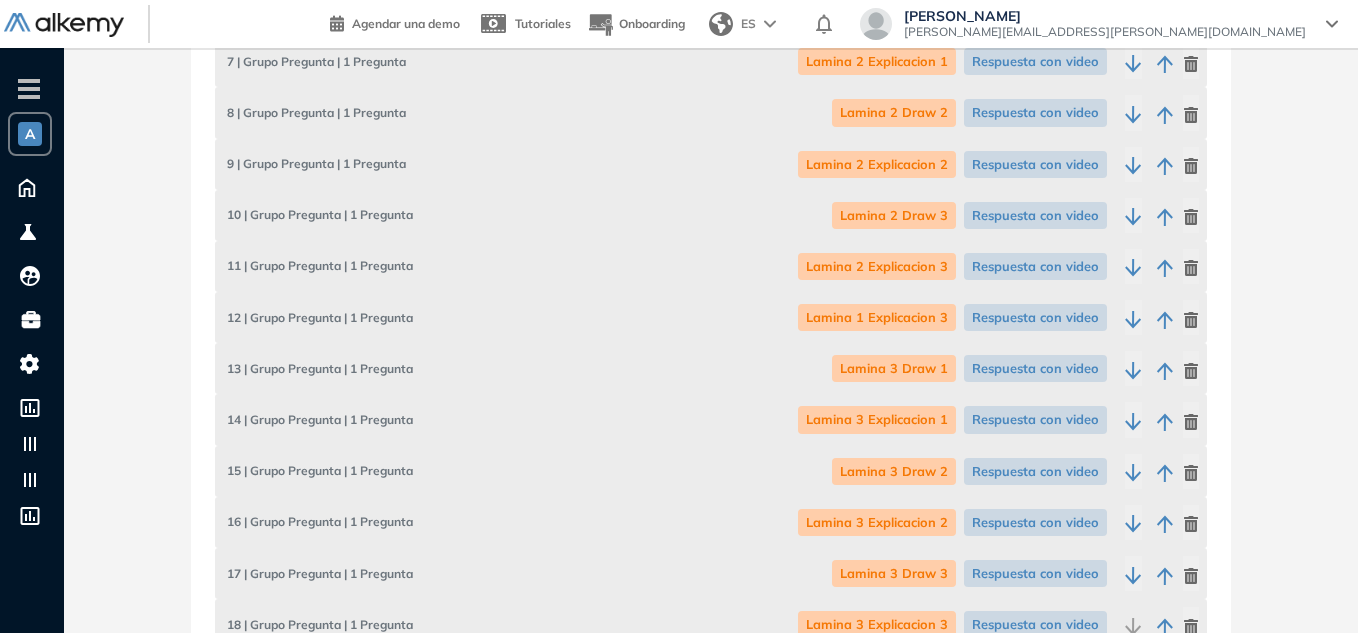 click 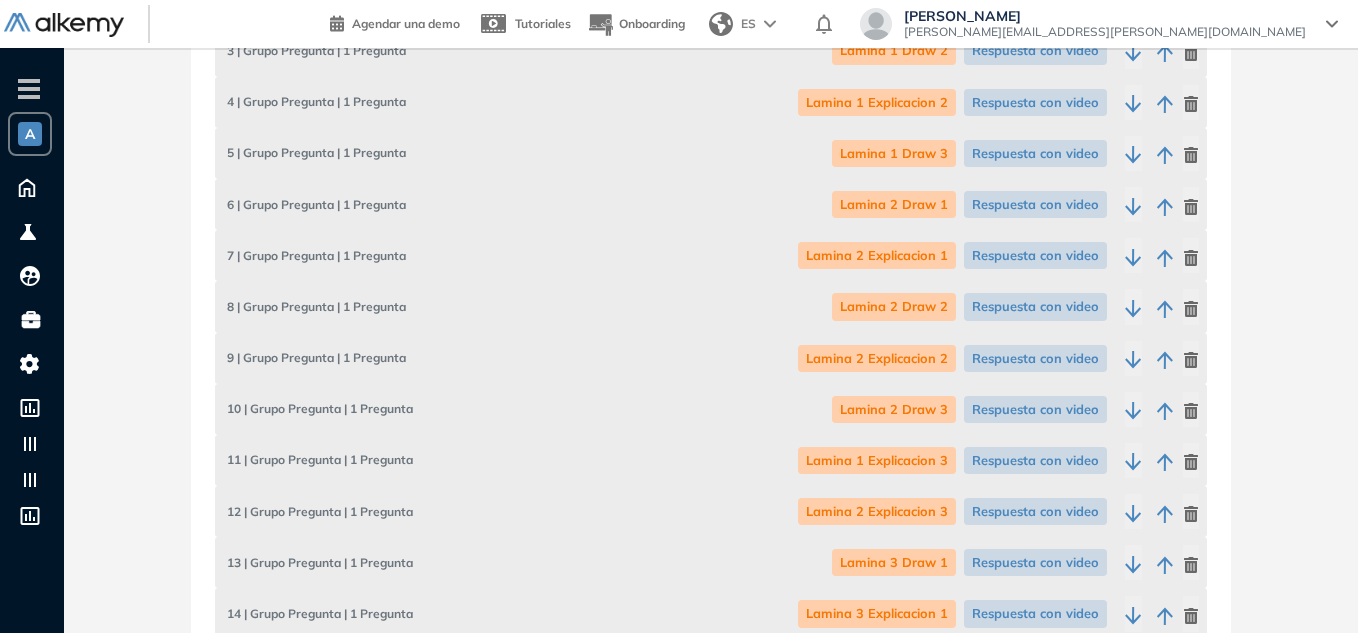 scroll, scrollTop: 610, scrollLeft: 0, axis: vertical 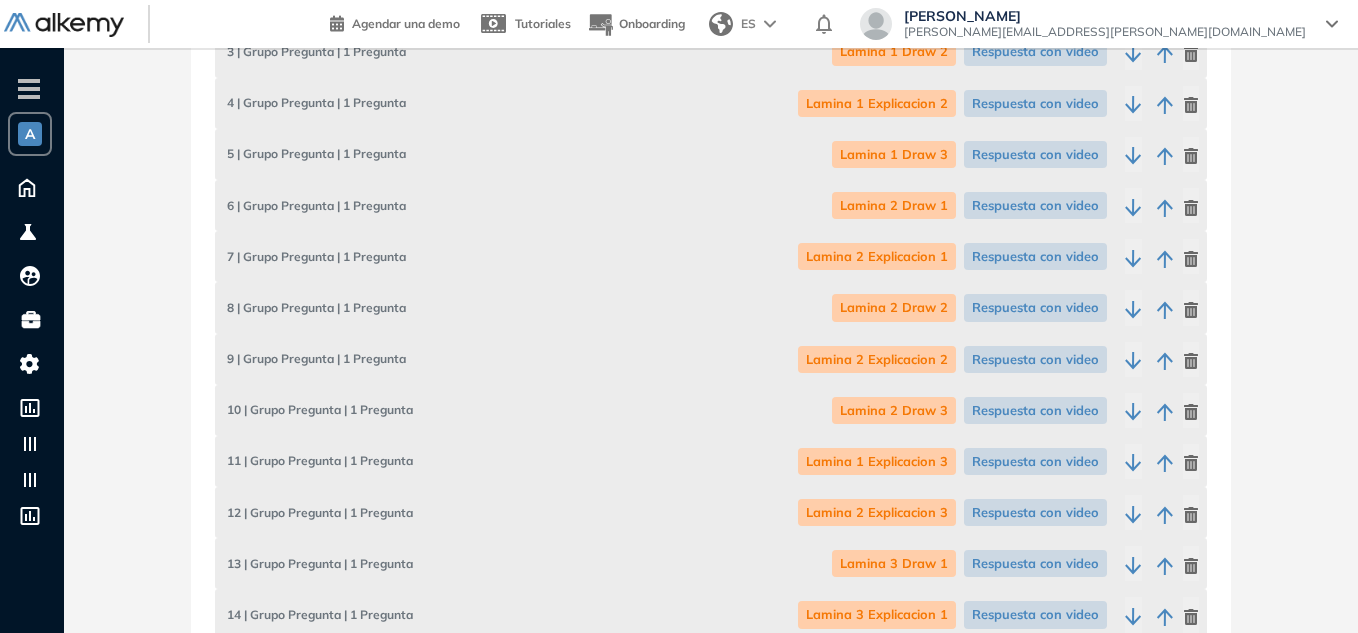 click 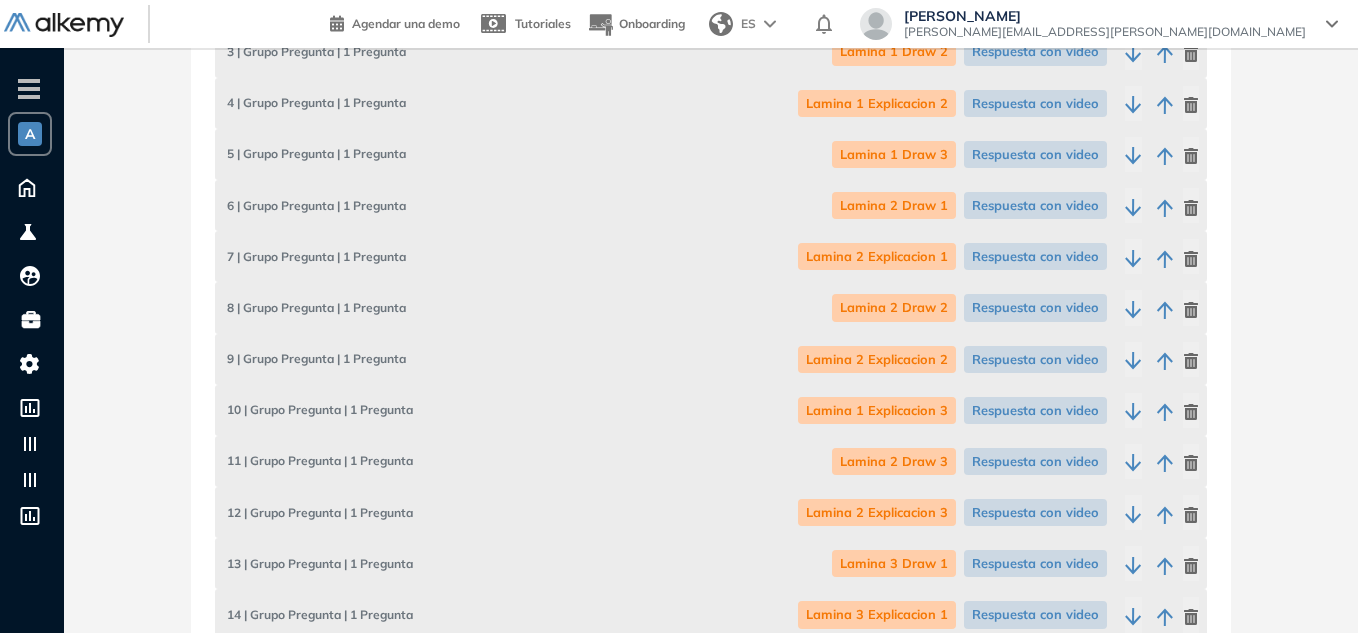 click 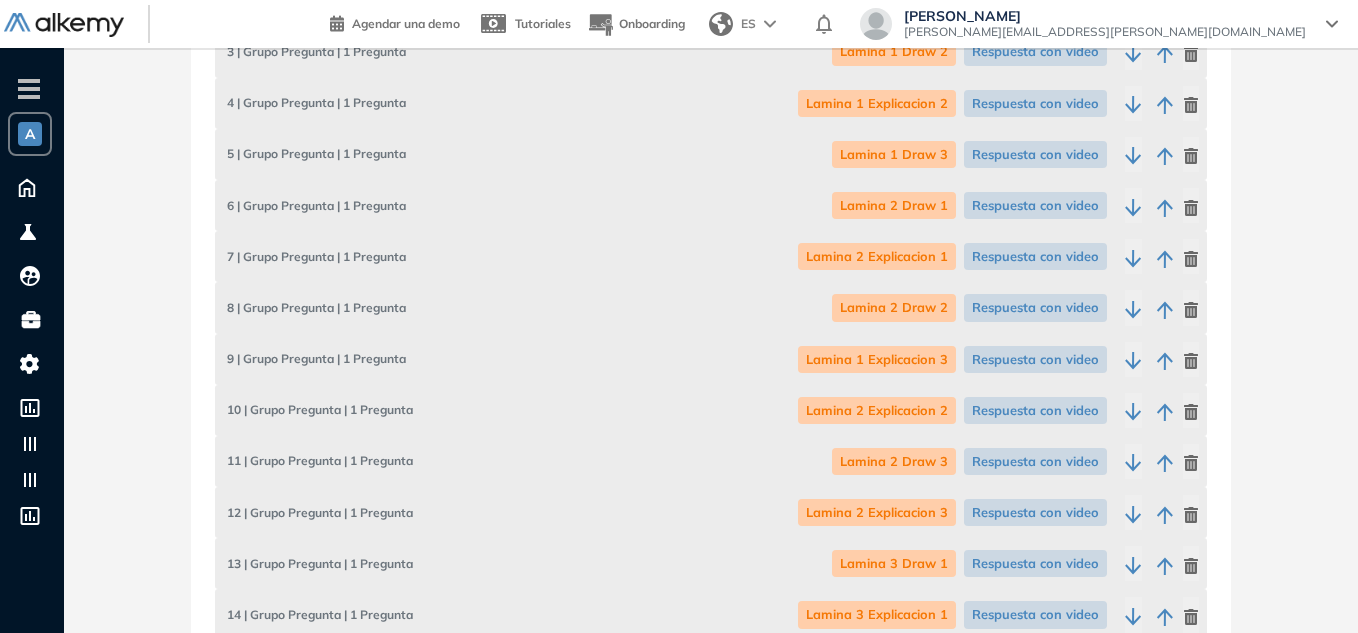 click 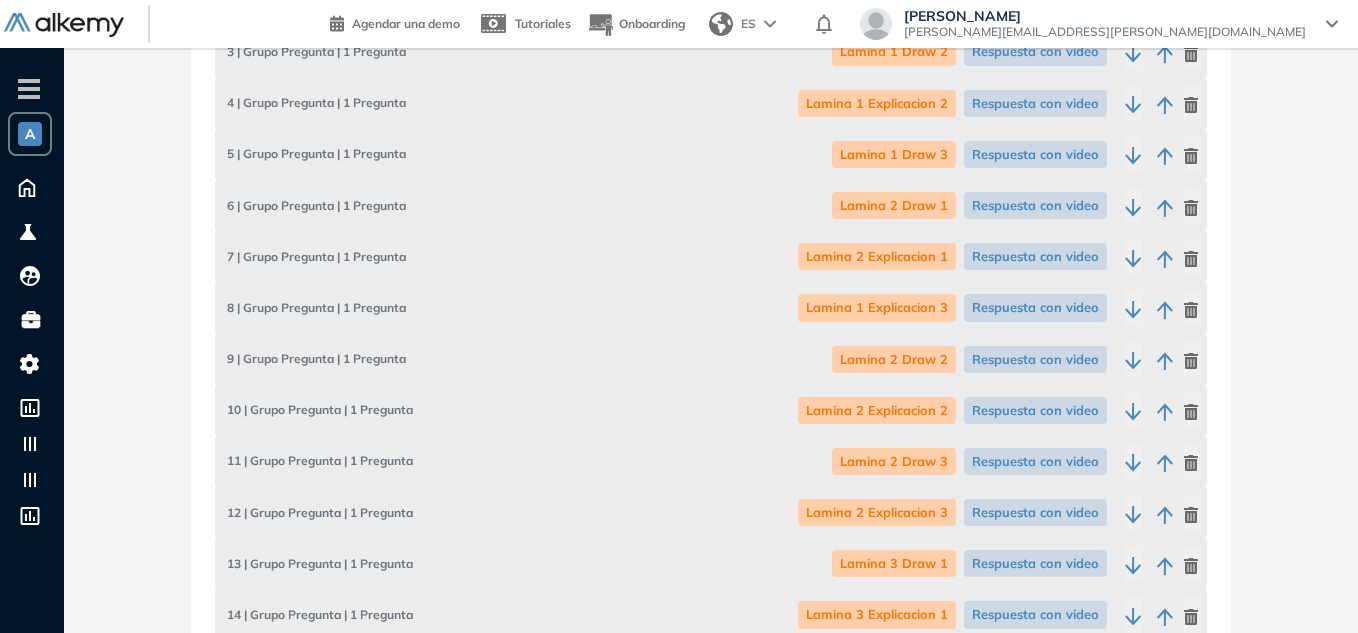 click 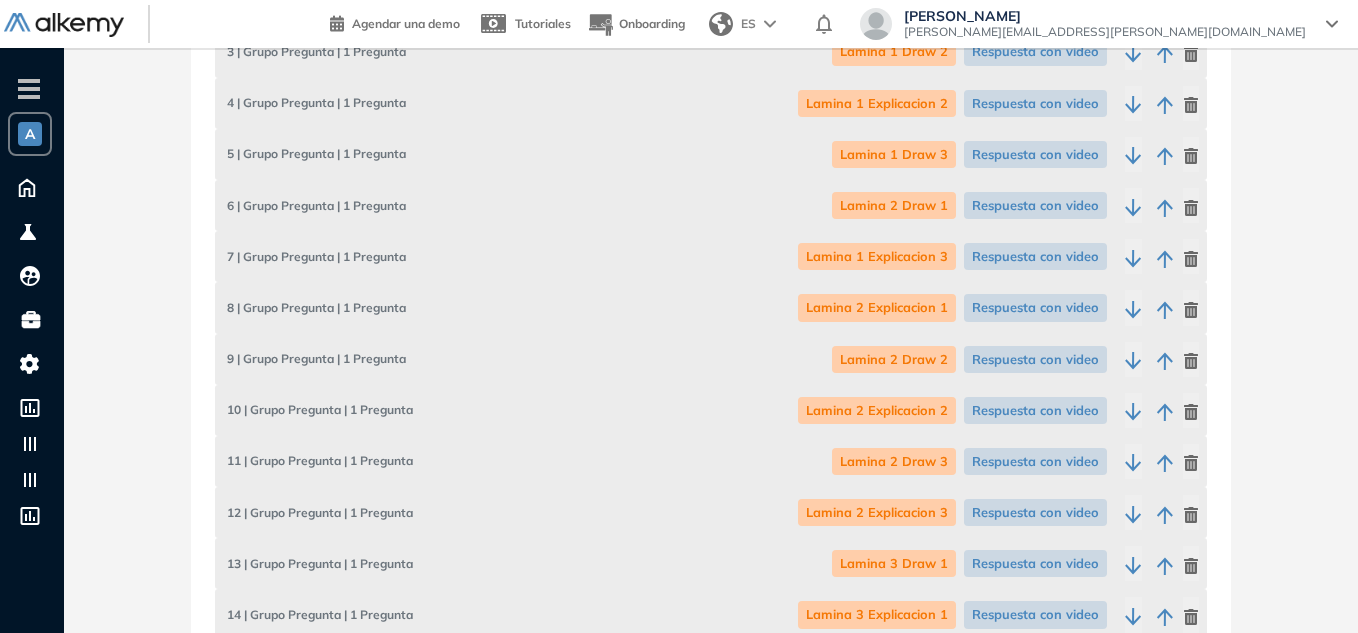 click at bounding box center (1164, 256) 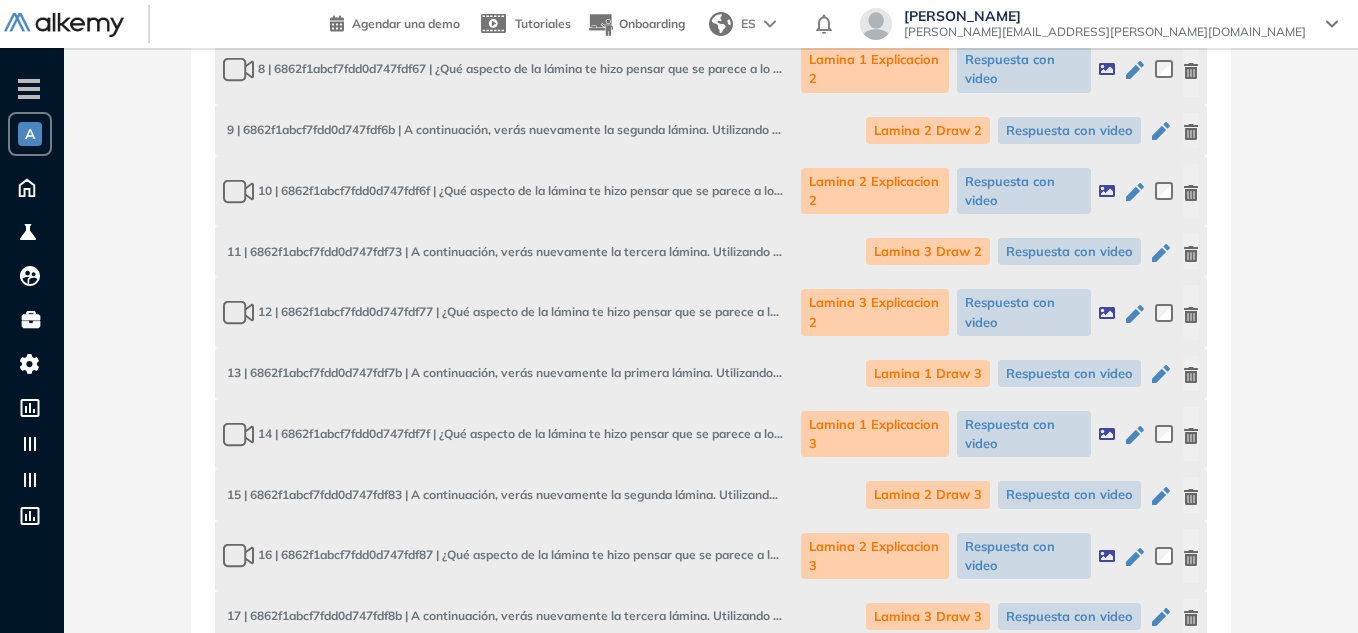 scroll, scrollTop: 2120, scrollLeft: 0, axis: vertical 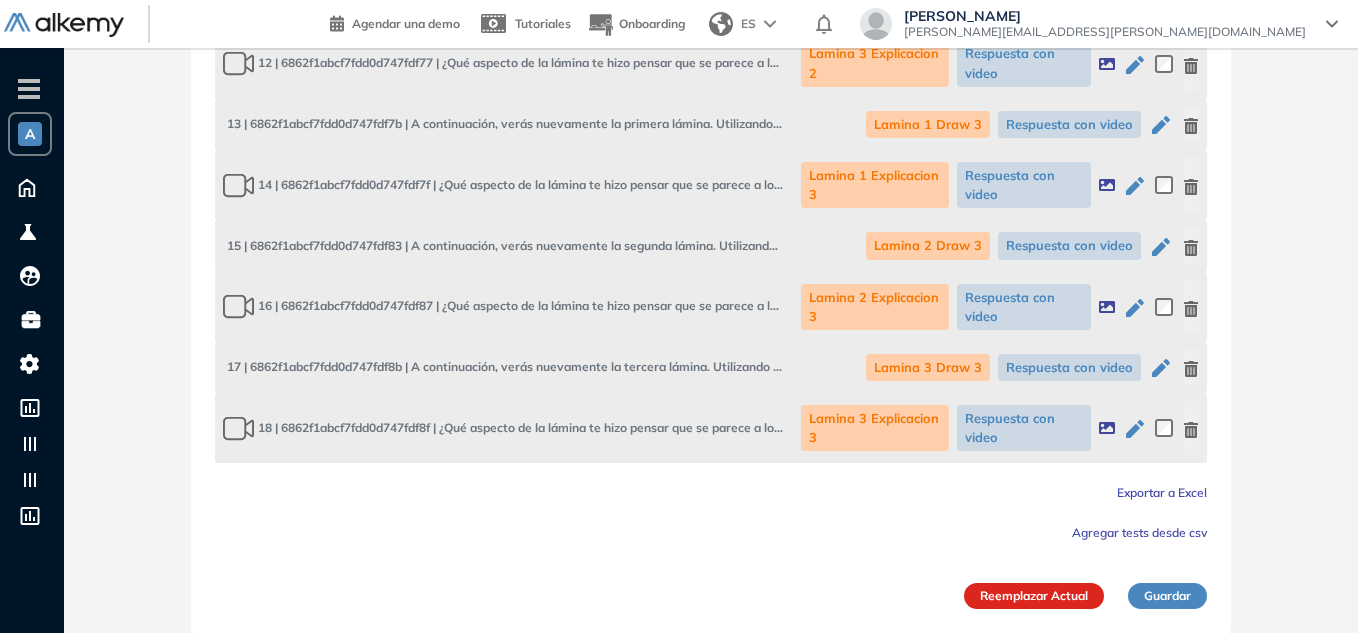 click on "Reemplazar Actual" at bounding box center (1034, 596) 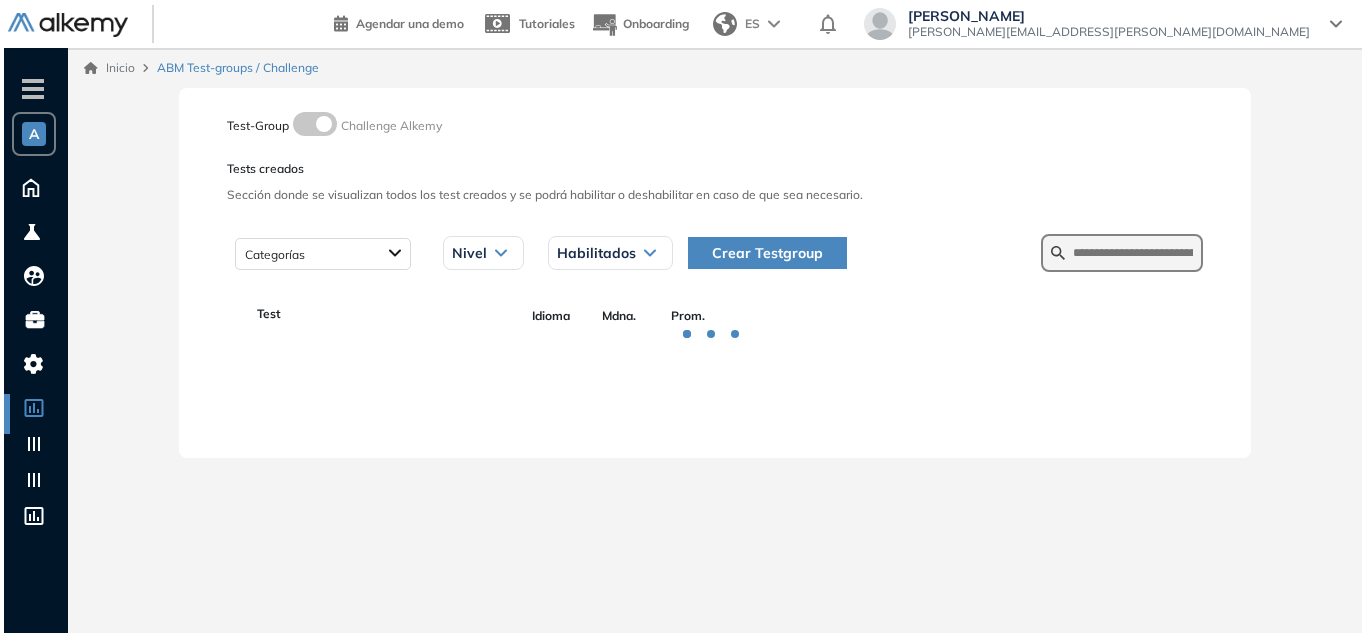 scroll, scrollTop: 0, scrollLeft: 0, axis: both 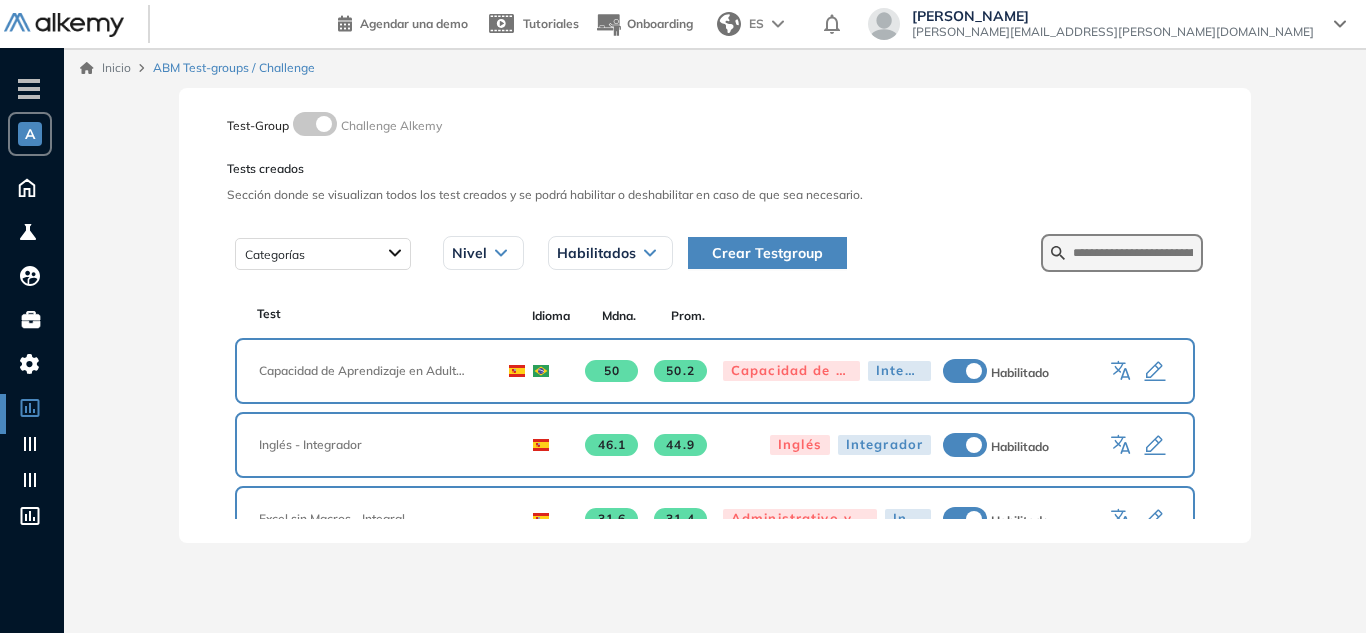 click on "-" at bounding box center (29, 87) 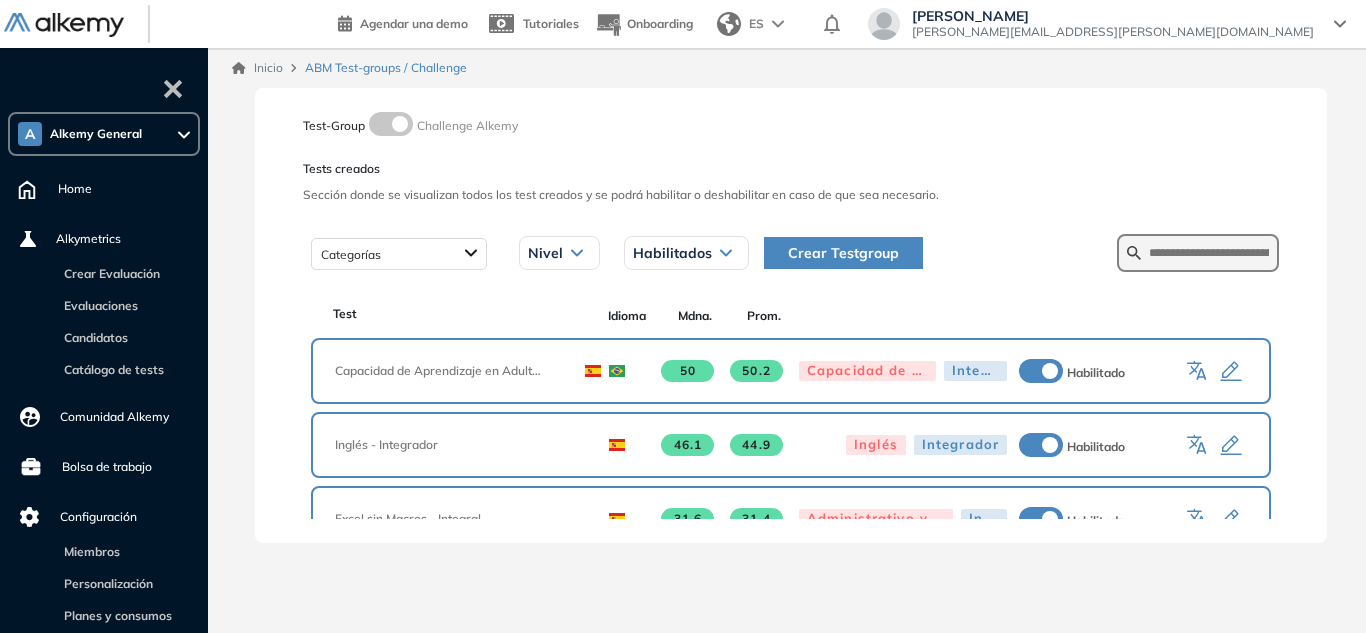 click on "Home" at bounding box center (75, 189) 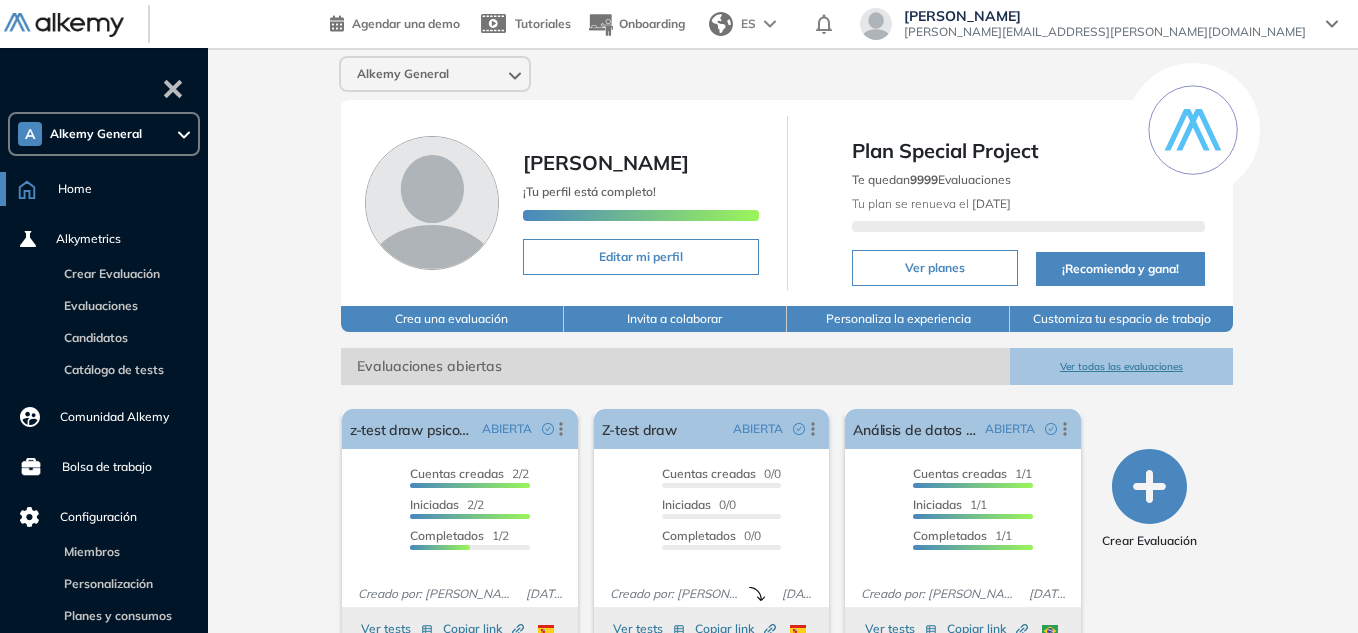 scroll, scrollTop: 131, scrollLeft: 0, axis: vertical 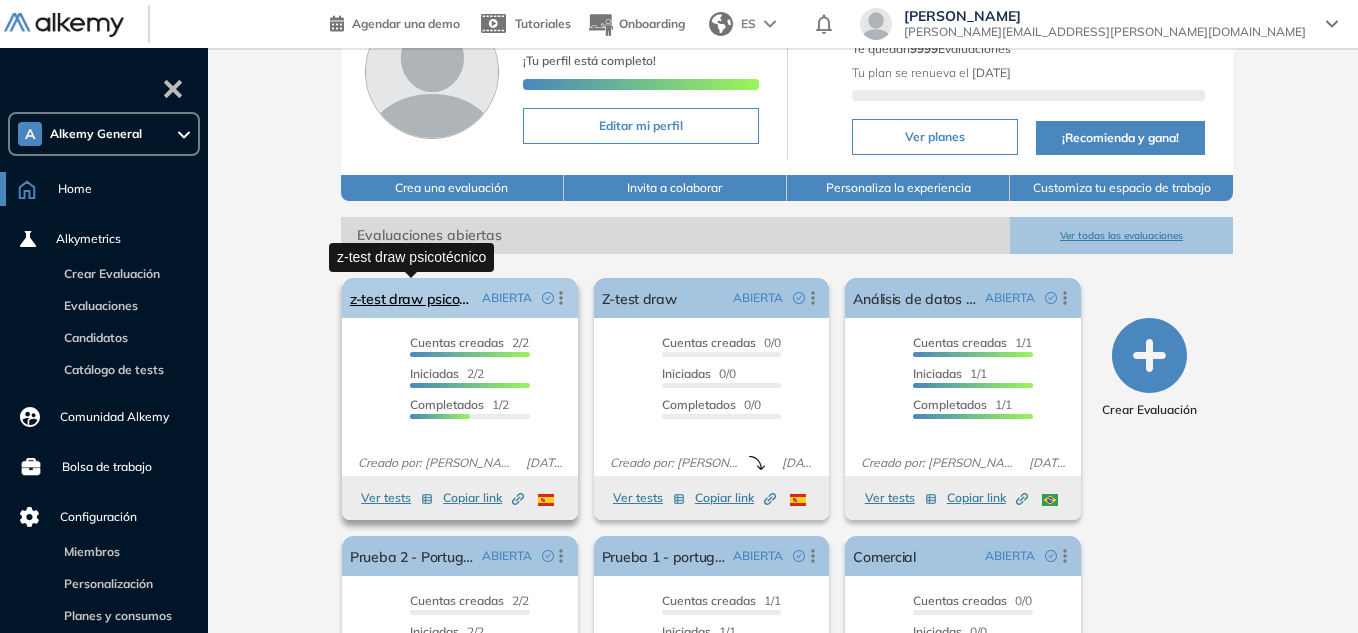 click on "z-test draw psicotécnico" at bounding box center [412, 298] 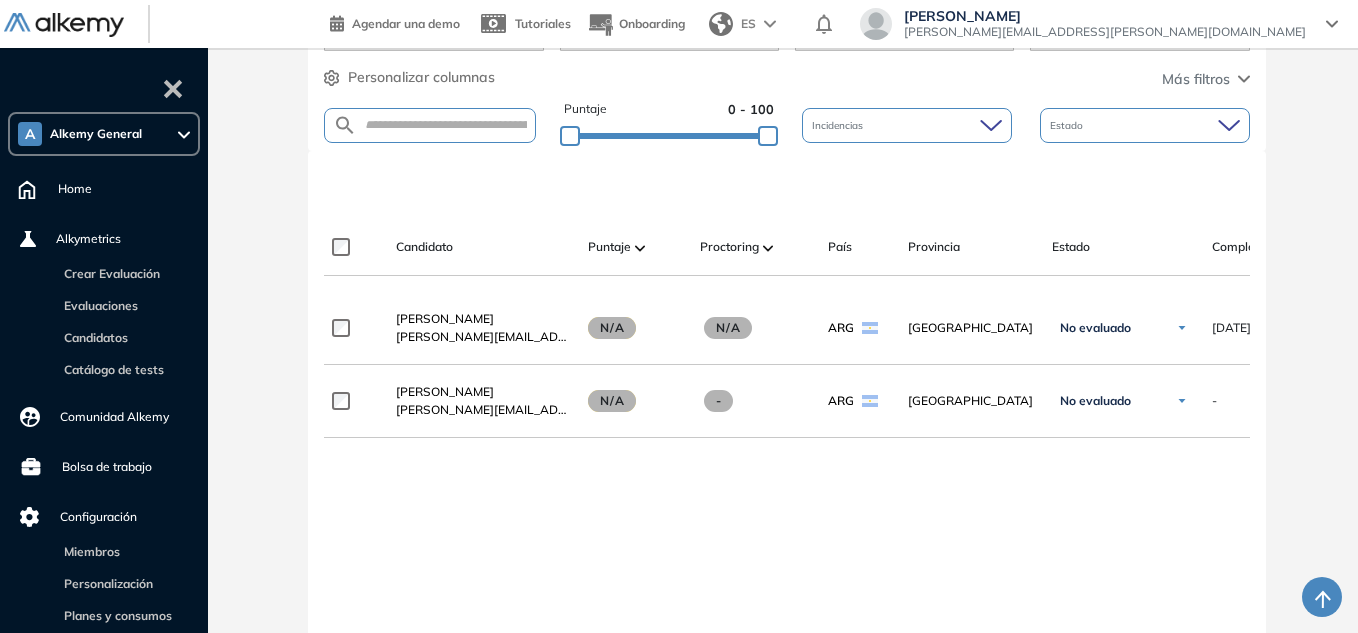 scroll, scrollTop: 0, scrollLeft: 0, axis: both 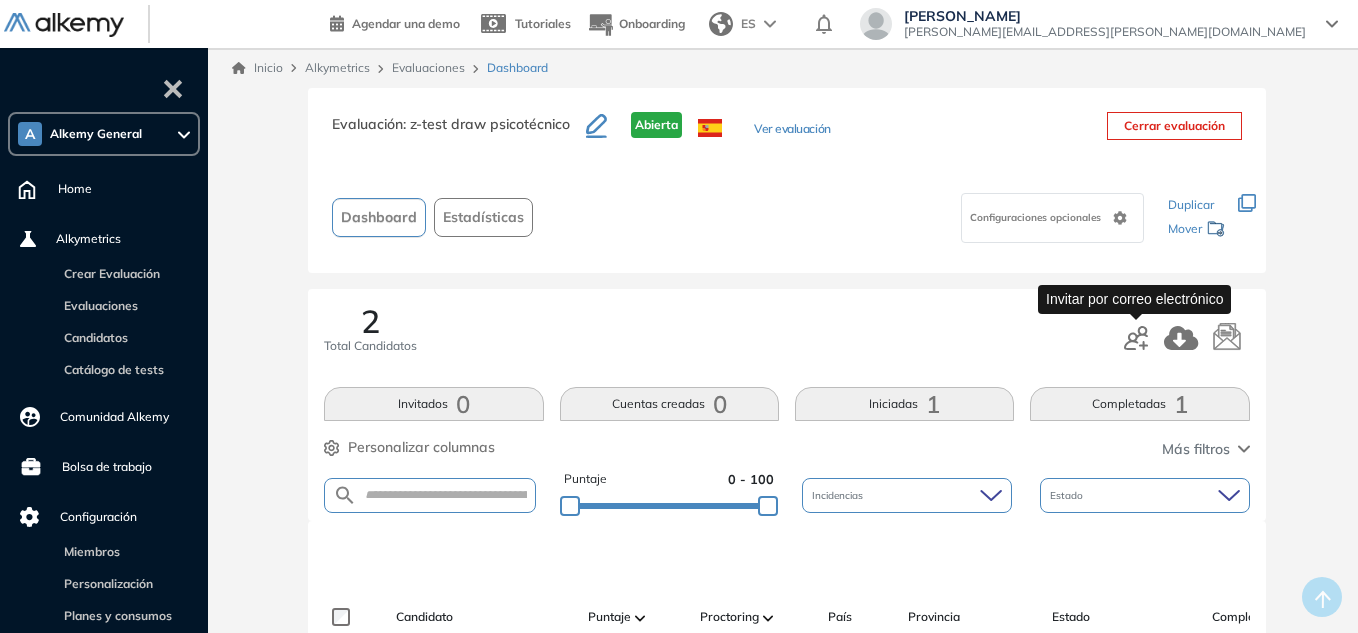 click 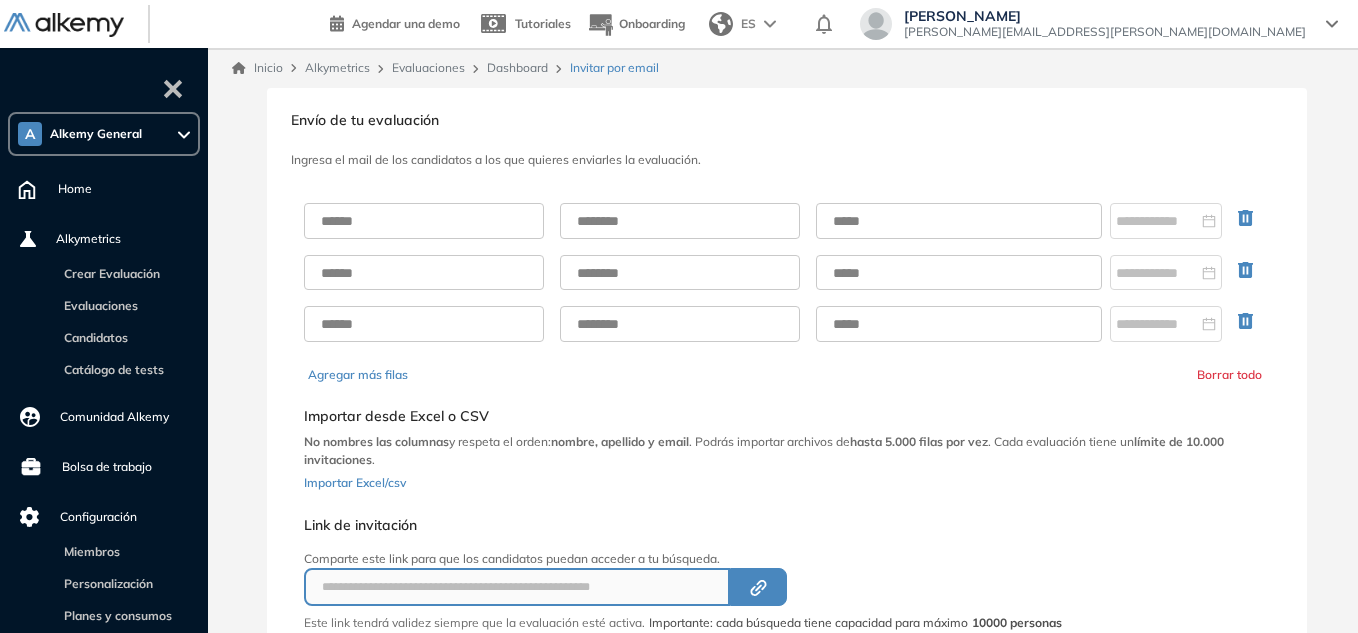 scroll, scrollTop: 141, scrollLeft: 0, axis: vertical 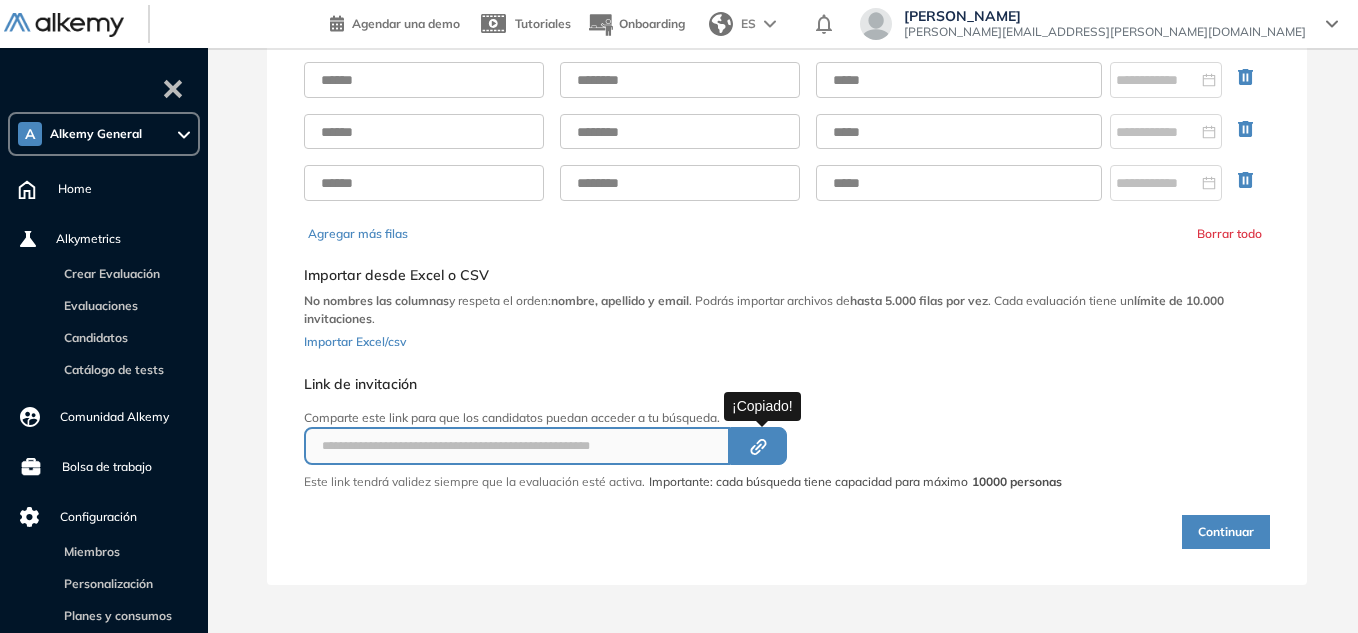 click 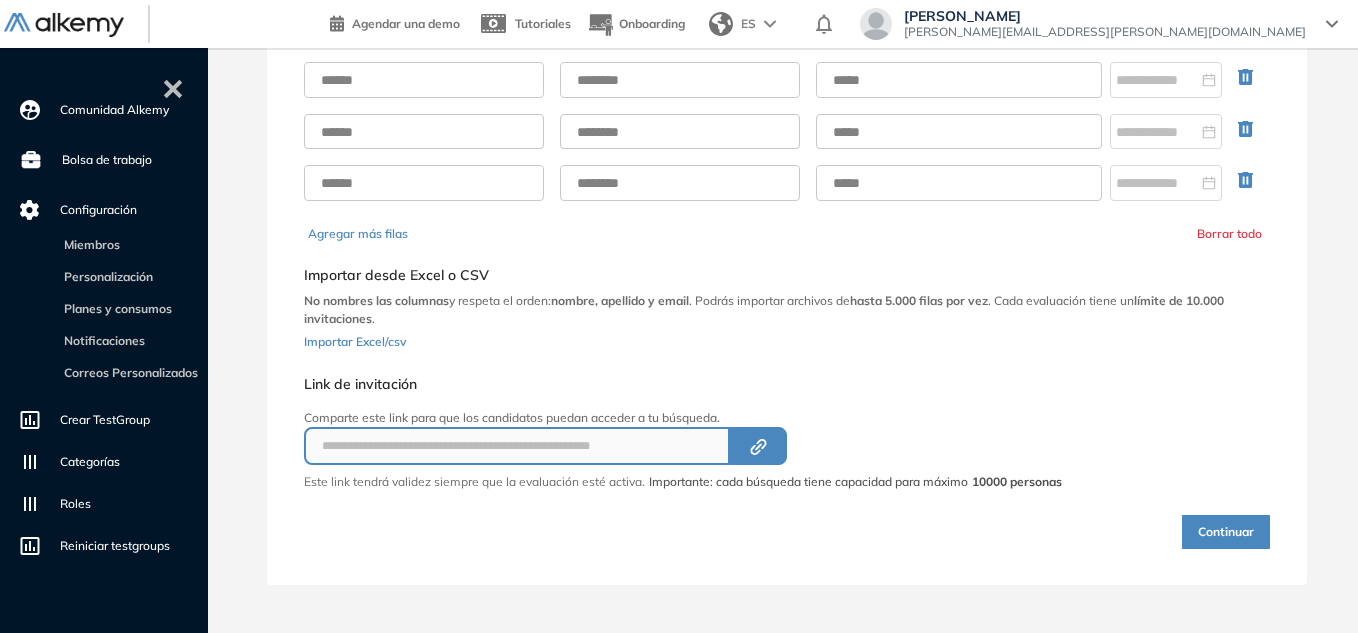 click on "Crear TestGroup" at bounding box center (105, 420) 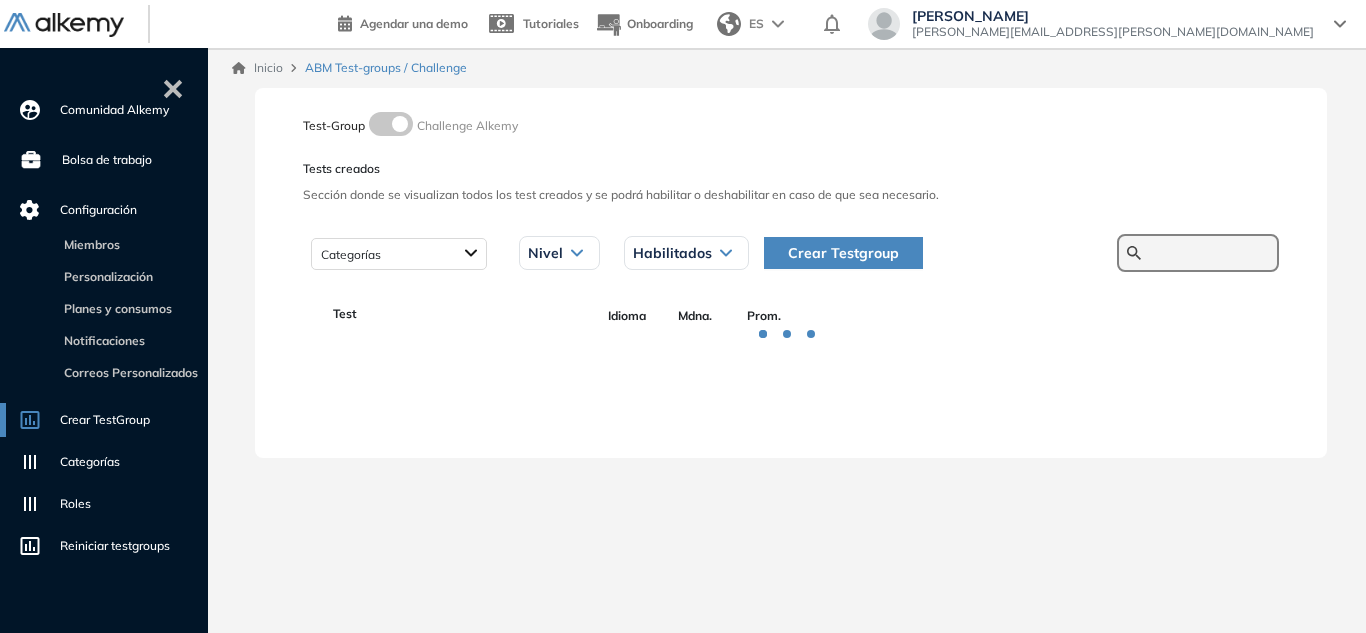 click at bounding box center [1209, 253] 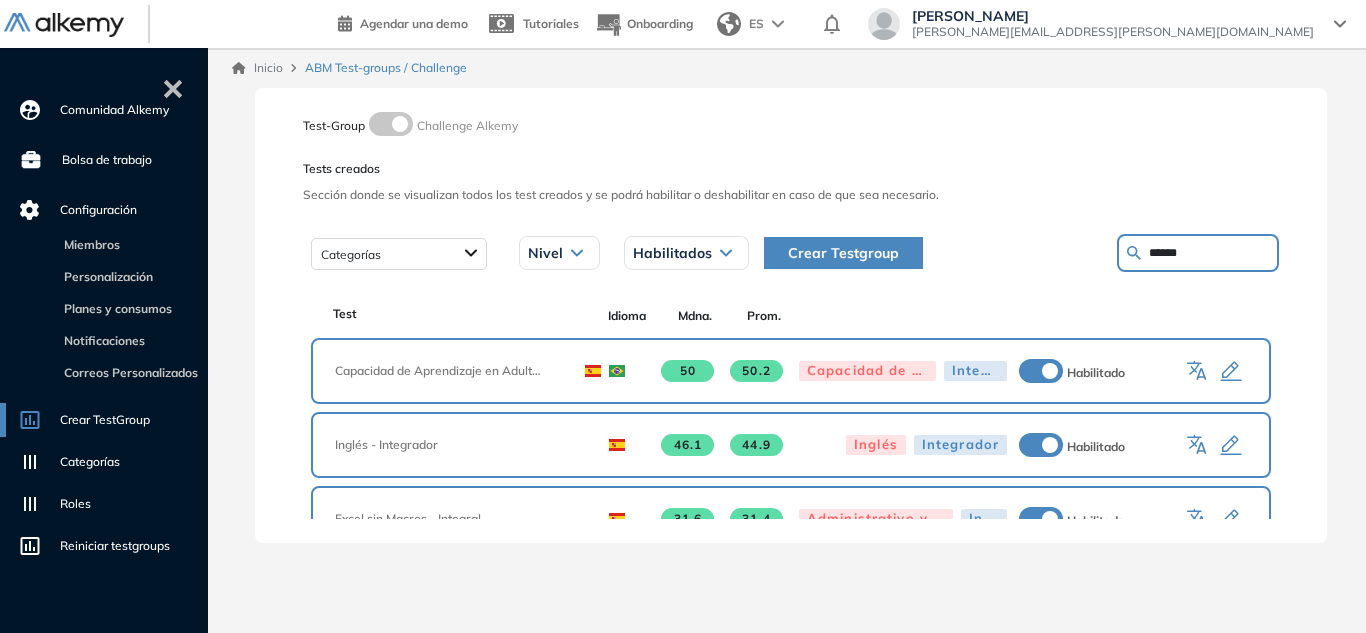 type on "******" 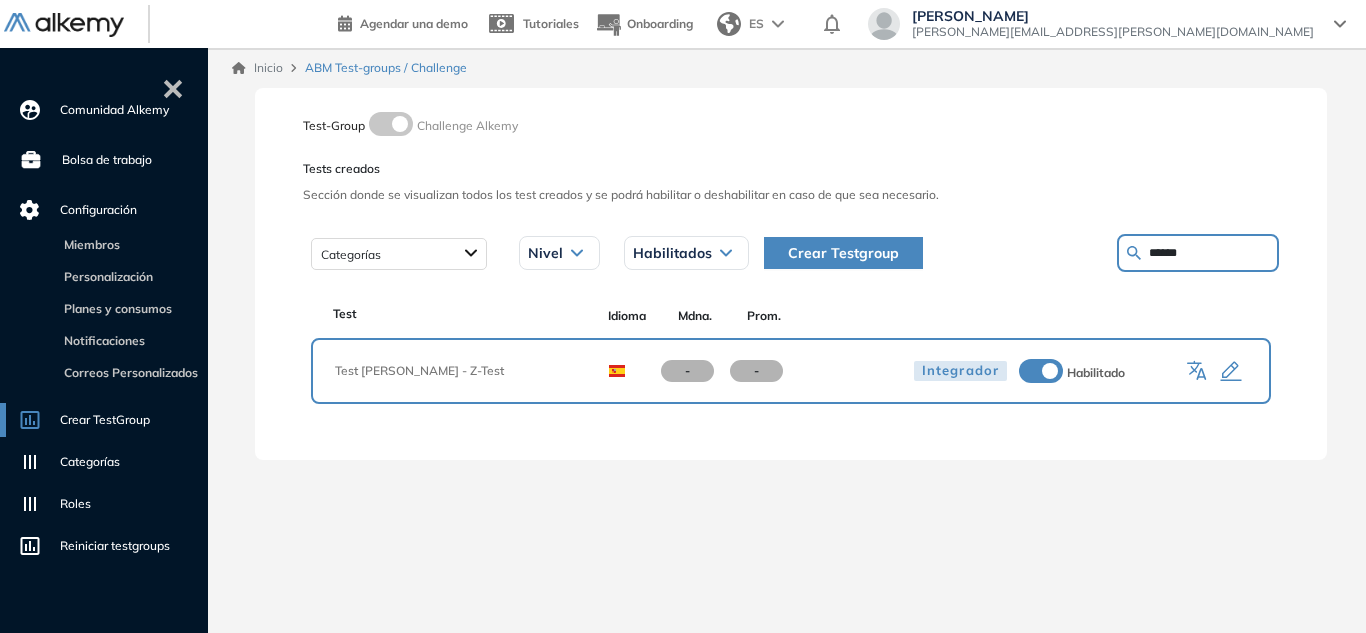 click 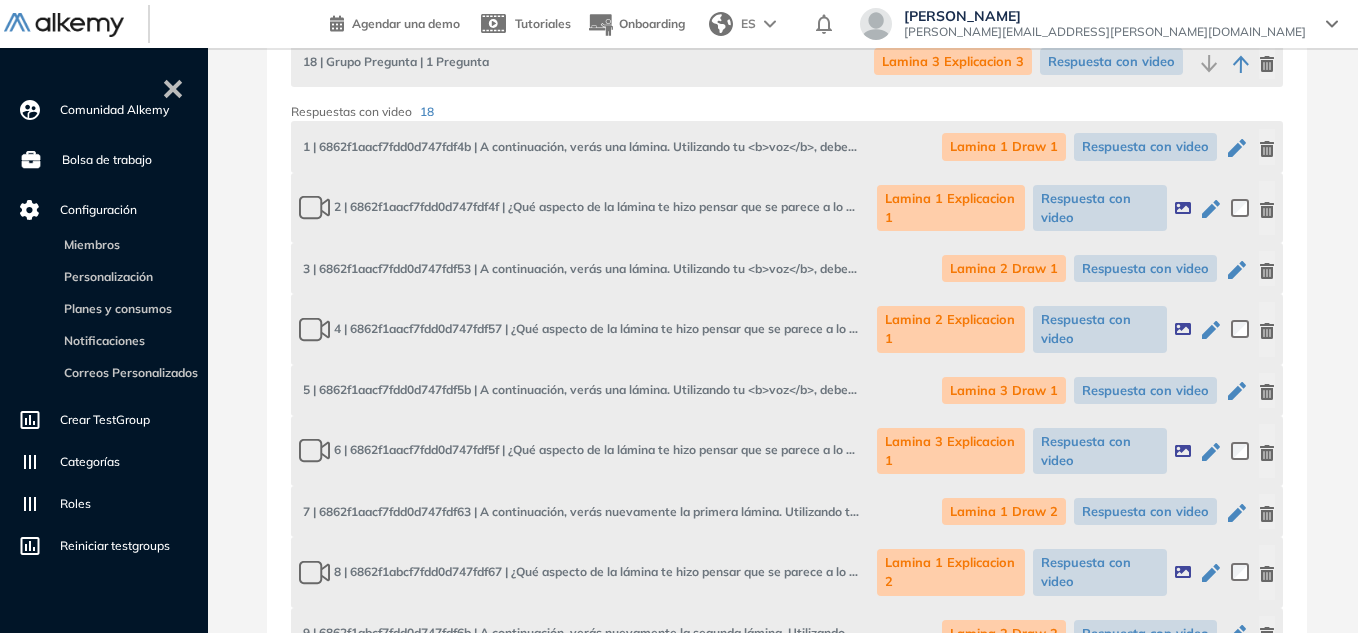 scroll, scrollTop: 1218, scrollLeft: 0, axis: vertical 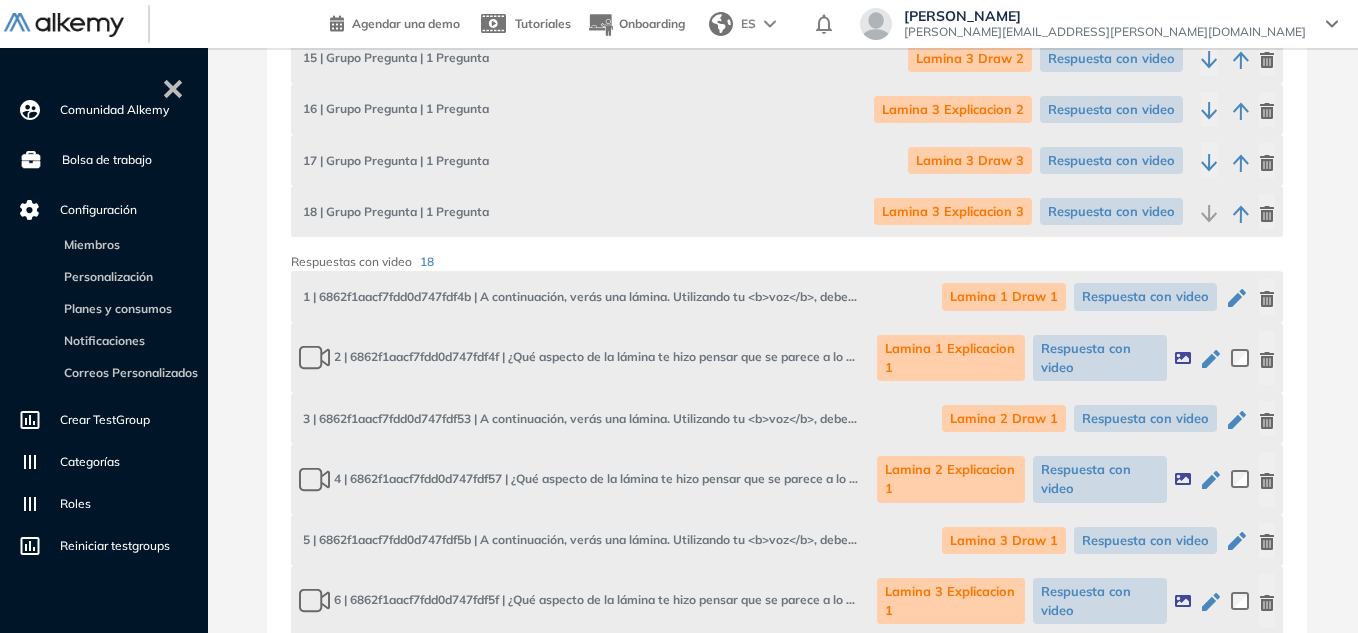 click 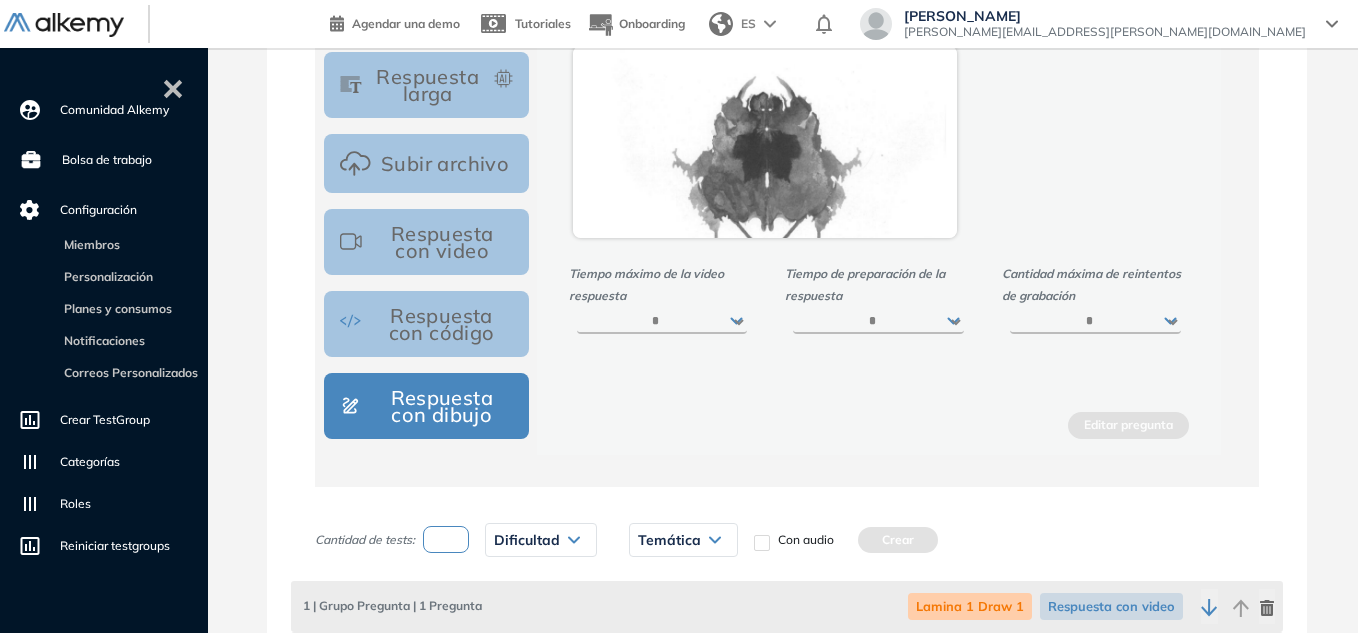 scroll, scrollTop: 780, scrollLeft: 0, axis: vertical 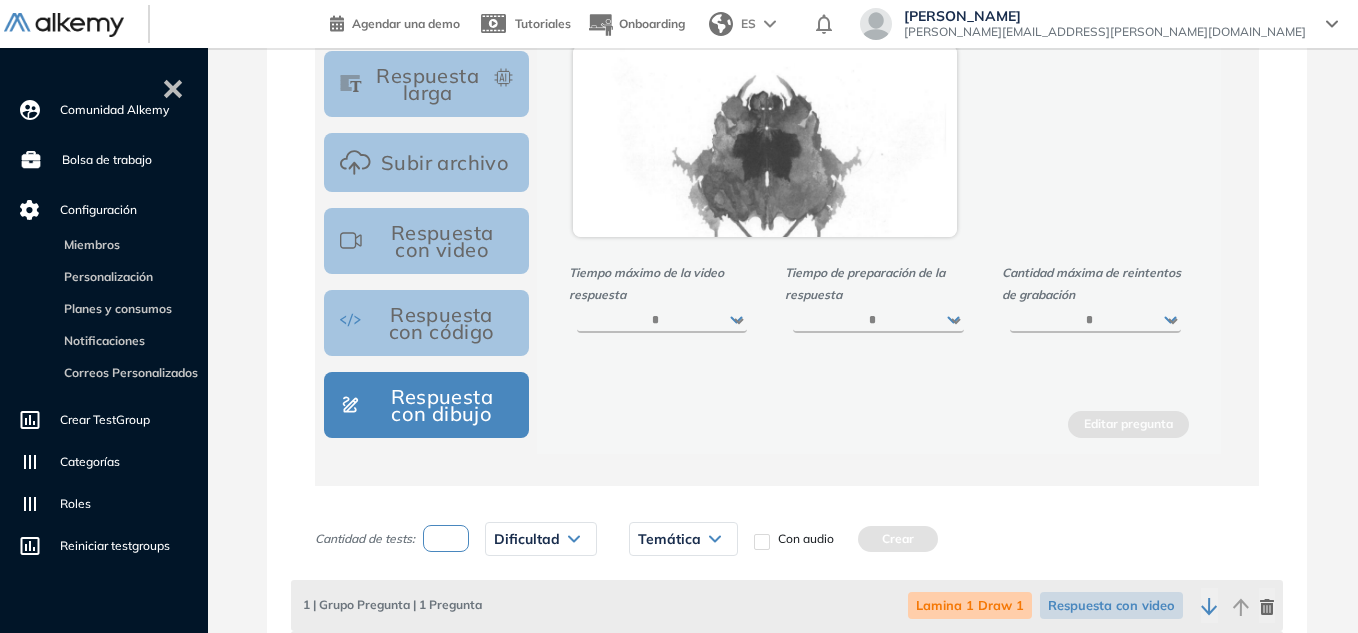 click on "****** ***** ***** ***** ***** *****" at bounding box center [662, 321] 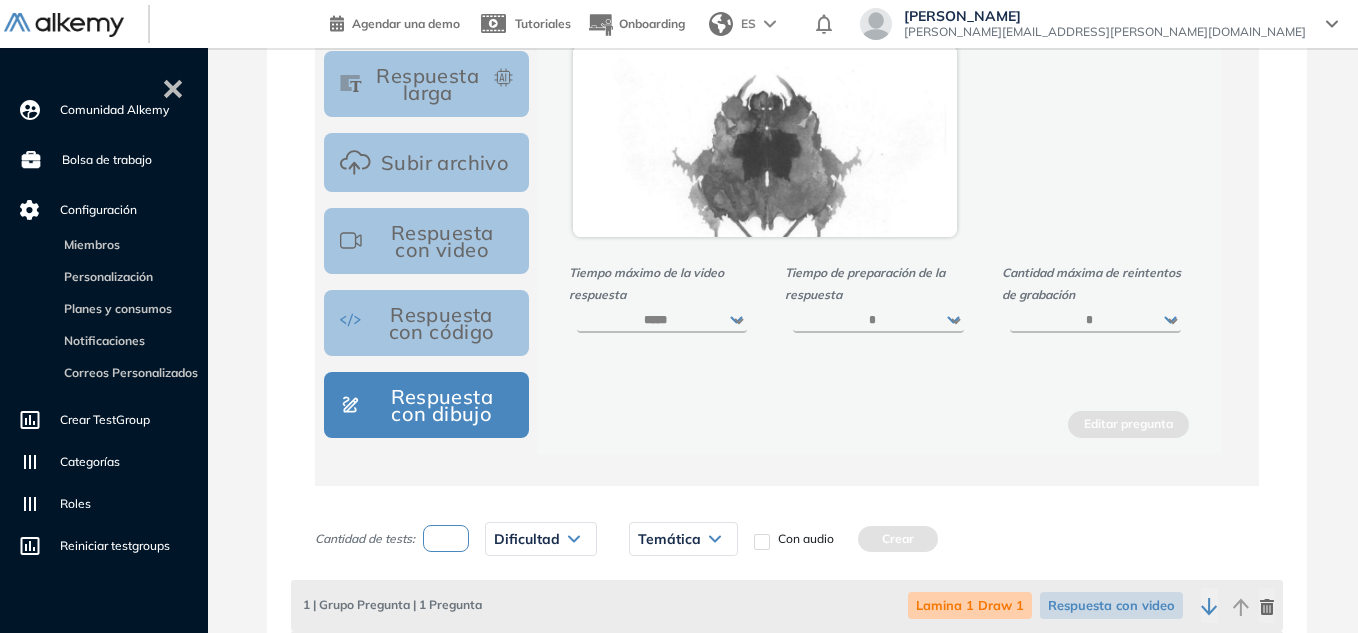 click on "****** ***** ***** ***** ***** *****" at bounding box center [662, 321] 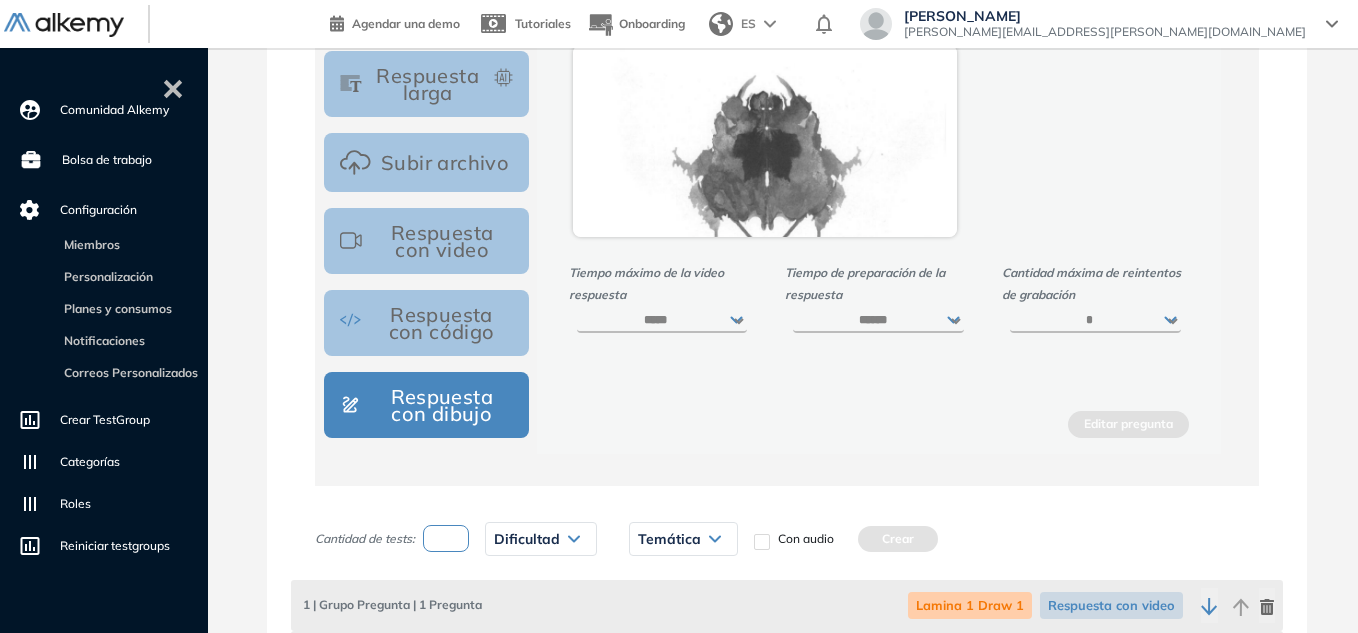 click on "***** ****** ****** *****" at bounding box center (878, 321) 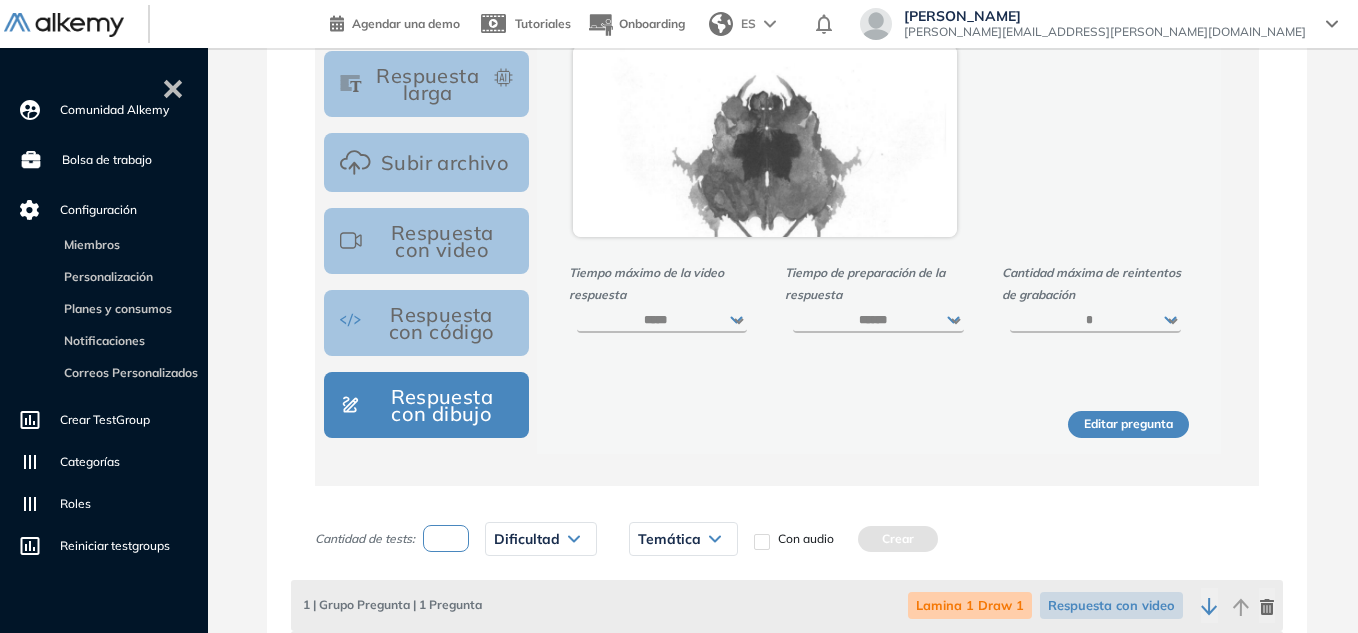 click on "Editar pregunta" at bounding box center (1128, 424) 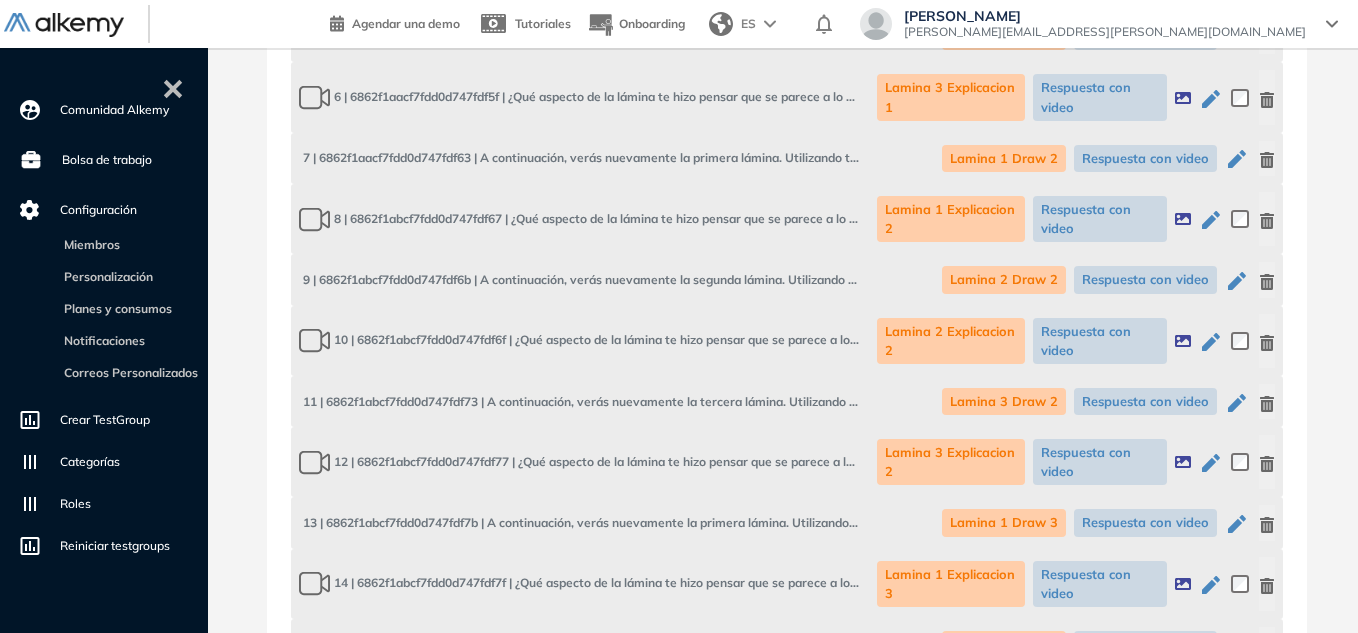 scroll, scrollTop: 2946, scrollLeft: 0, axis: vertical 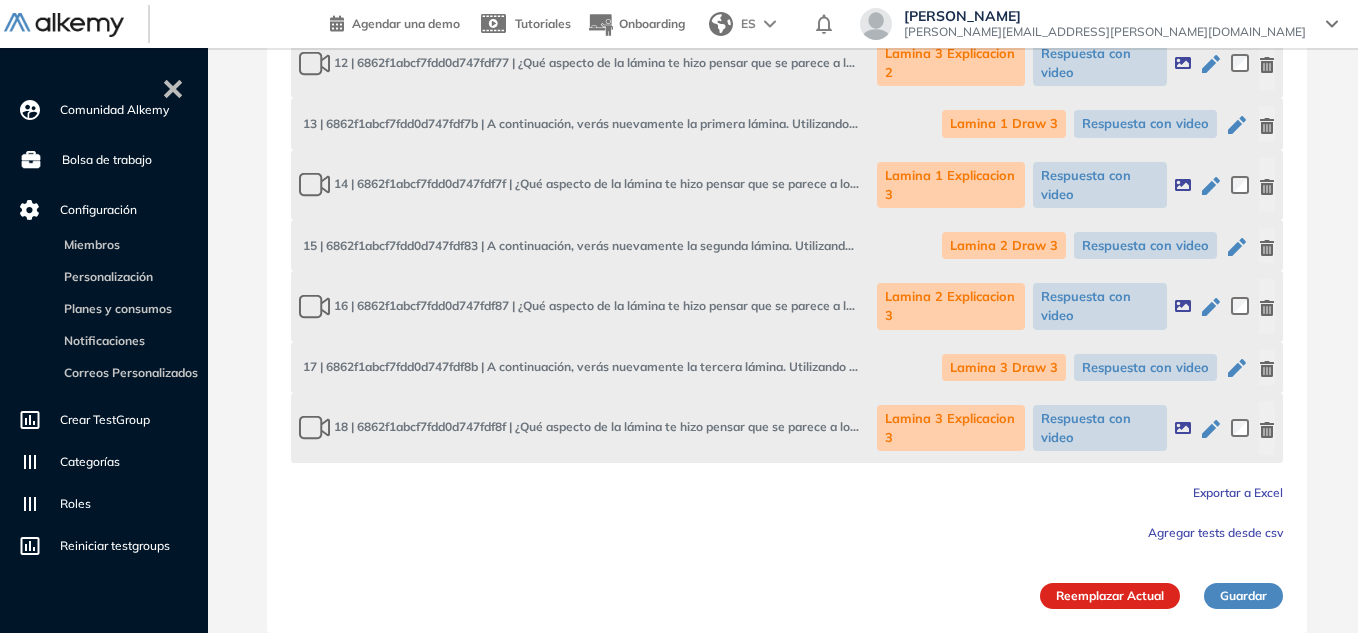 click on "Reemplazar Actual" at bounding box center [1110, 596] 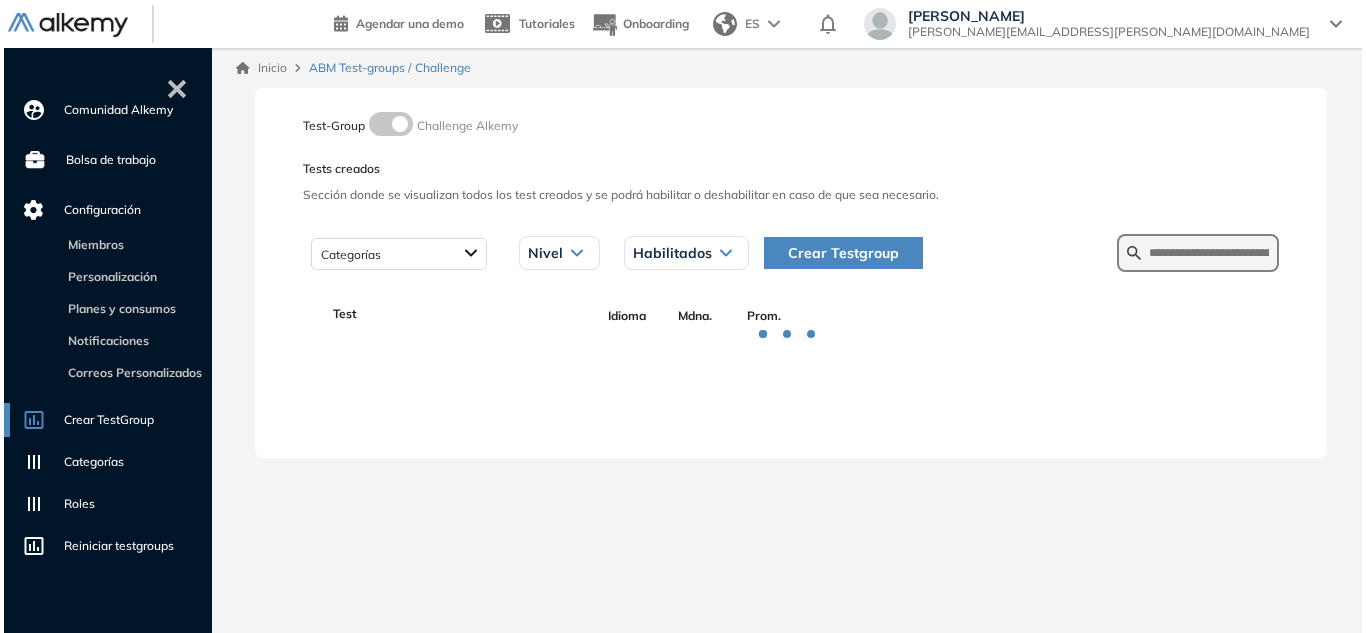 scroll, scrollTop: 0, scrollLeft: 0, axis: both 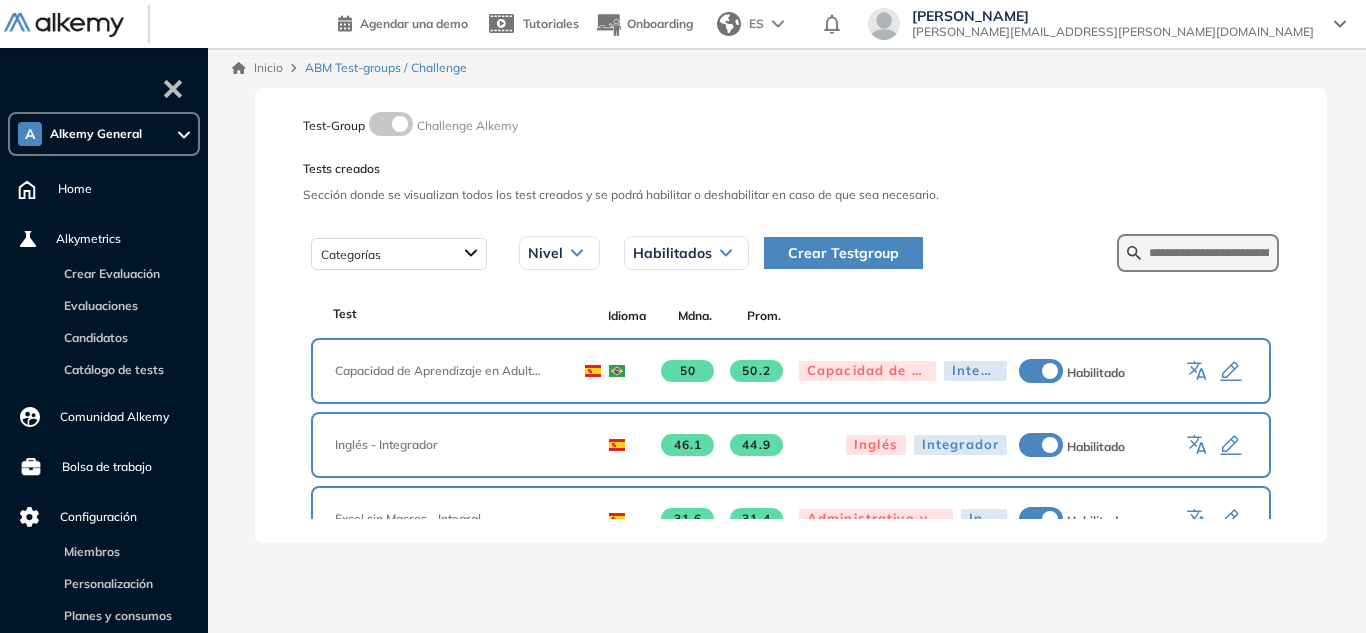 click on "Home" at bounding box center [75, 189] 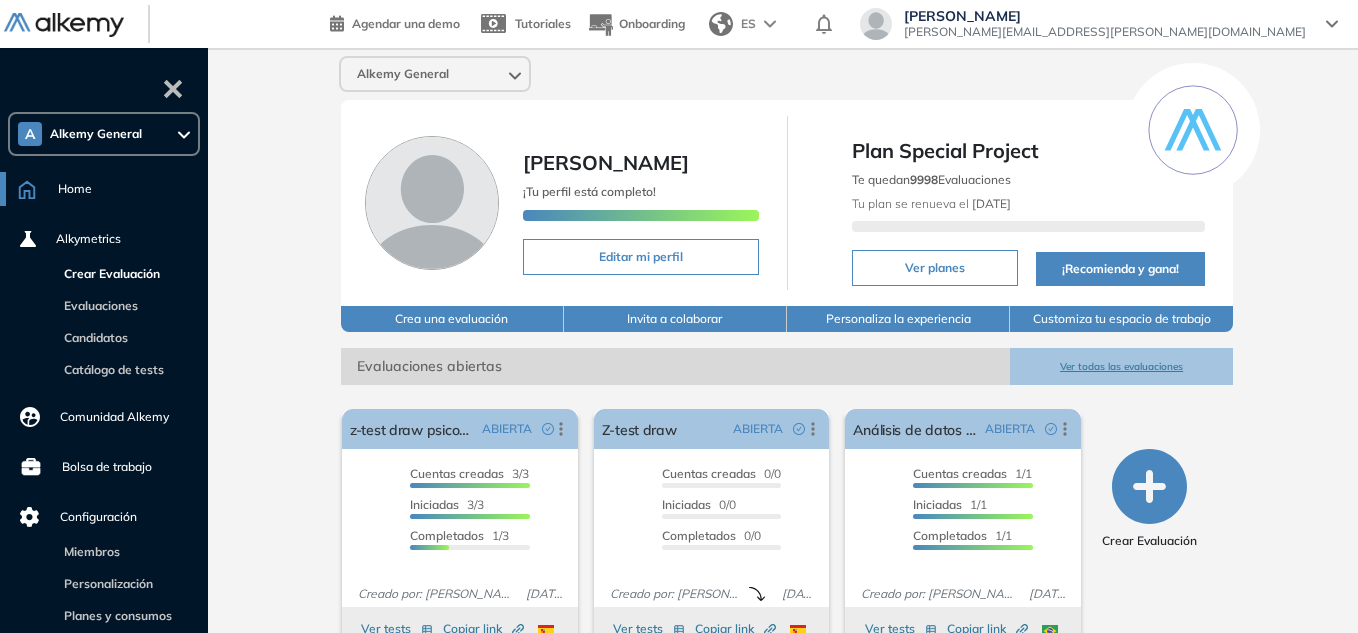 click on "Crear Evaluación" at bounding box center [108, 273] 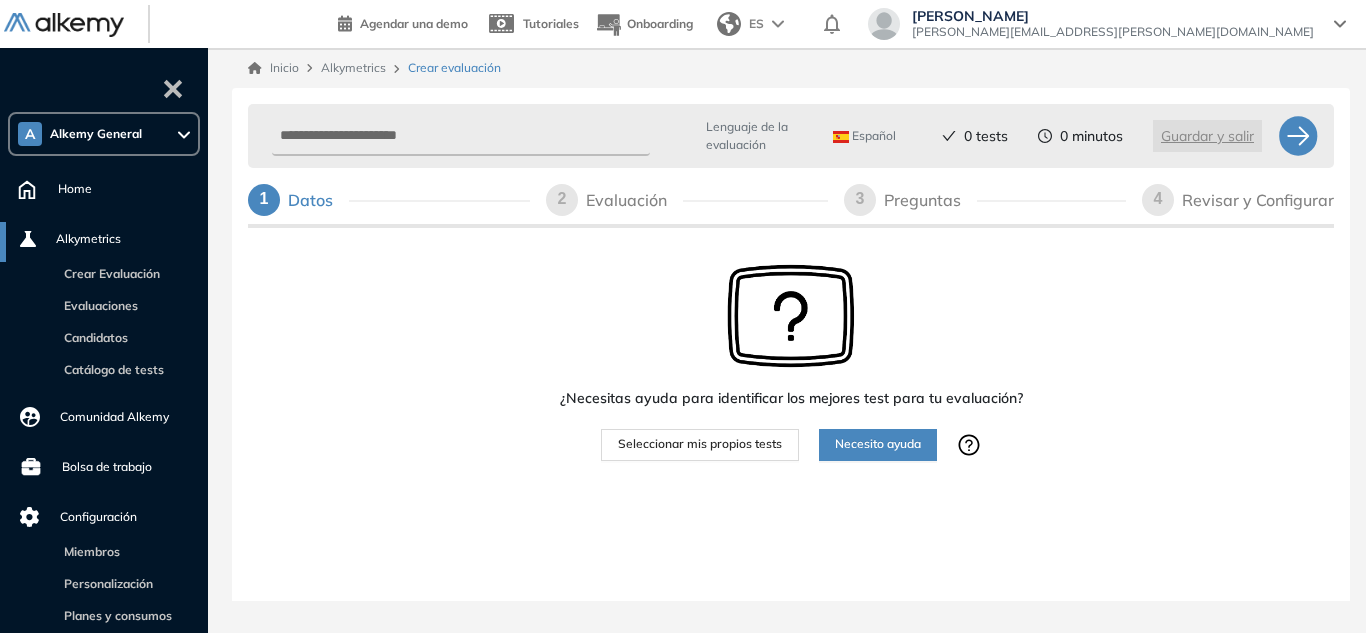 click on "Español" at bounding box center [864, 136] 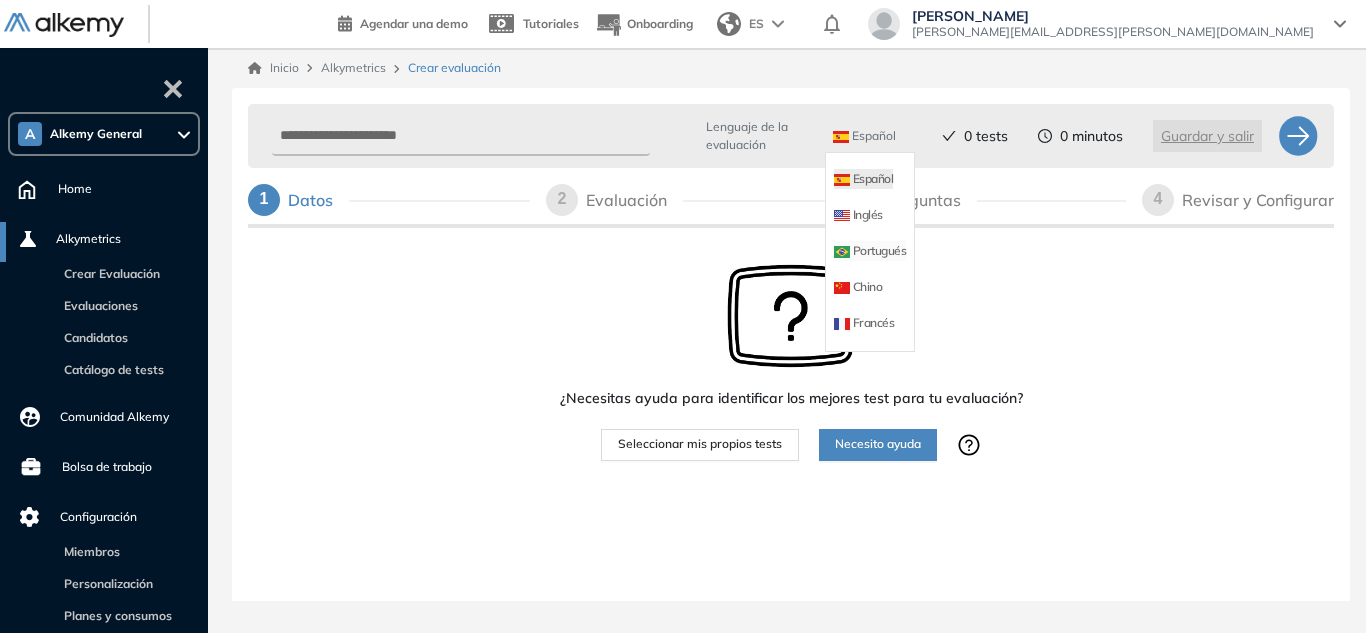 click on "Portugués" at bounding box center [870, 251] 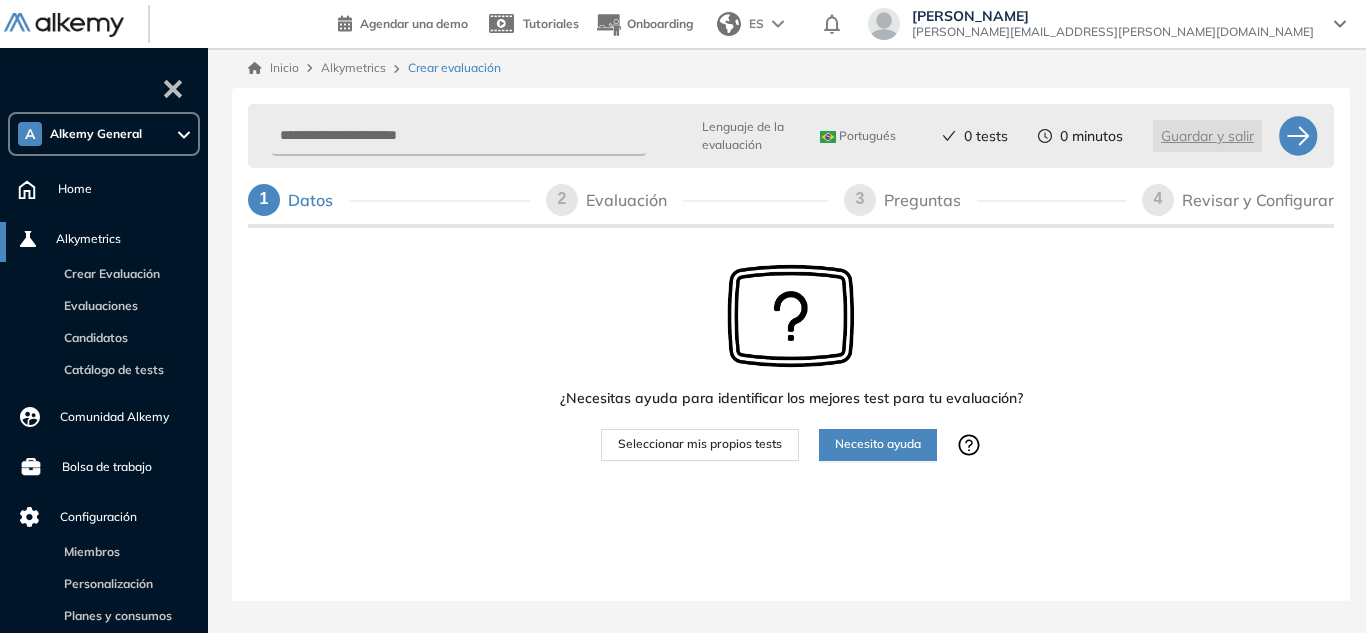 click on "Seleccionar mis propios tests" at bounding box center [700, 444] 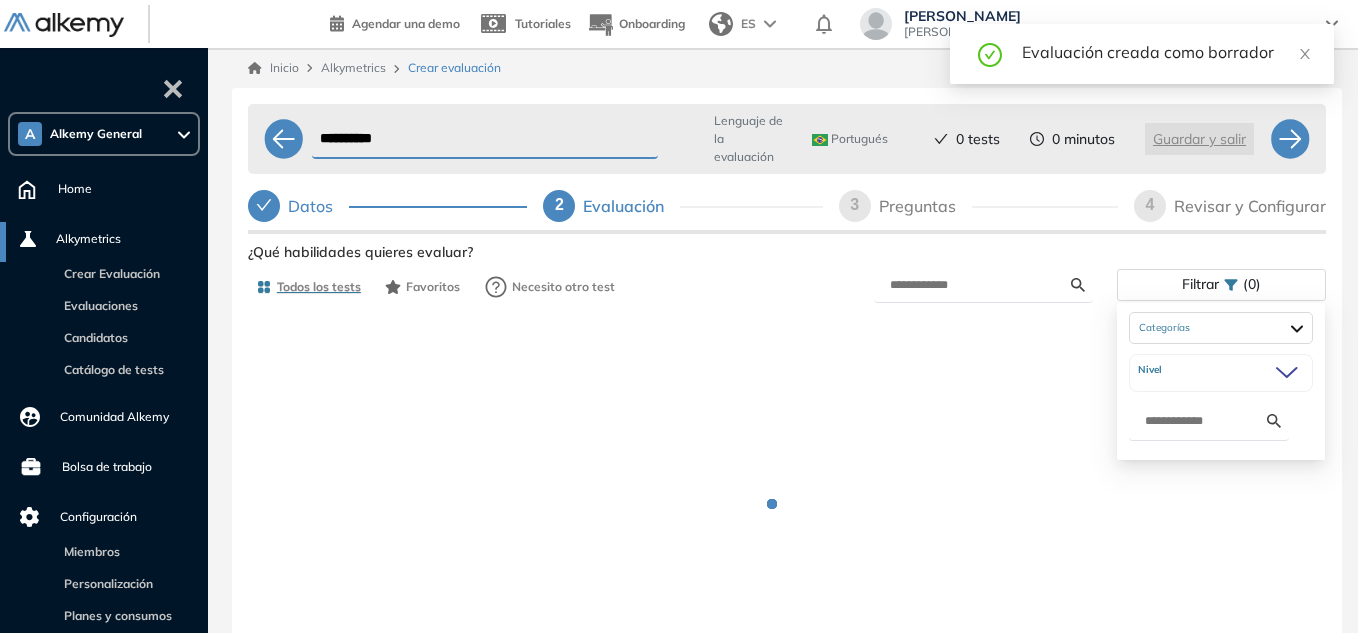 click on "Filtrar  (0)" at bounding box center [1221, 284] 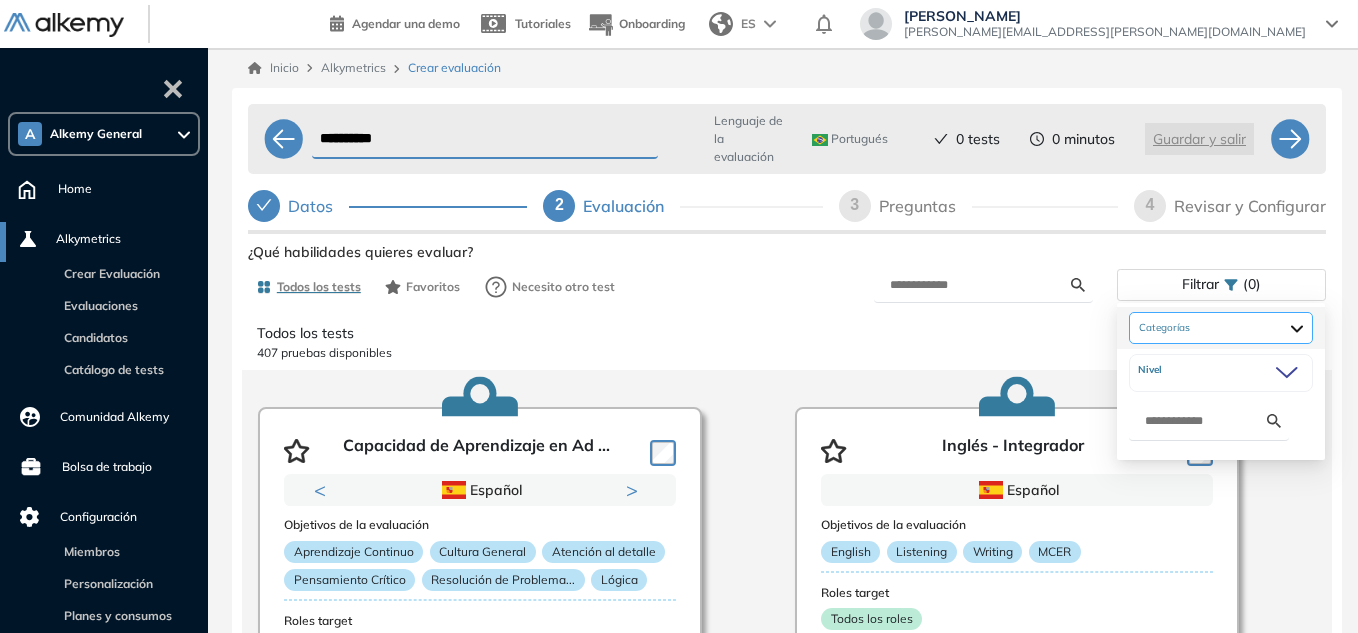 click at bounding box center [1221, 328] 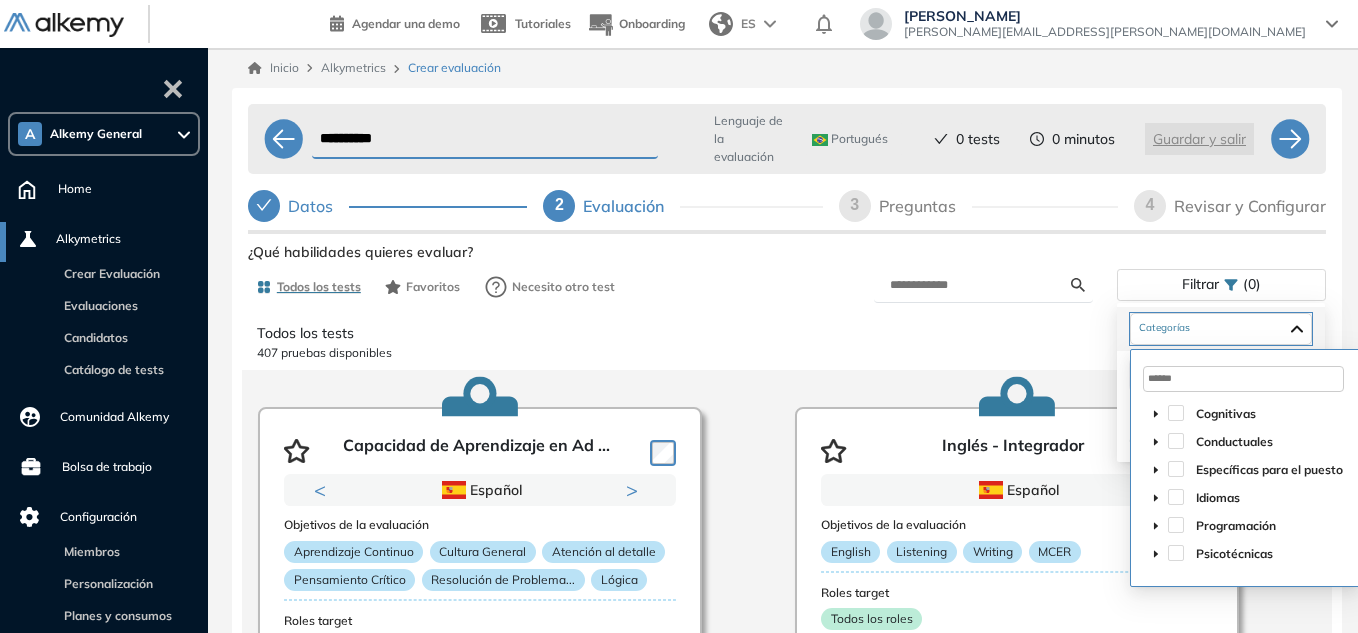 click 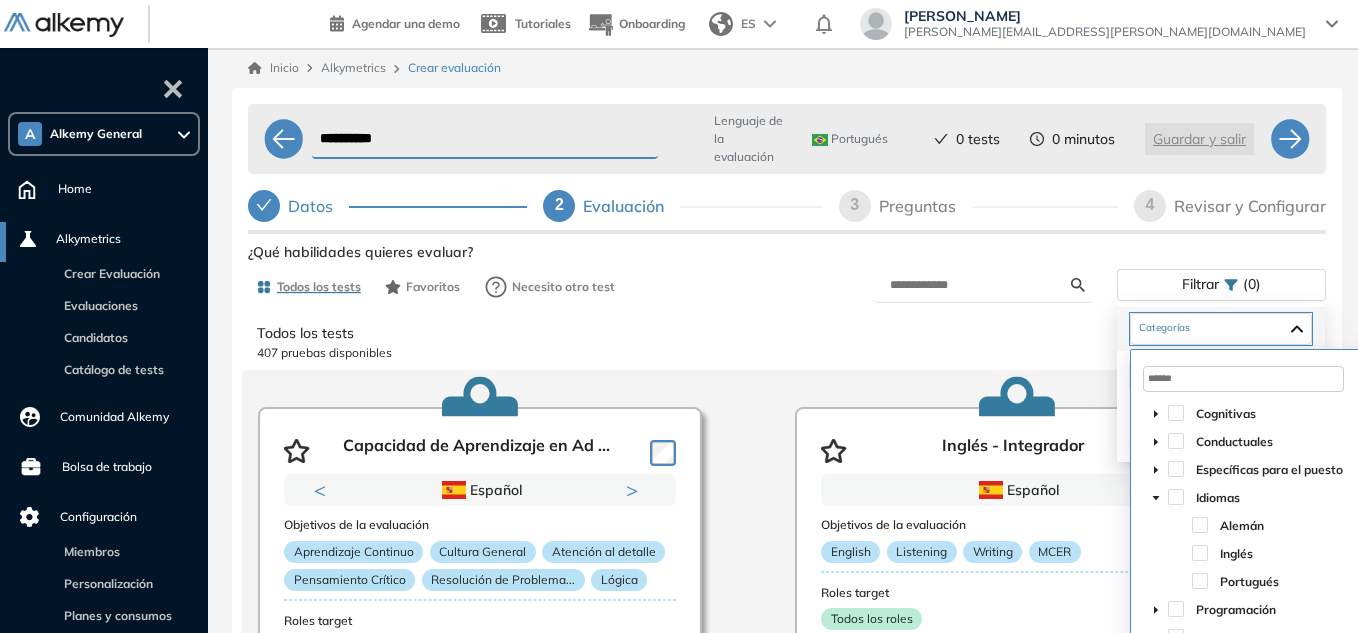 scroll, scrollTop: 49, scrollLeft: 0, axis: vertical 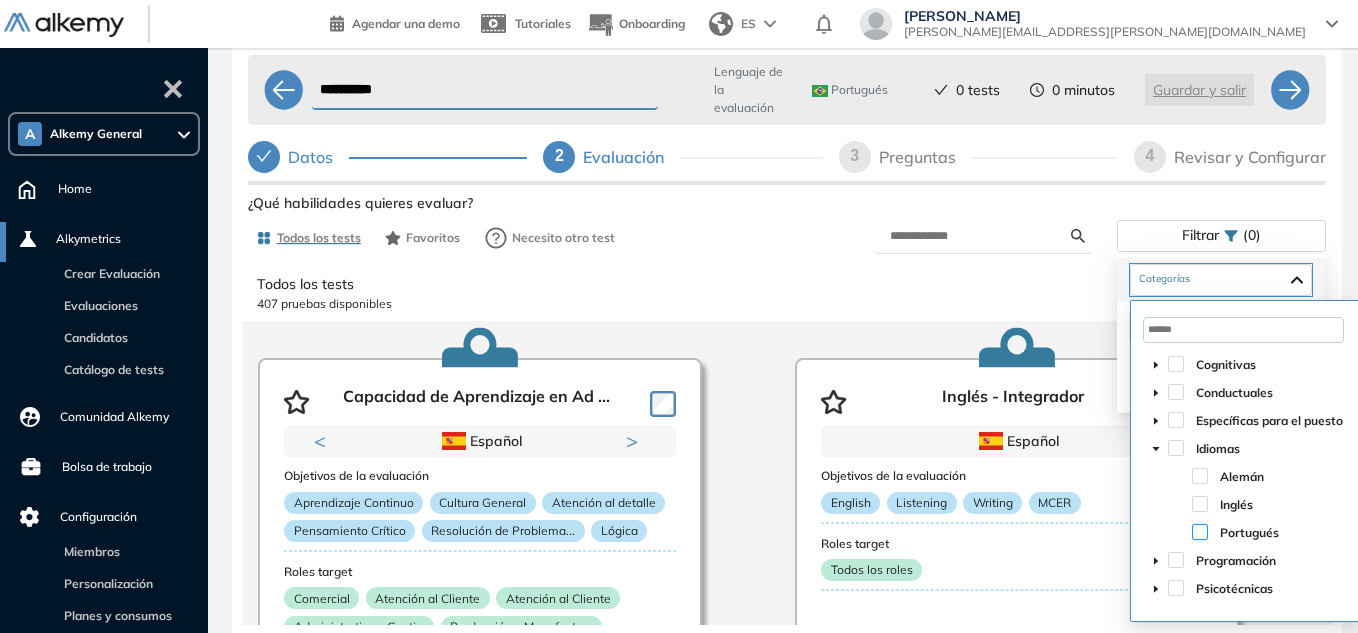 click at bounding box center (1200, 532) 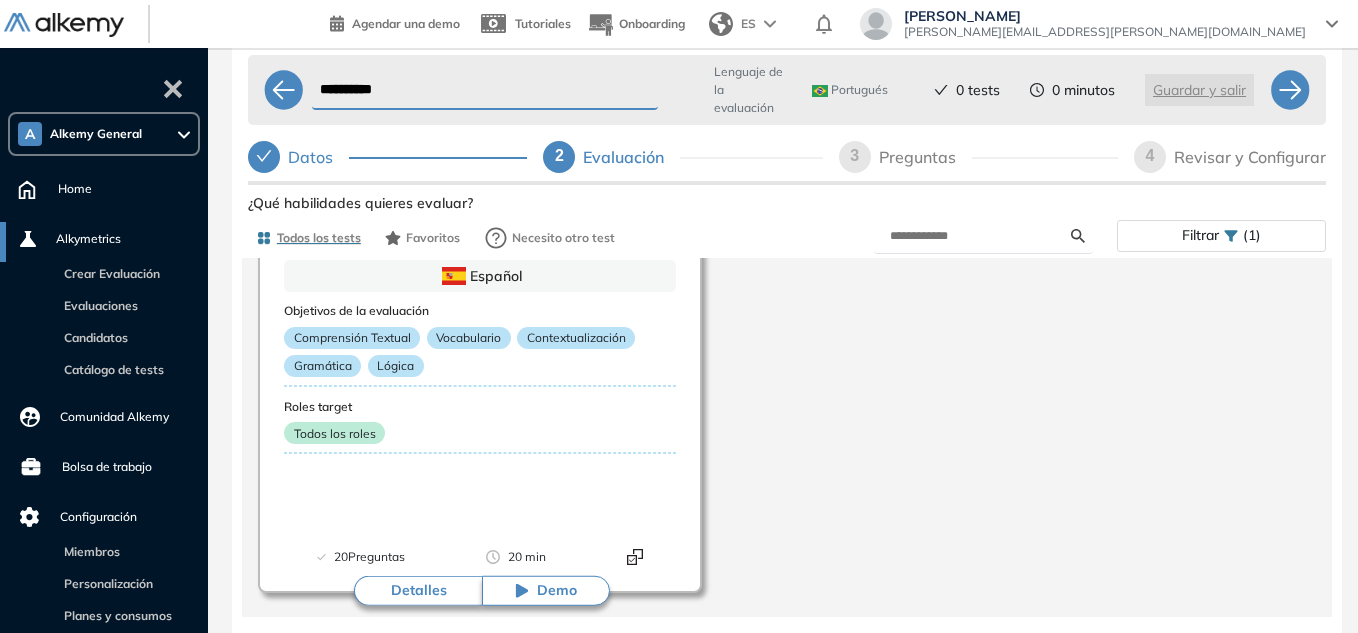scroll, scrollTop: 0, scrollLeft: 0, axis: both 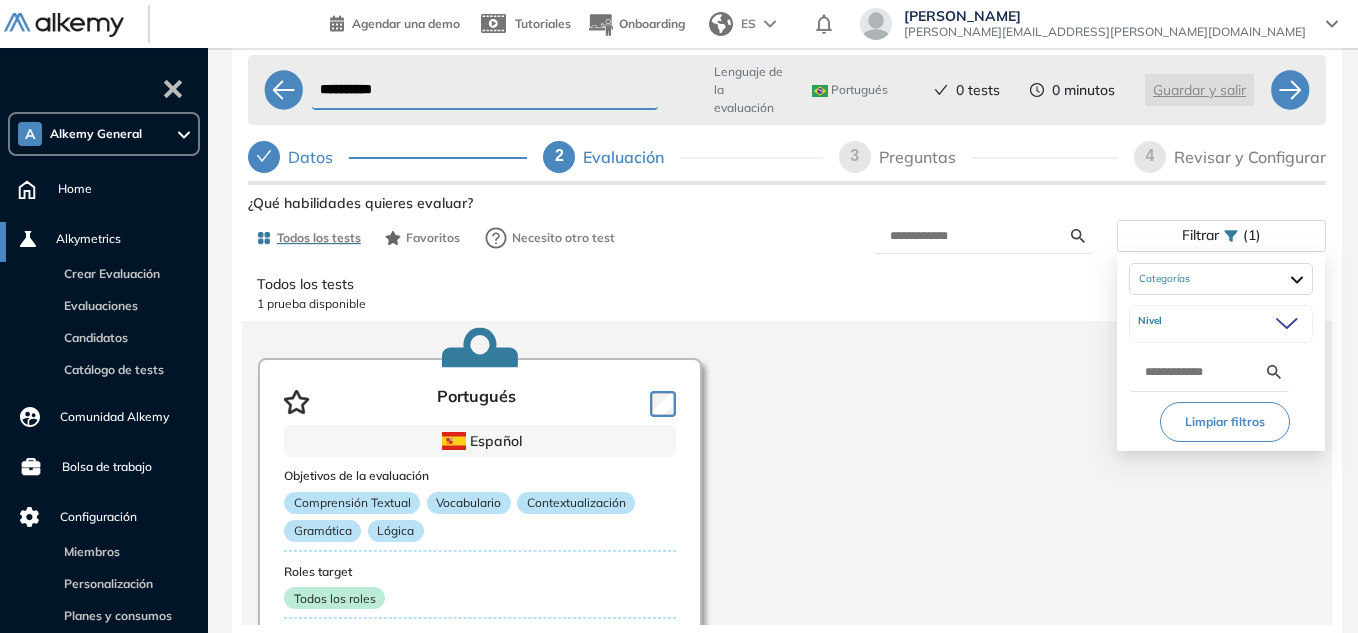 click on "Filtrar  (1)" at bounding box center [1221, 235] 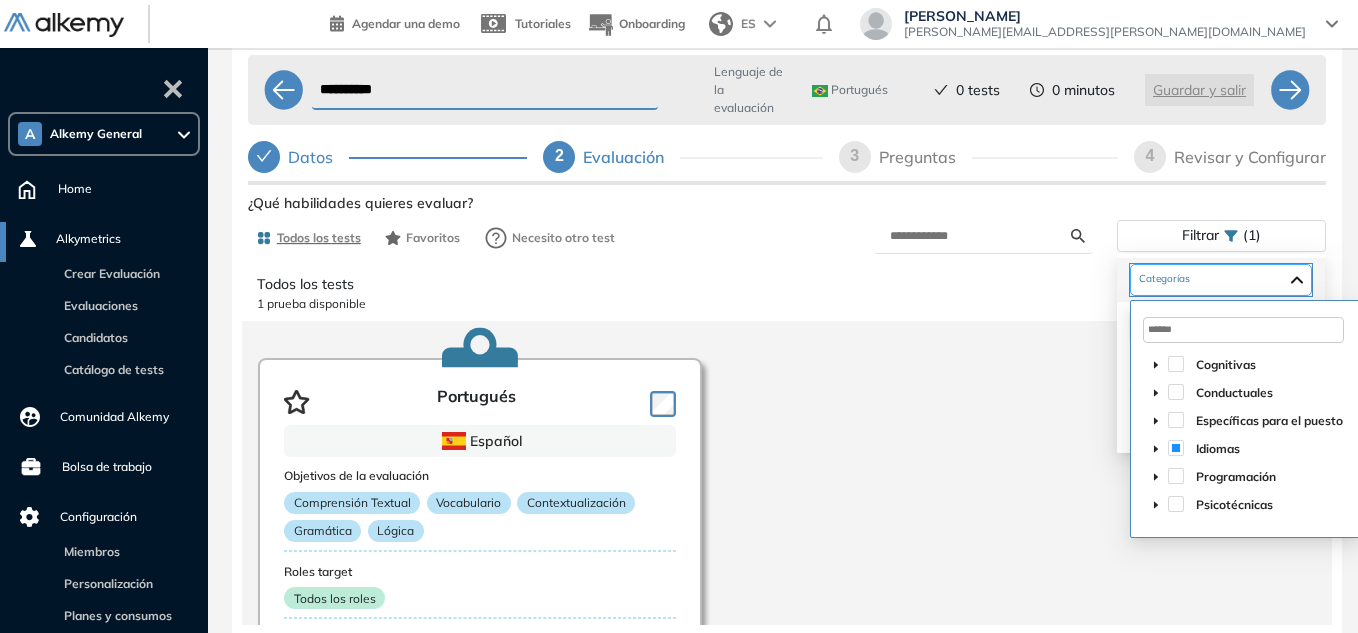 click on "Portugués" at bounding box center (1221, 280) 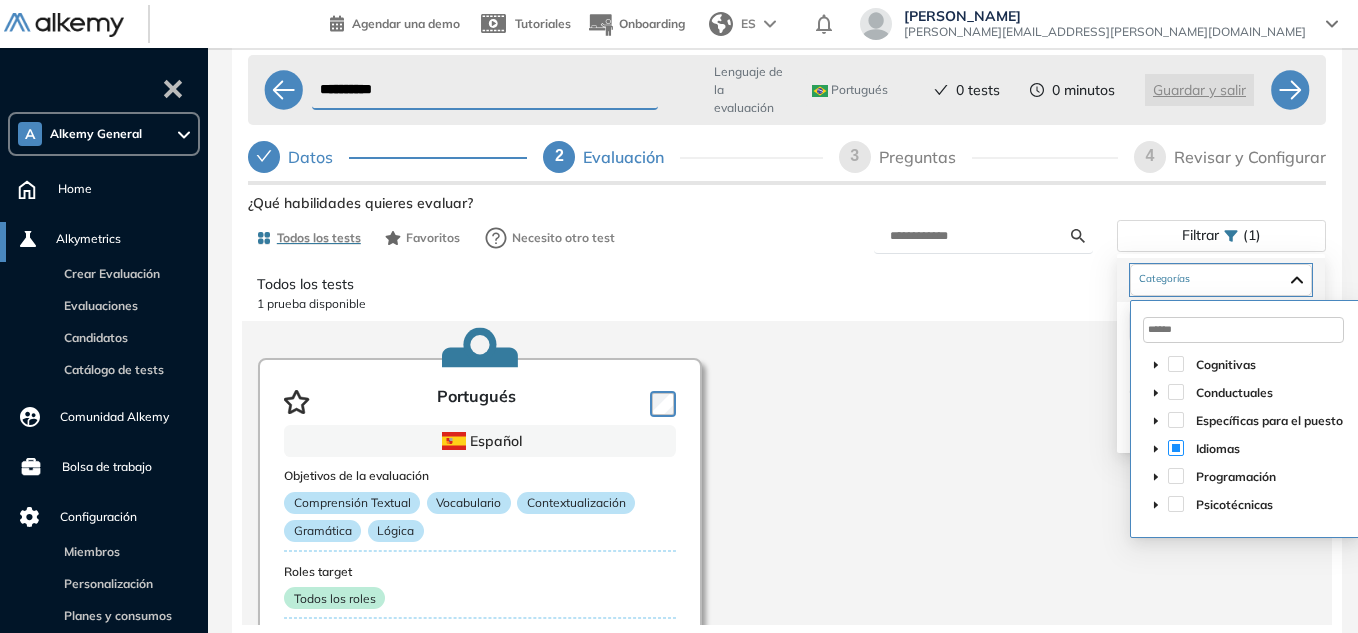 click at bounding box center (1176, 448) 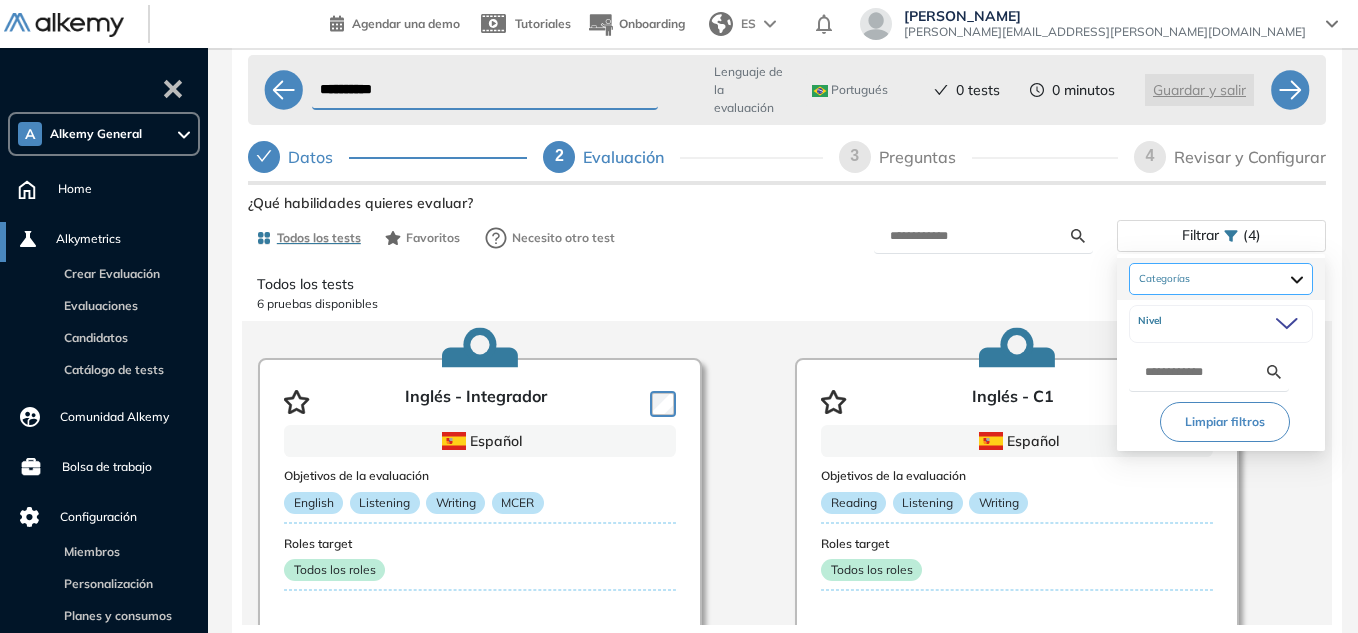 click on "Portugués Idiomas Alemán Inglés" at bounding box center (1221, 279) 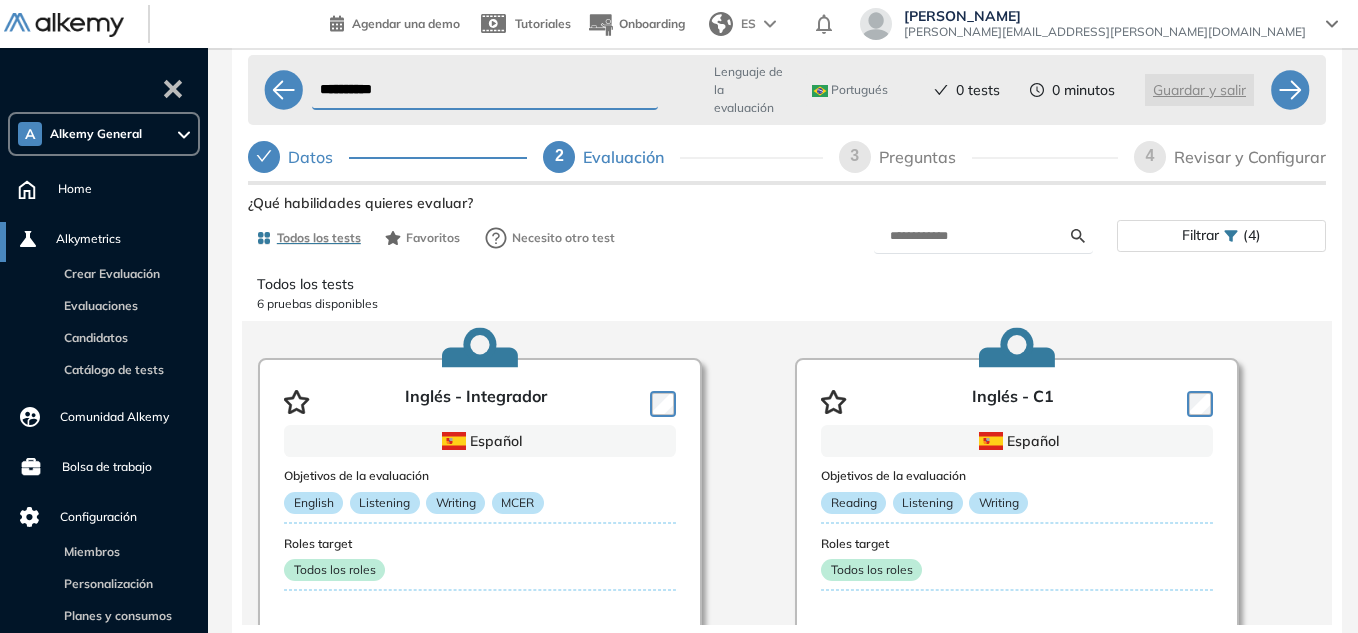 click 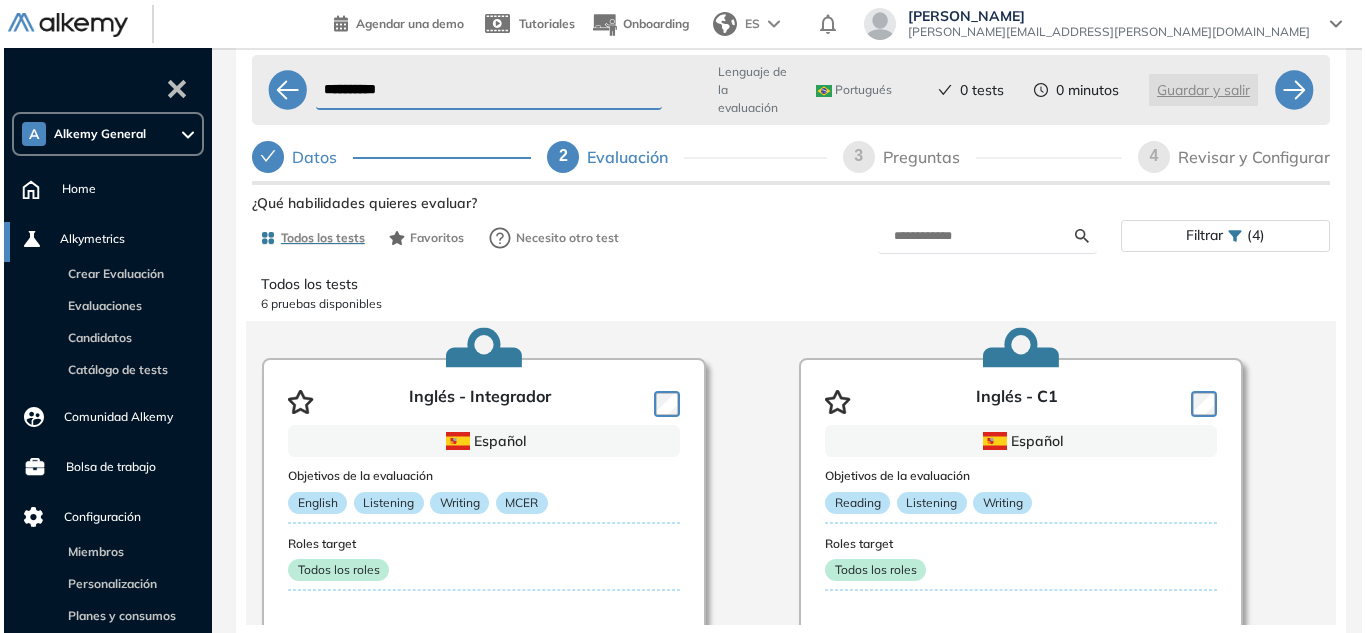 scroll, scrollTop: 0, scrollLeft: 0, axis: both 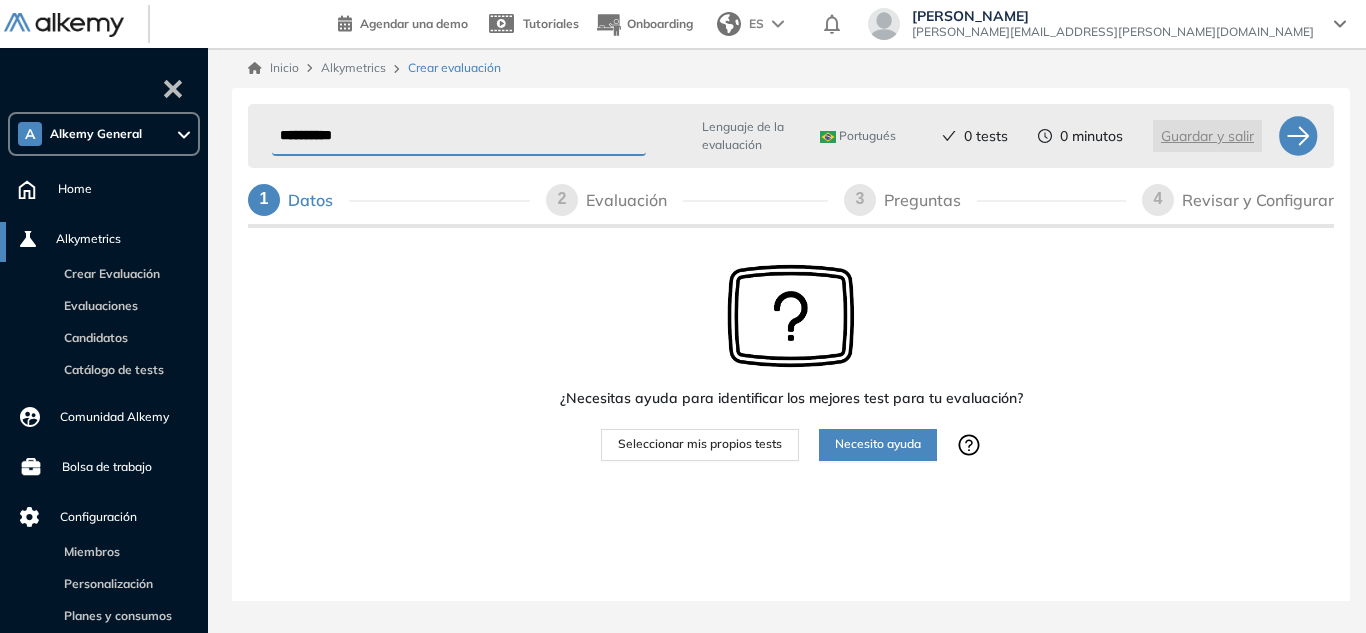 click on "Portugués" at bounding box center [862, 136] 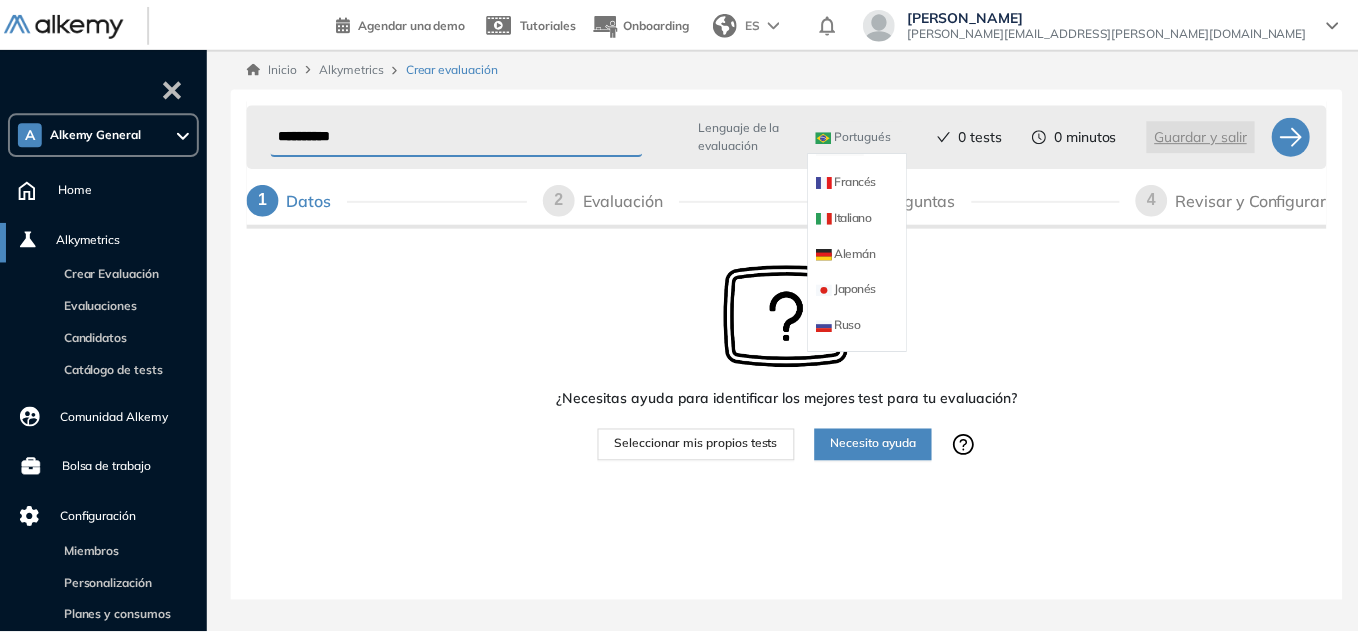scroll, scrollTop: 0, scrollLeft: 0, axis: both 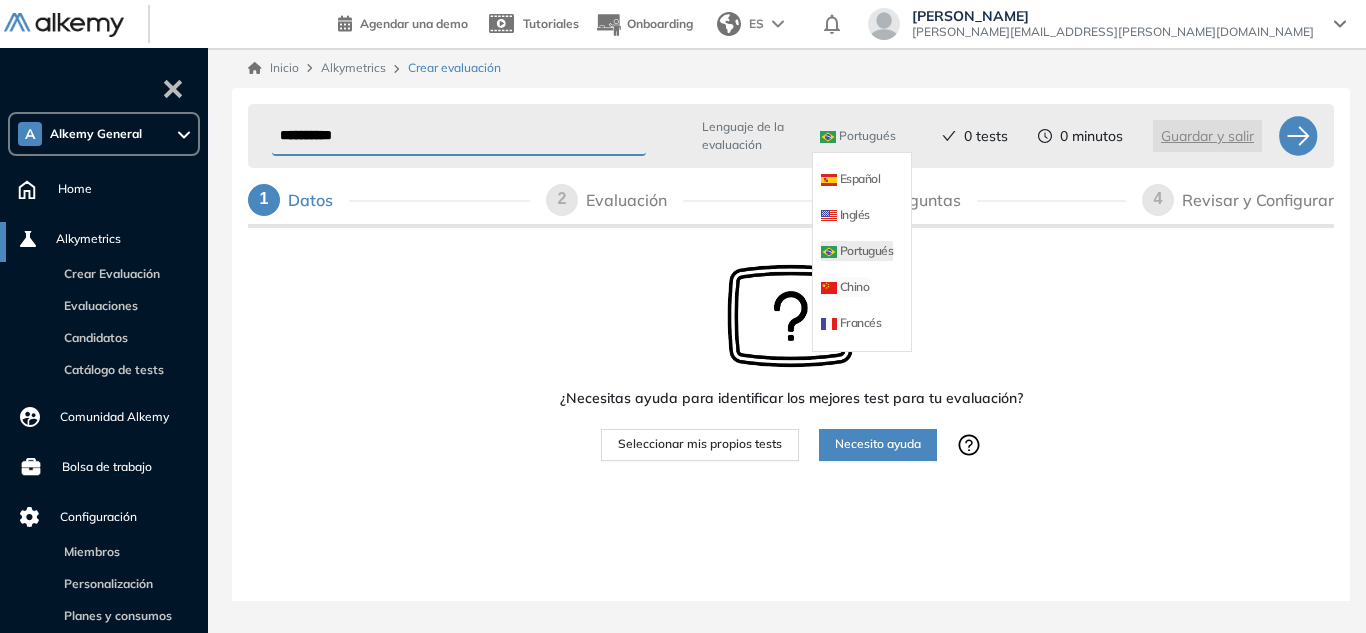 click on "Chino" at bounding box center (845, 287) 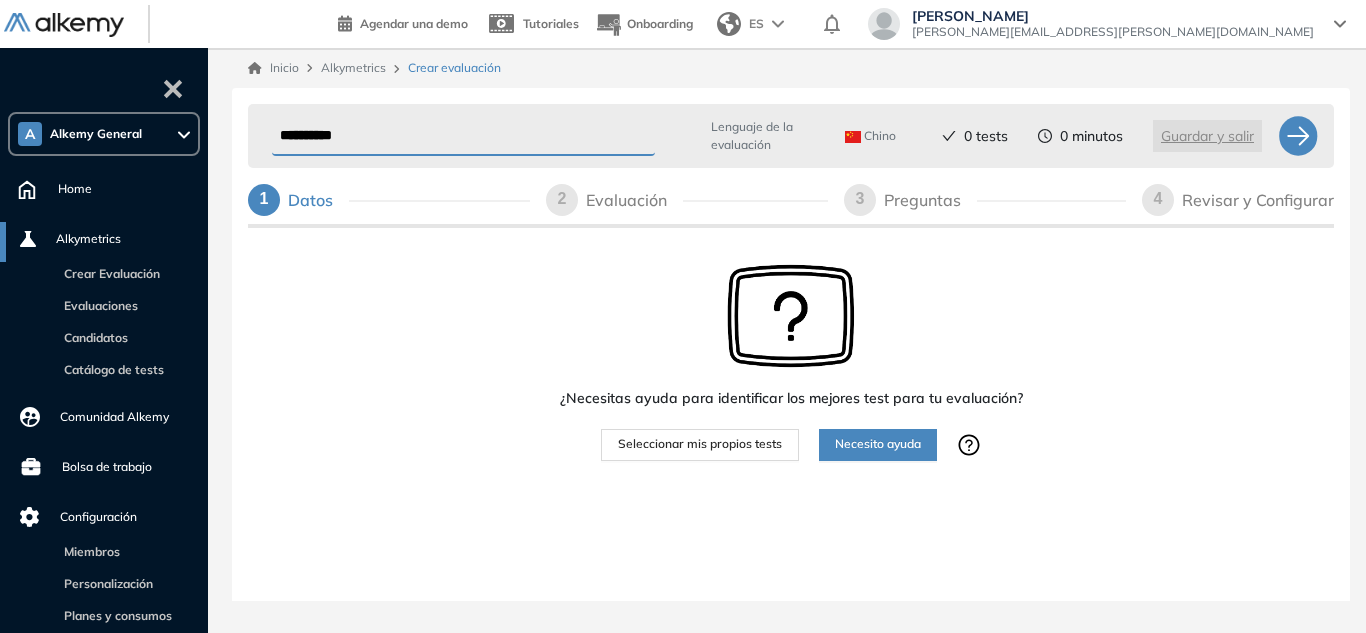 click on "Seleccionar mis propios tests" at bounding box center [700, 445] 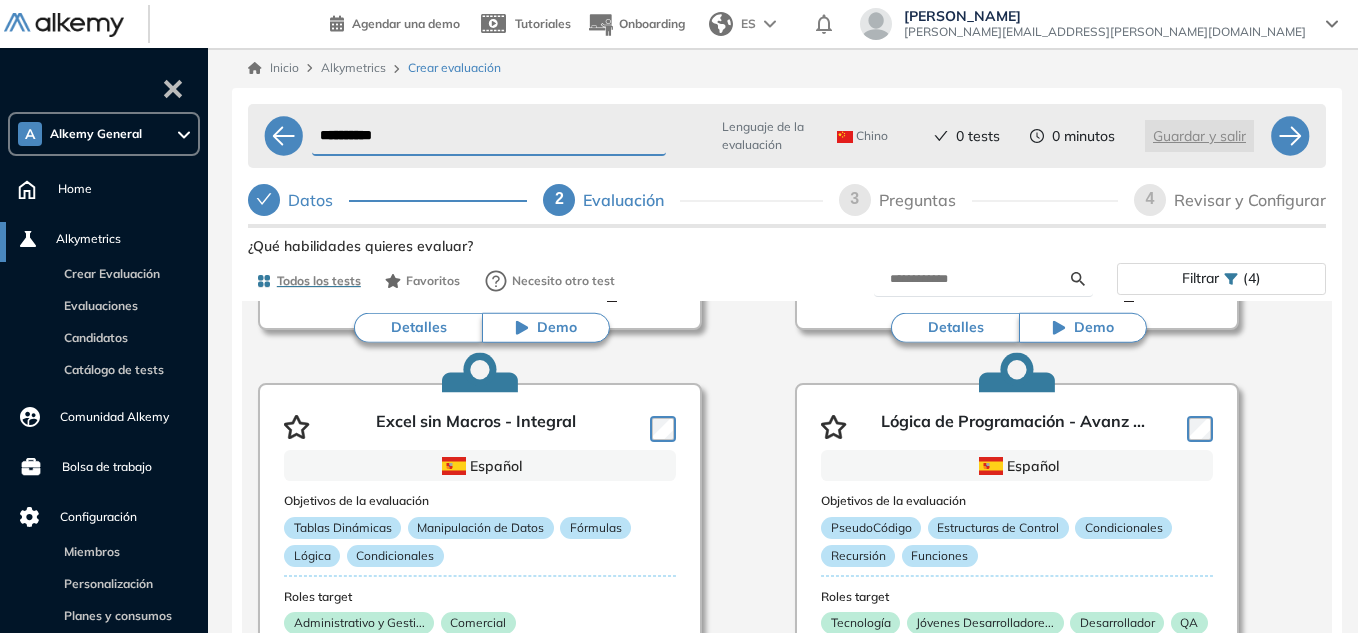 scroll, scrollTop: 0, scrollLeft: 0, axis: both 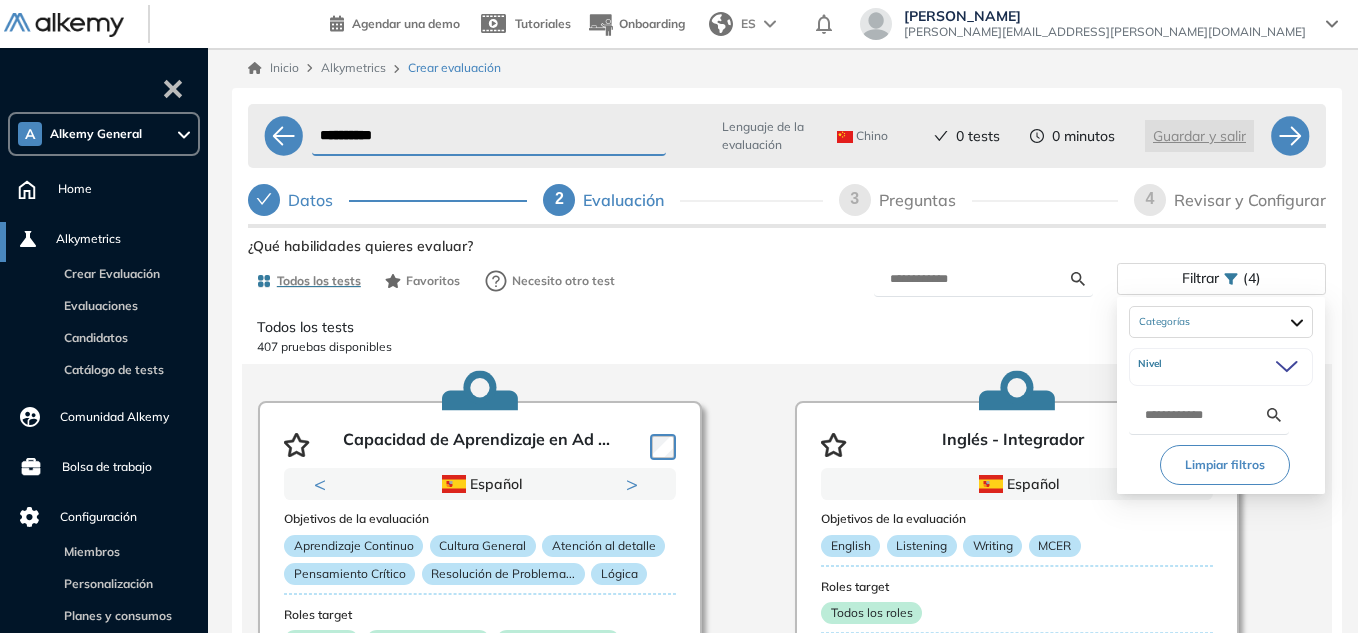 click on "Filtrar  (4)" at bounding box center (1221, 278) 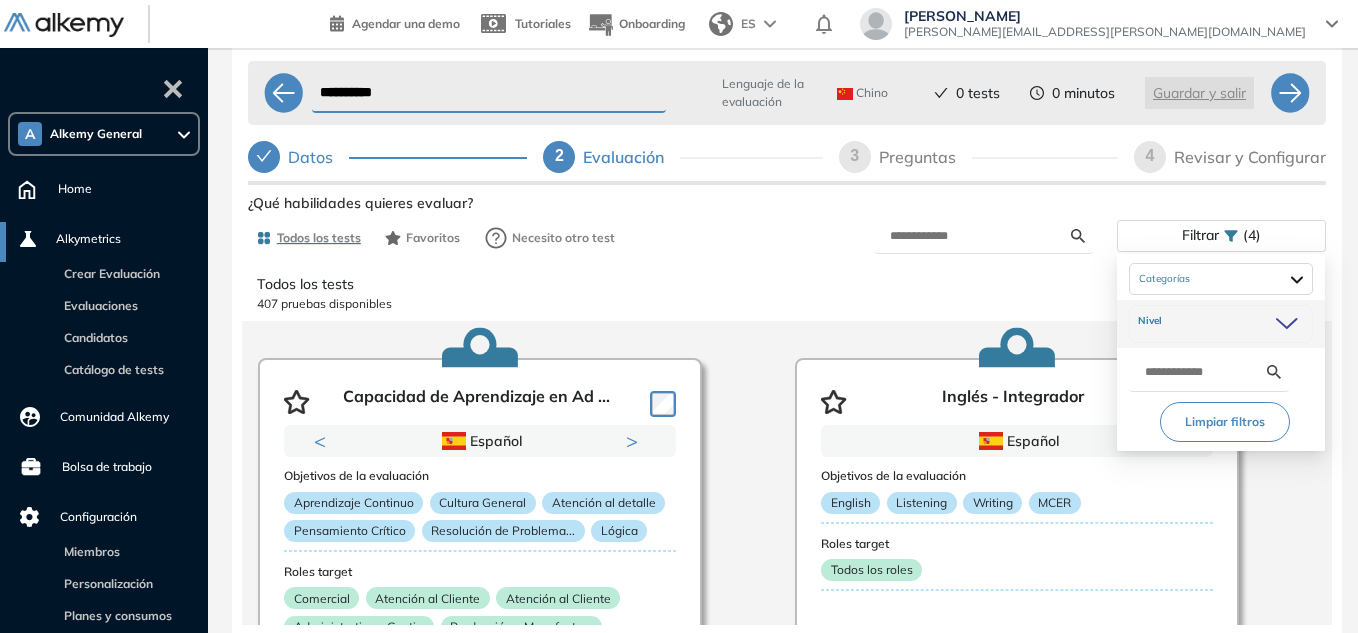 scroll, scrollTop: 0, scrollLeft: 0, axis: both 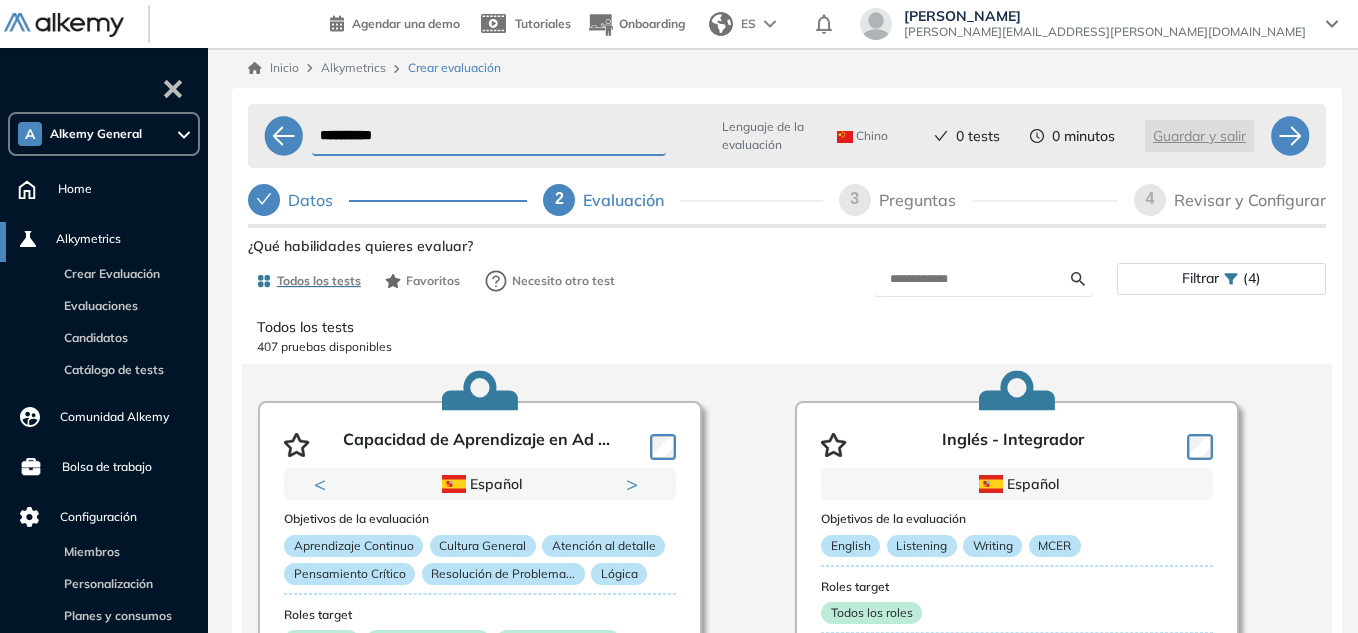 click on "Todos los tests   Favoritos   Necesito otro test   Filtrar  (4)" at bounding box center [787, 281] 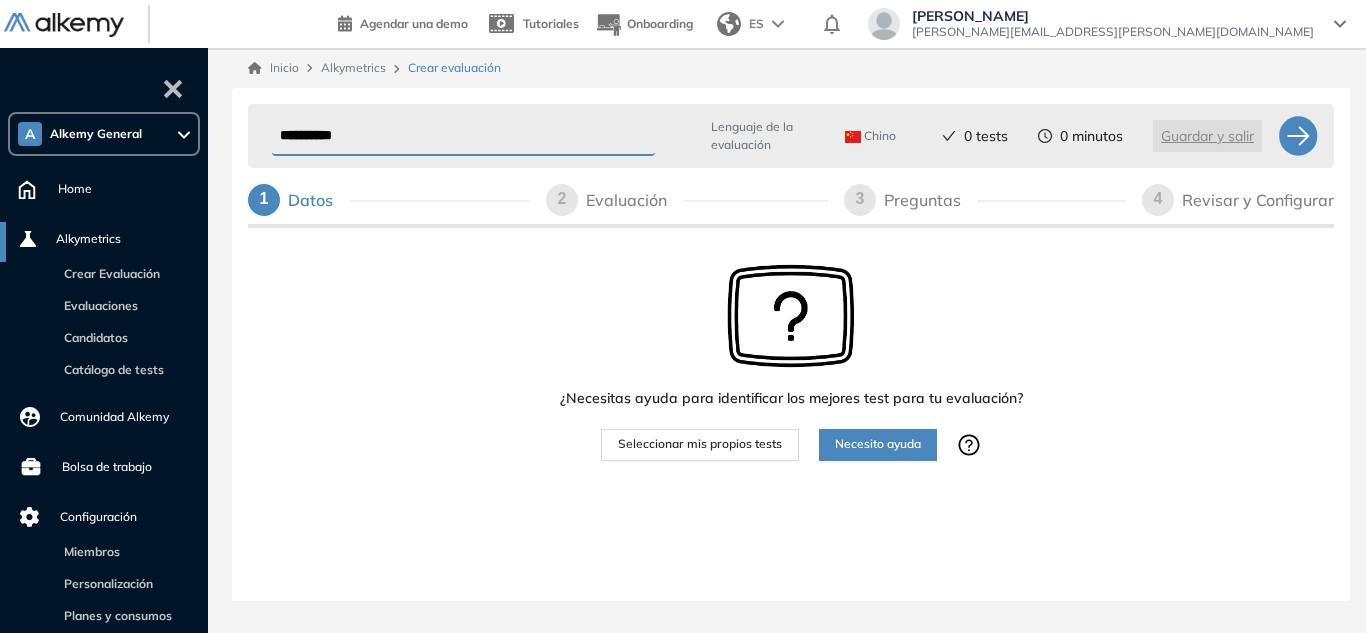 click on "Chino" at bounding box center [870, 136] 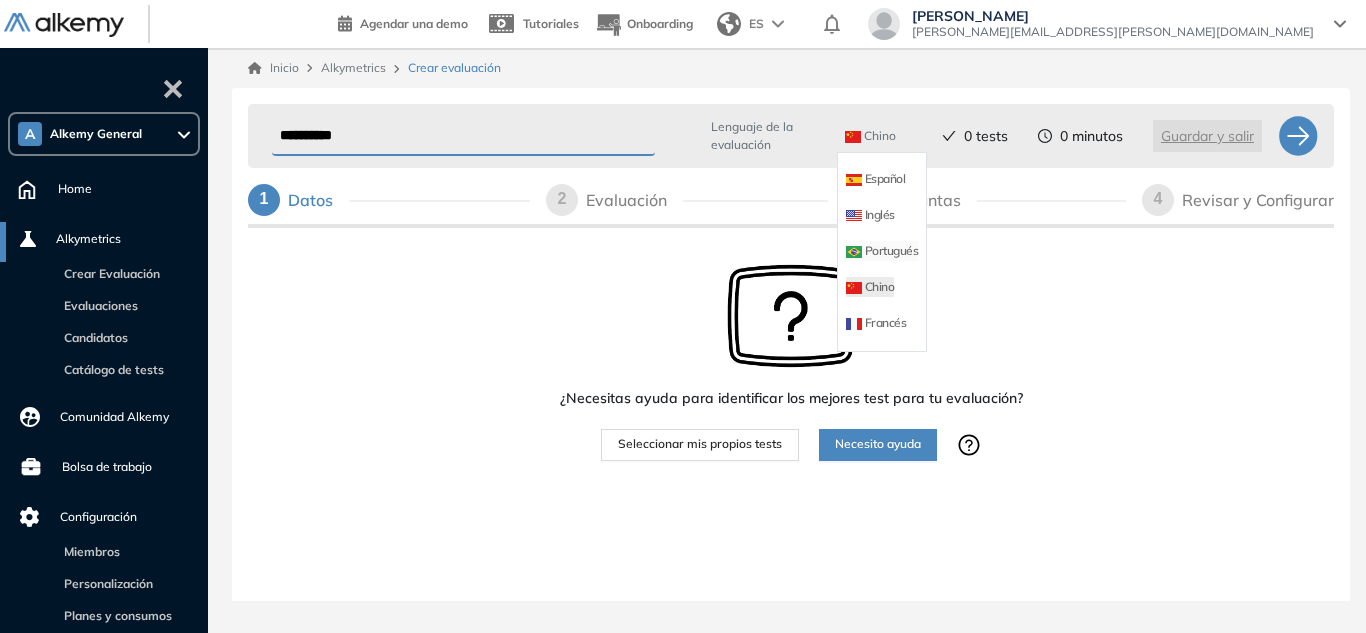 click on "Portugués" at bounding box center [882, 251] 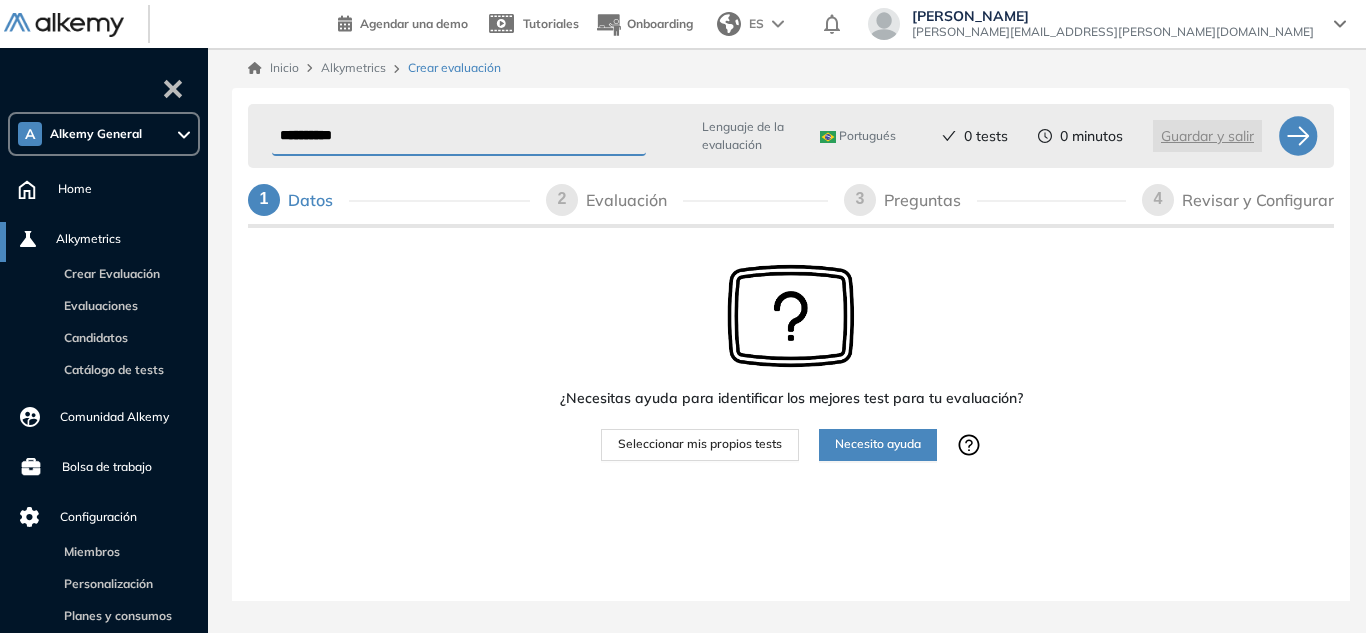 click on "**********" at bounding box center (459, 136) 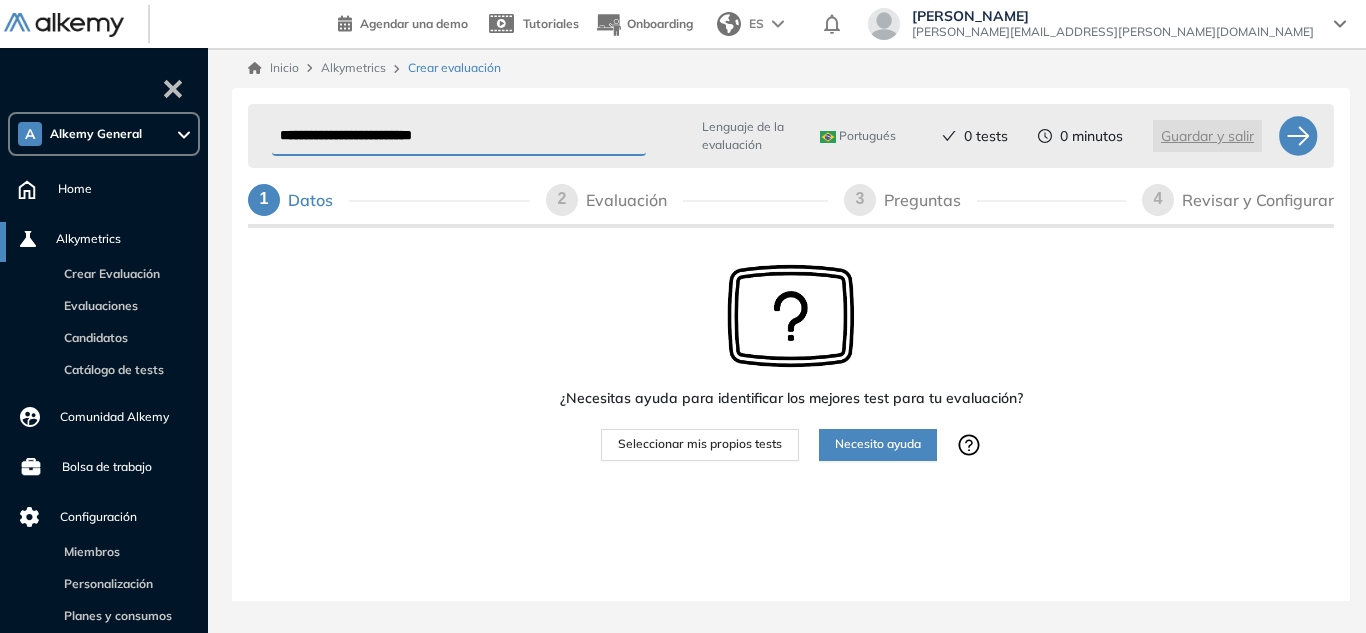type on "**********" 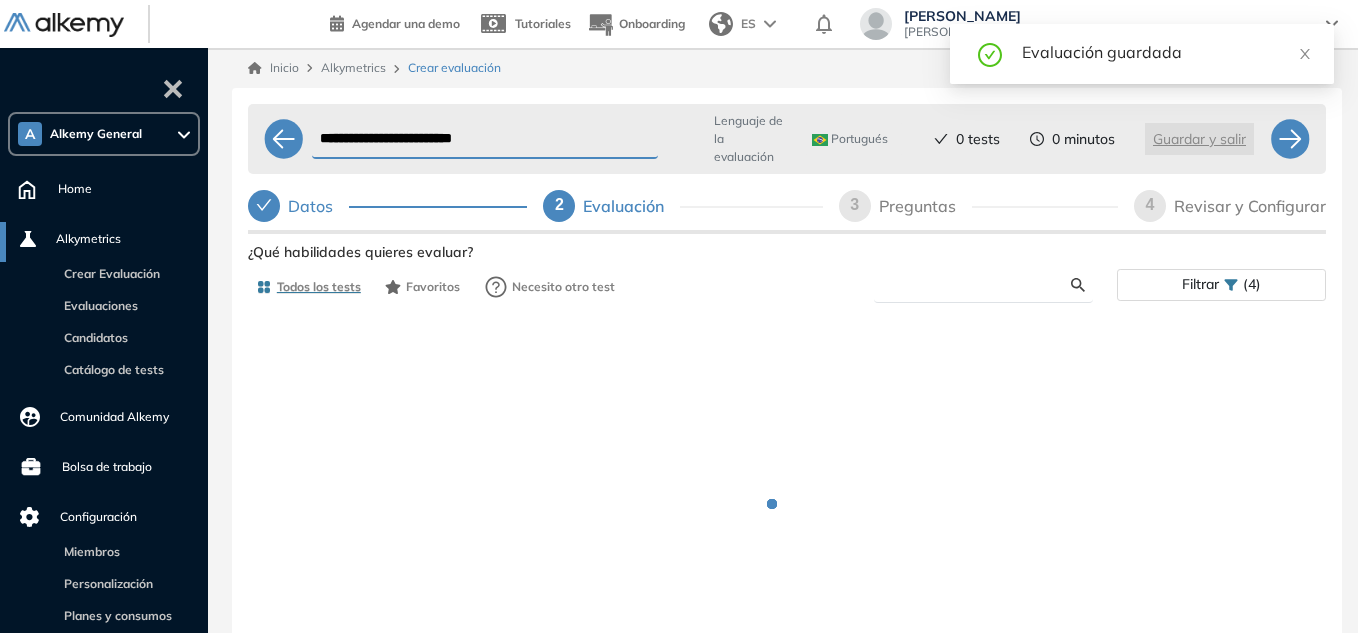 click at bounding box center [980, 285] 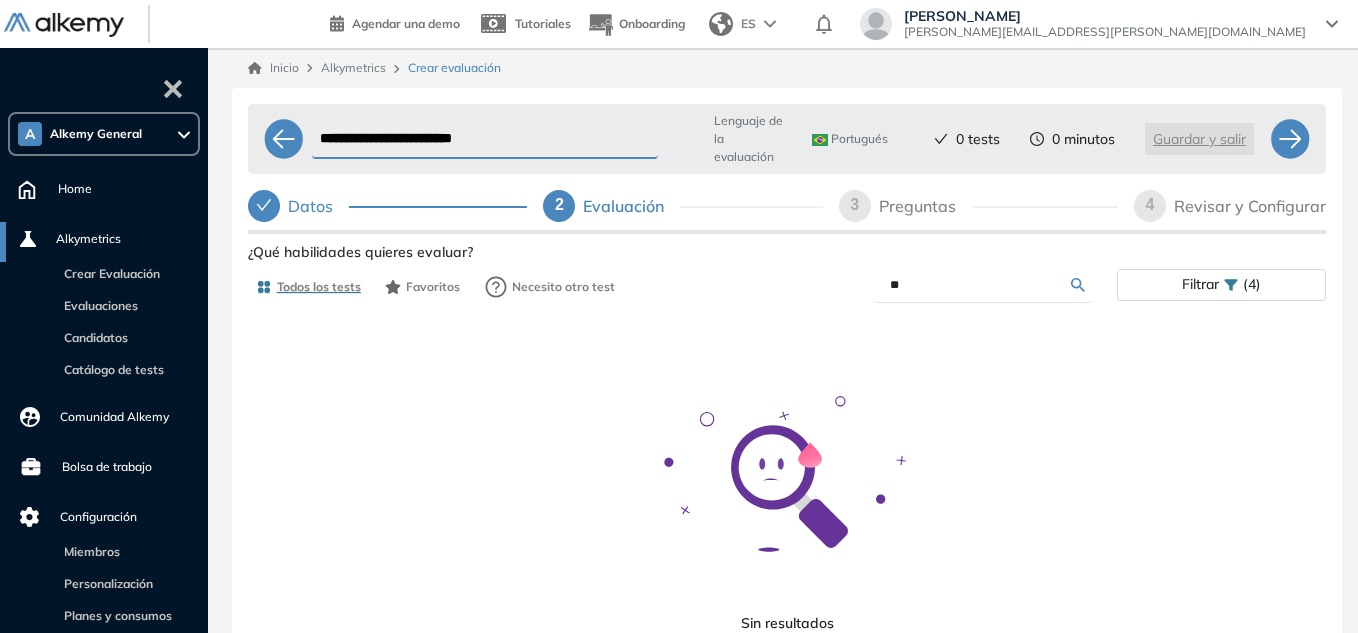 type on "*" 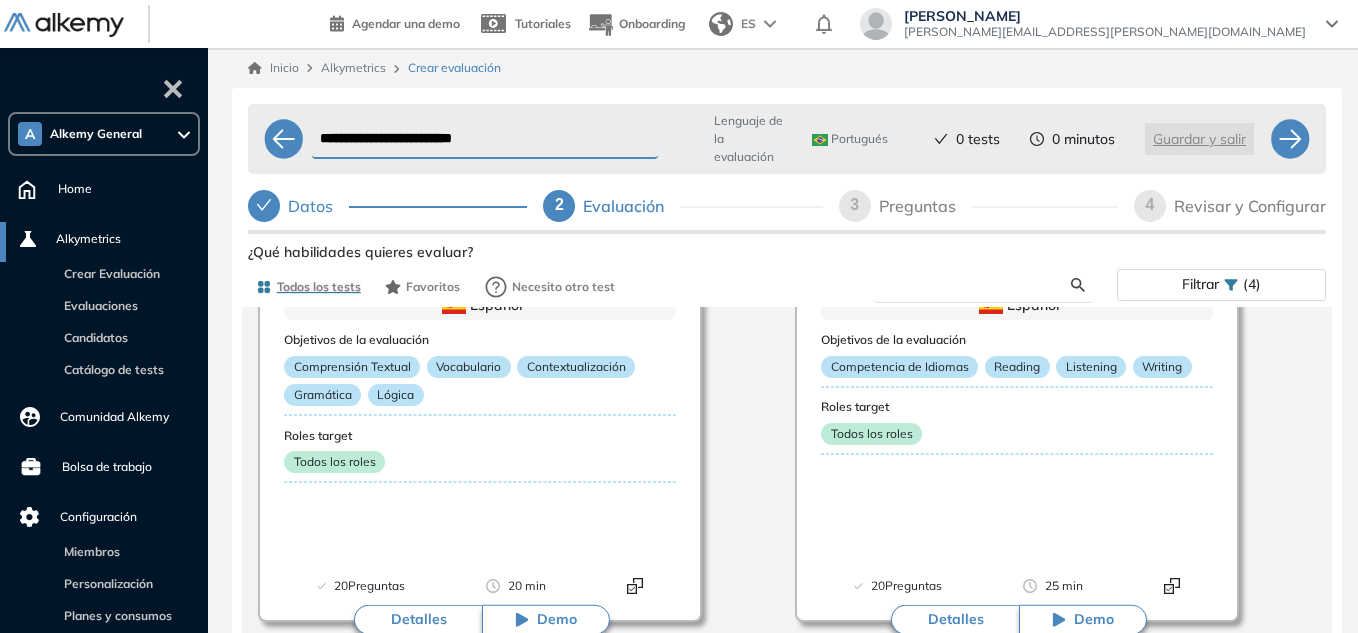 scroll, scrollTop: 0, scrollLeft: 0, axis: both 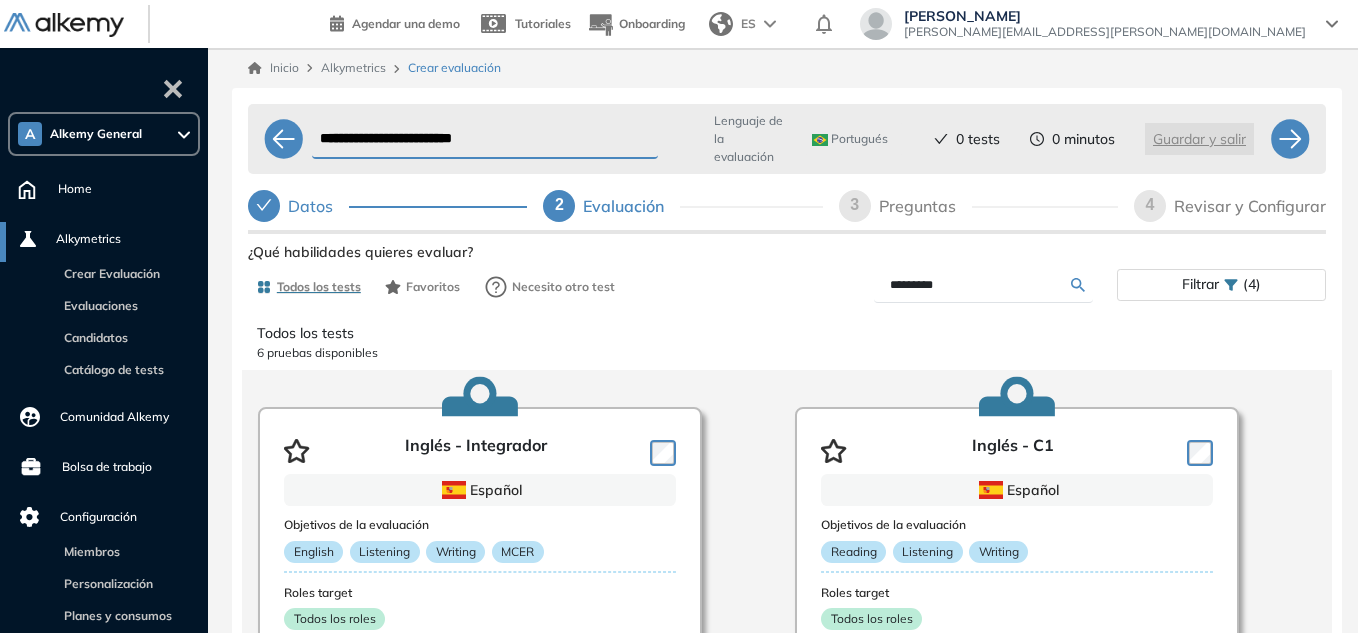 type on "*********" 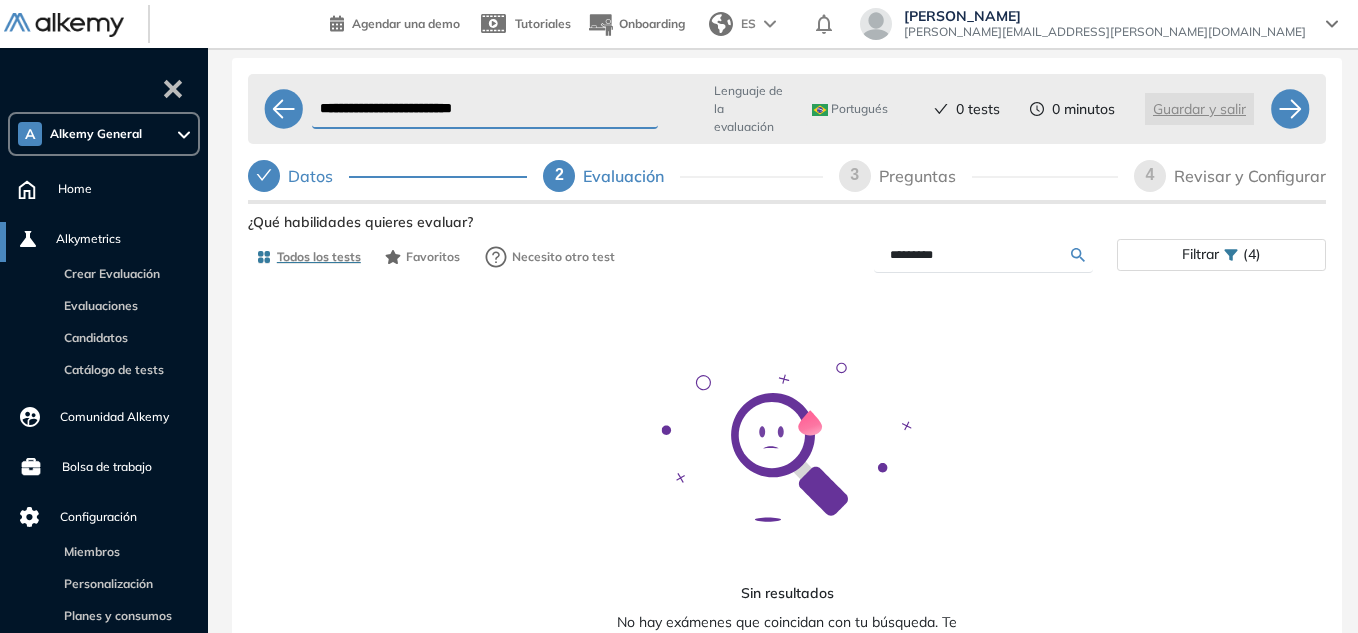 scroll, scrollTop: 31, scrollLeft: 0, axis: vertical 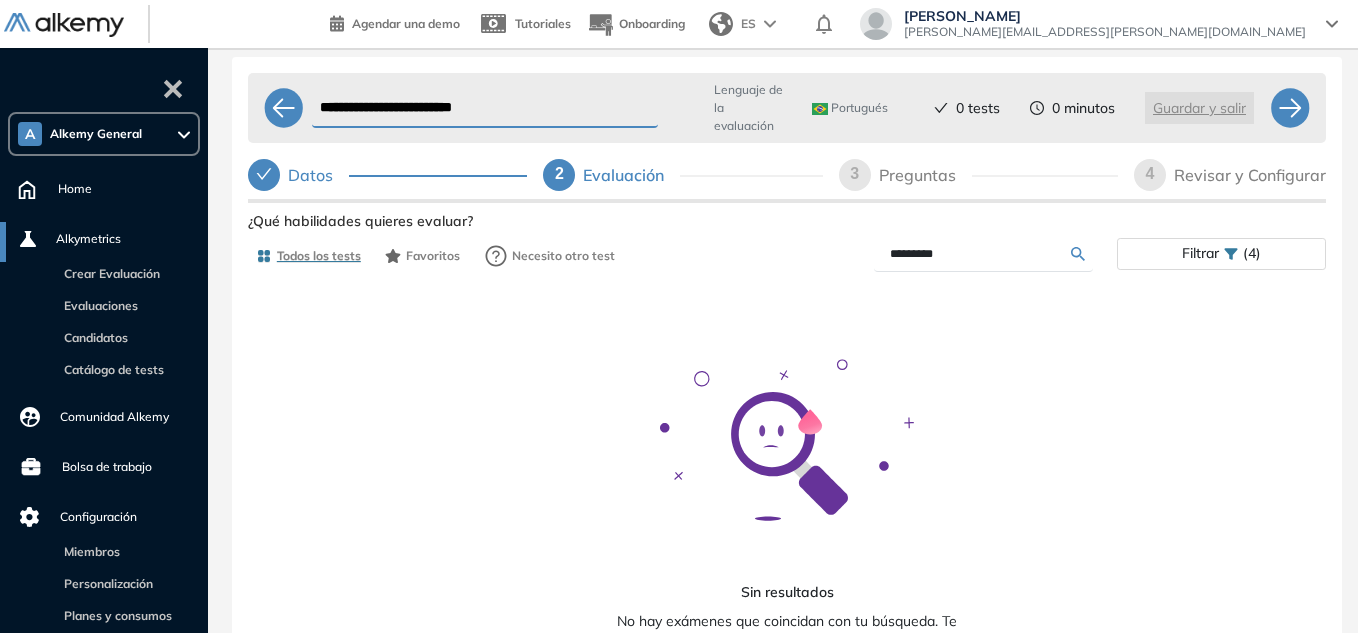 click on "*********" at bounding box center [980, 254] 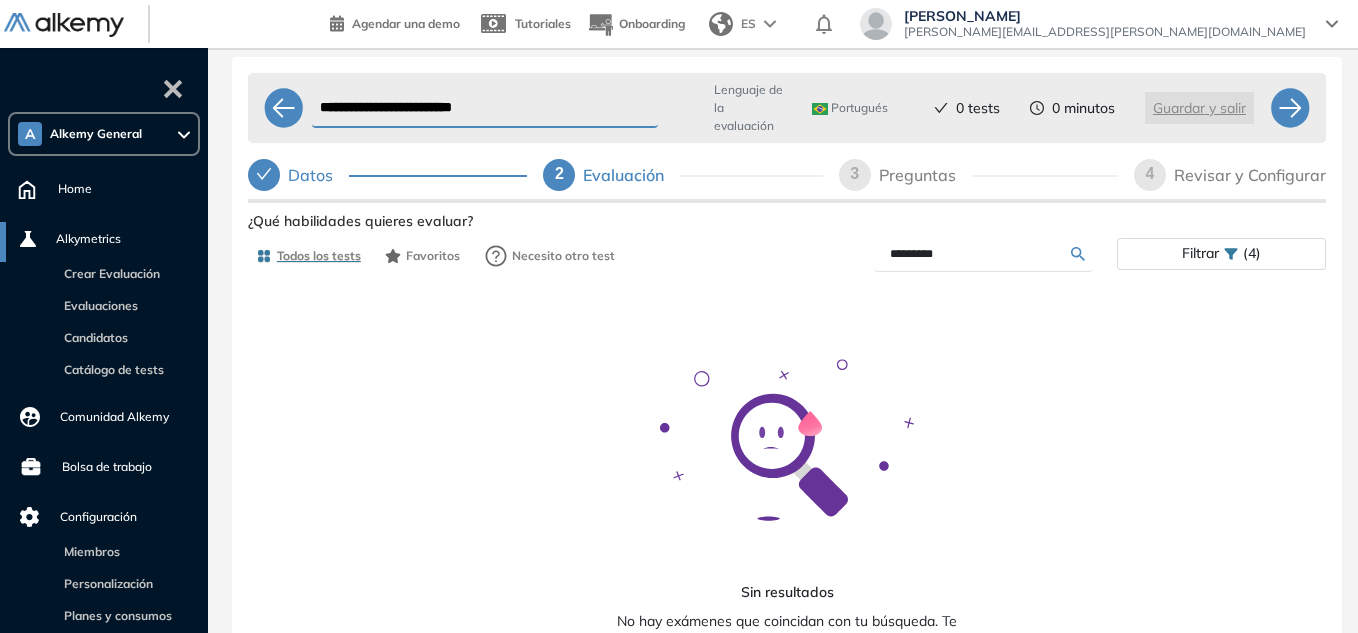click on "*********" at bounding box center [980, 254] 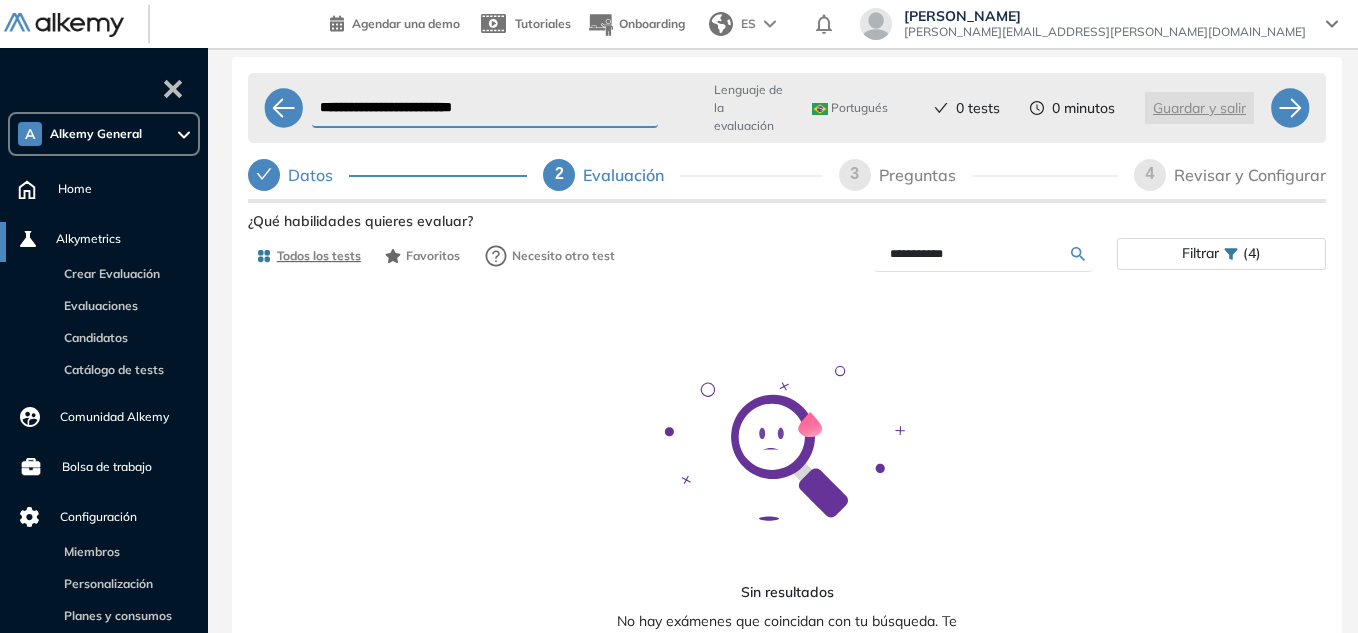 type on "**********" 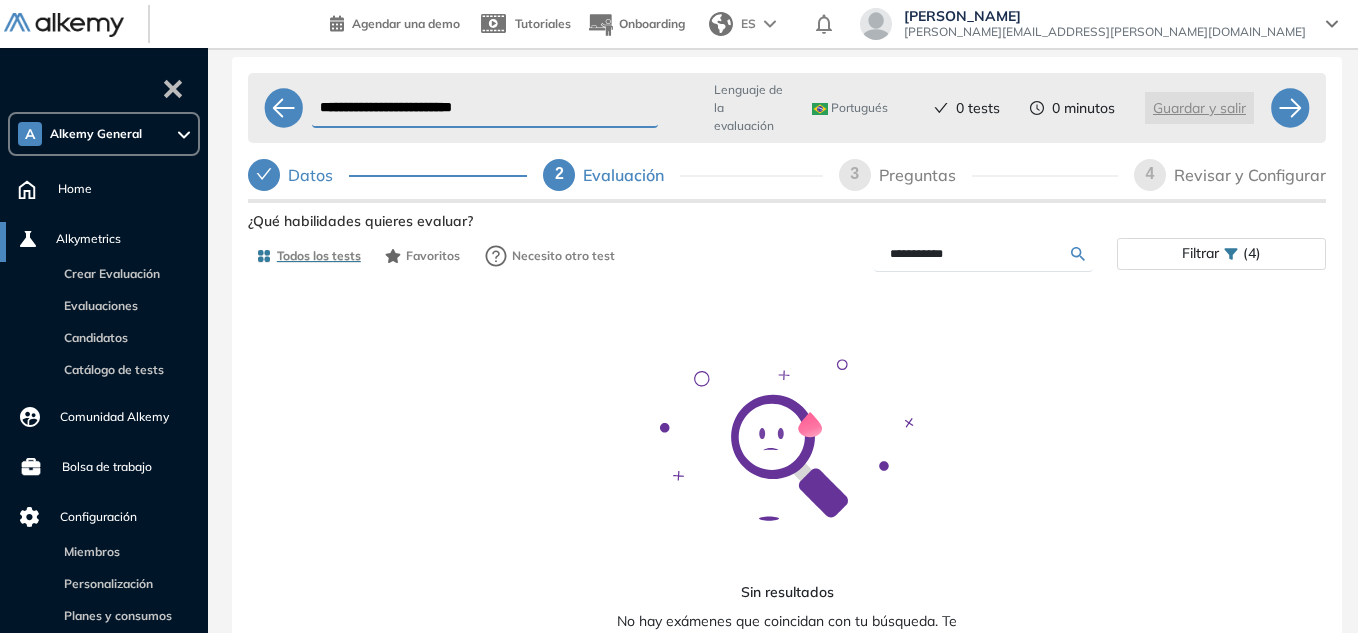 scroll, scrollTop: 49, scrollLeft: 0, axis: vertical 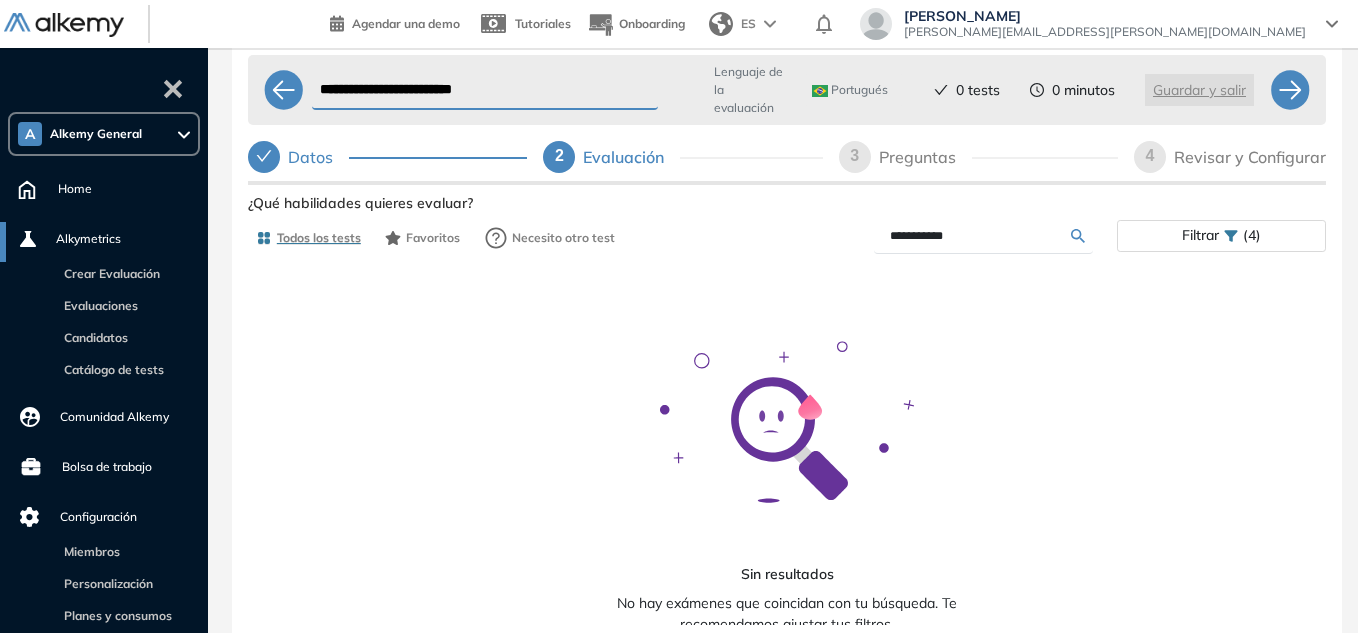 click on "Datos" at bounding box center (387, 157) 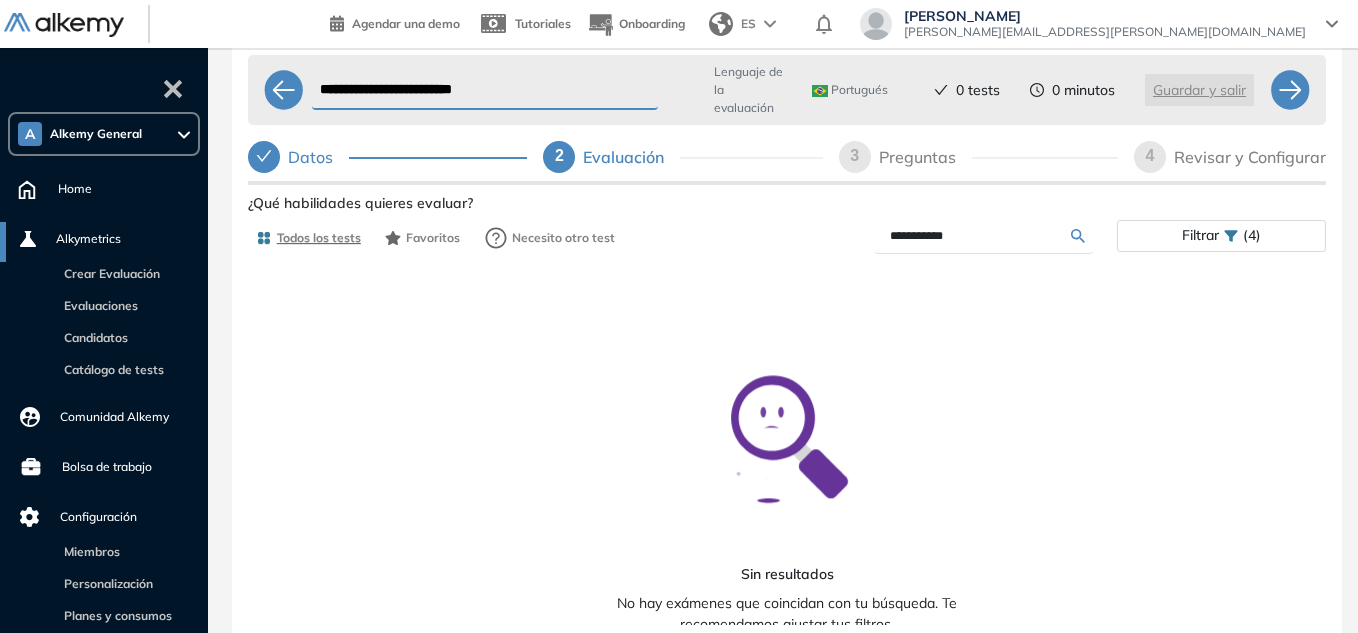 scroll, scrollTop: 0, scrollLeft: 0, axis: both 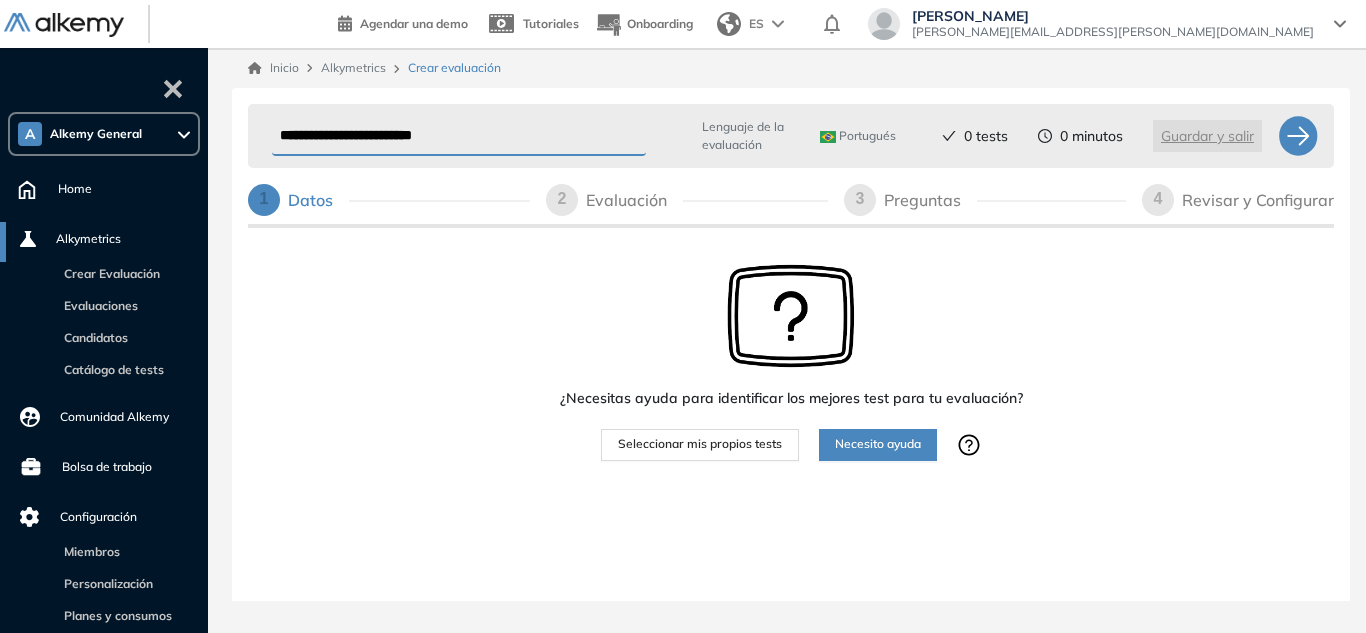 click on "Seleccionar mis propios tests" at bounding box center [700, 444] 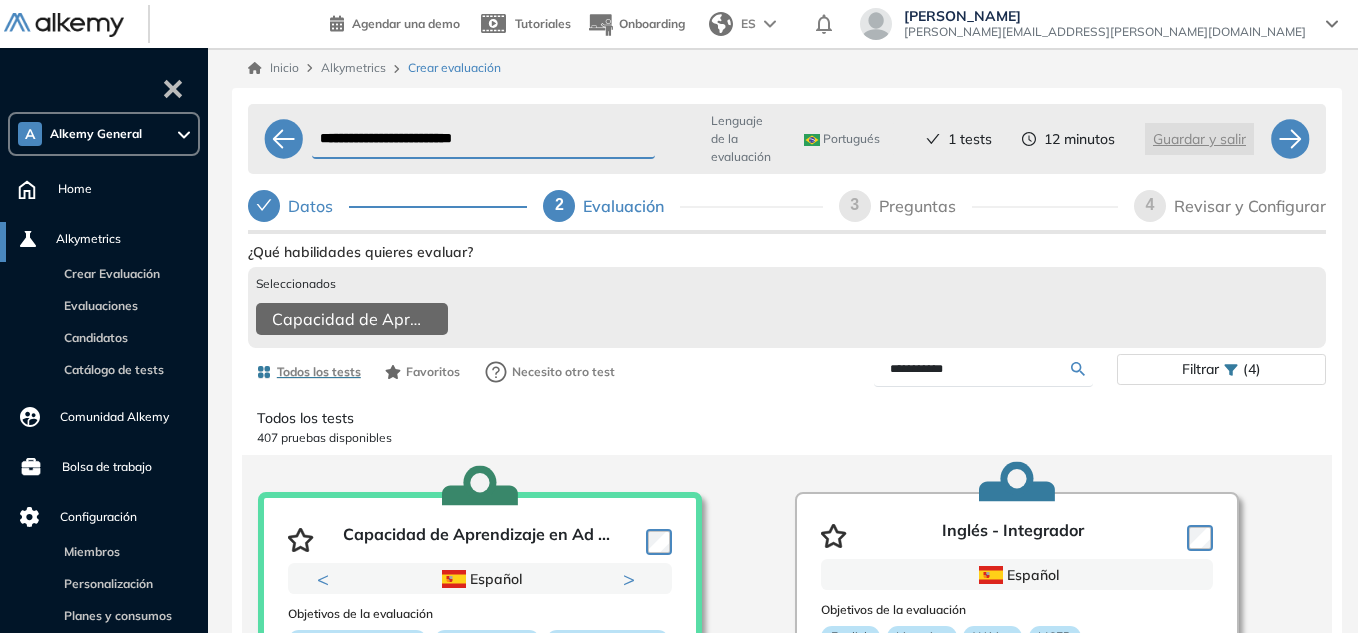 click on "3" at bounding box center (855, 206) 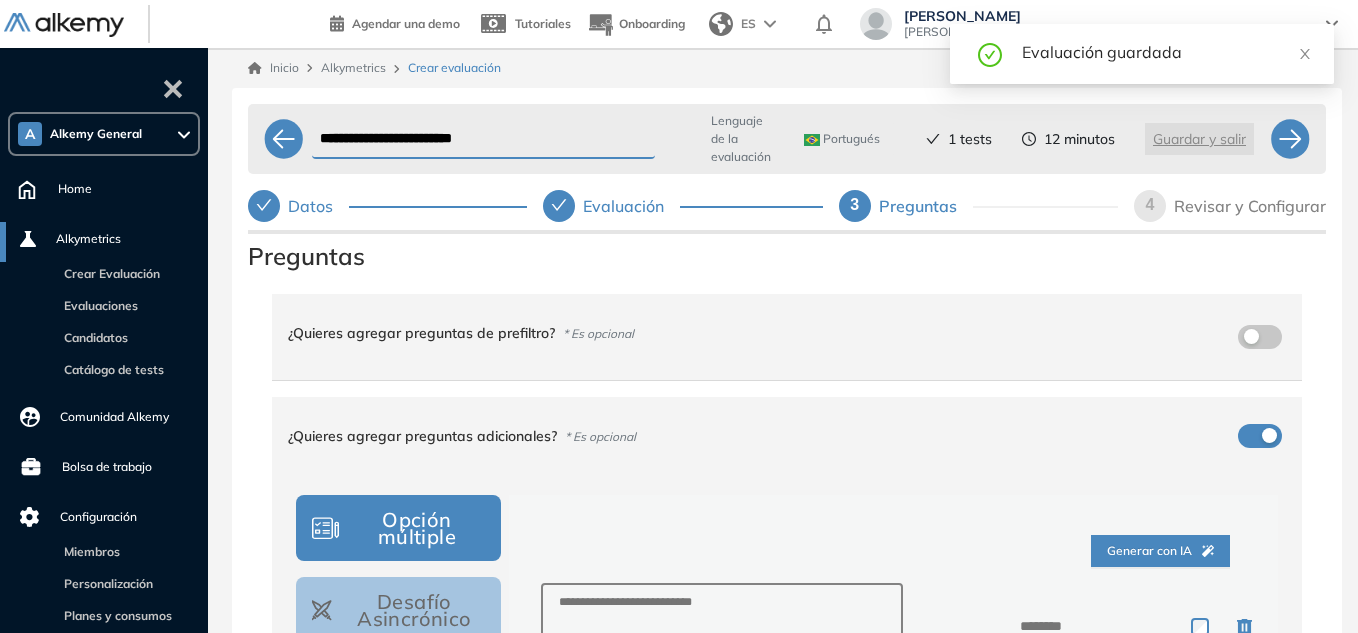 click on "4 Revisar y Configurar" at bounding box center (1230, 206) 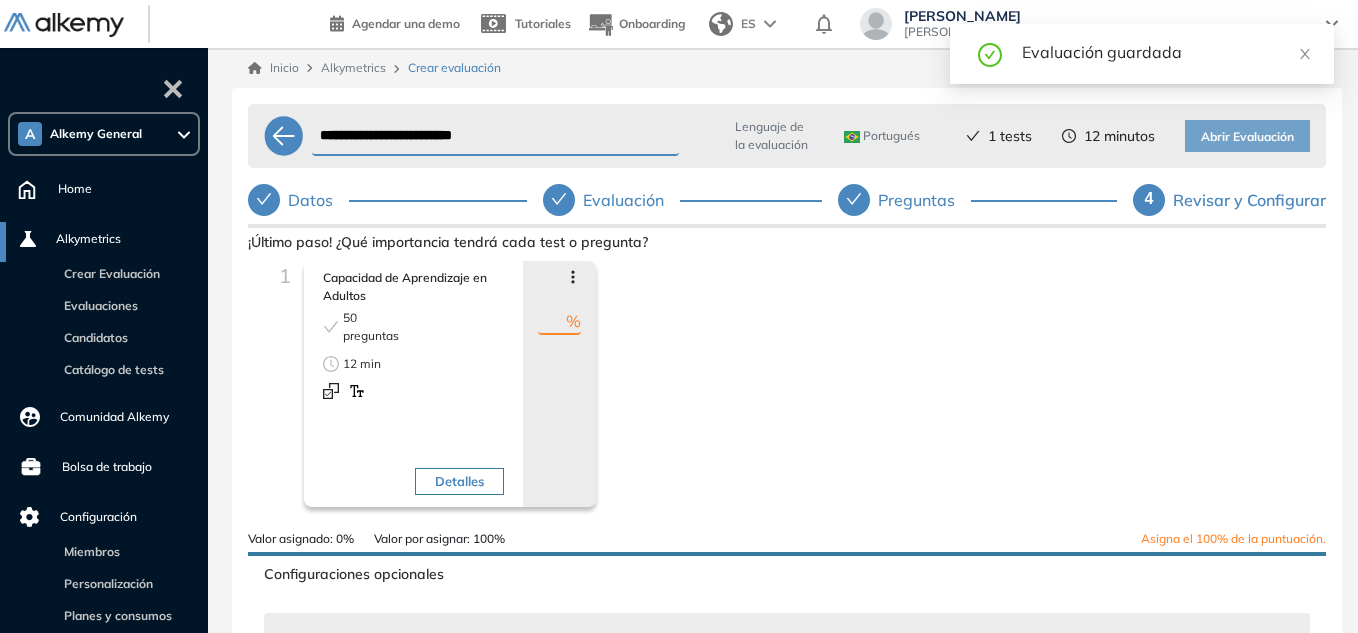 type on "***" 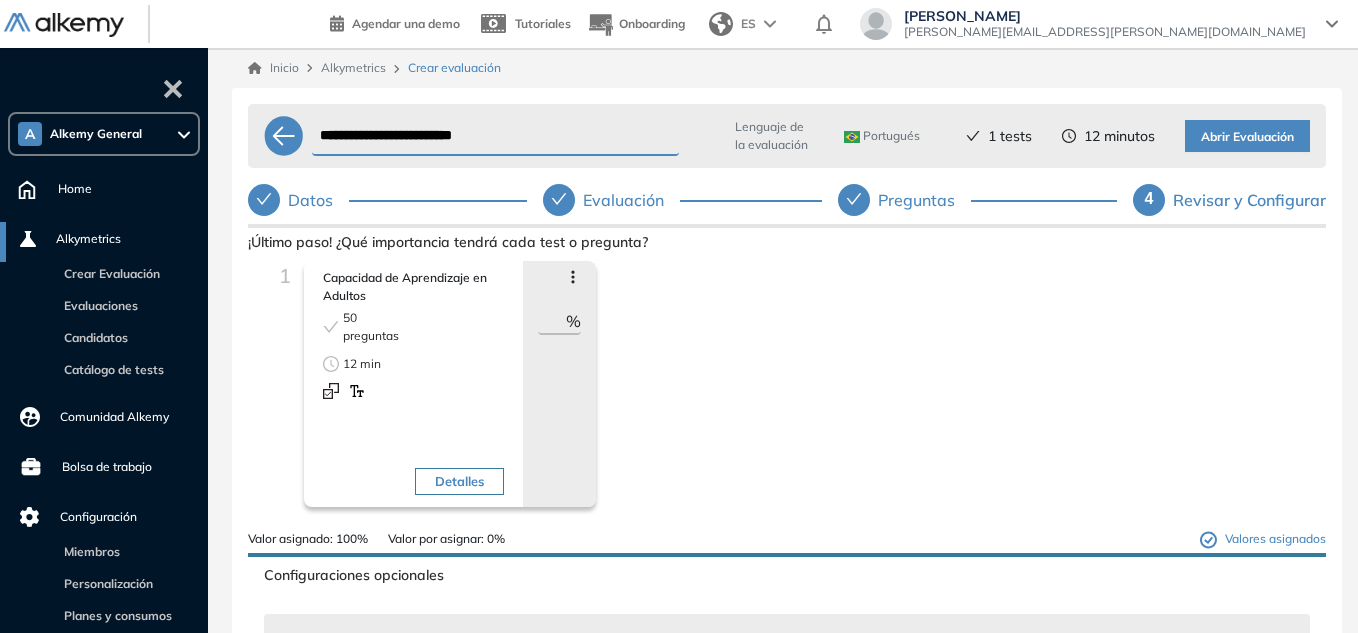 click on "Abrir Evaluación" at bounding box center (1247, 137) 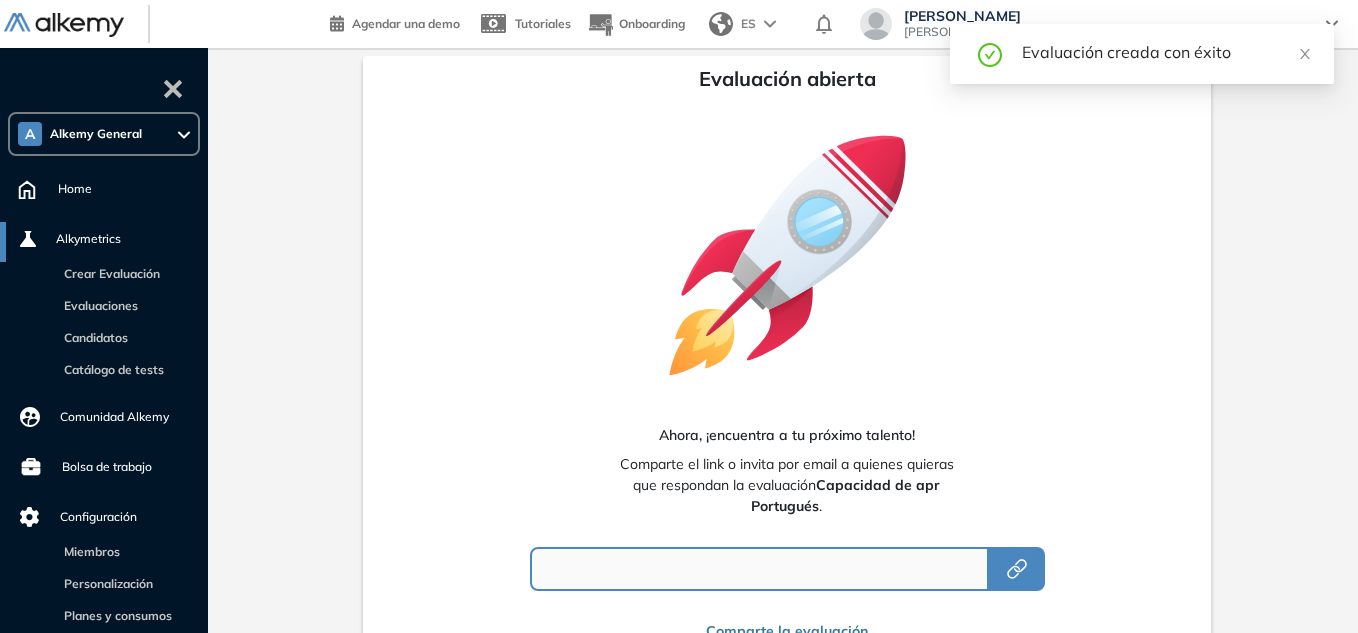 type on "**********" 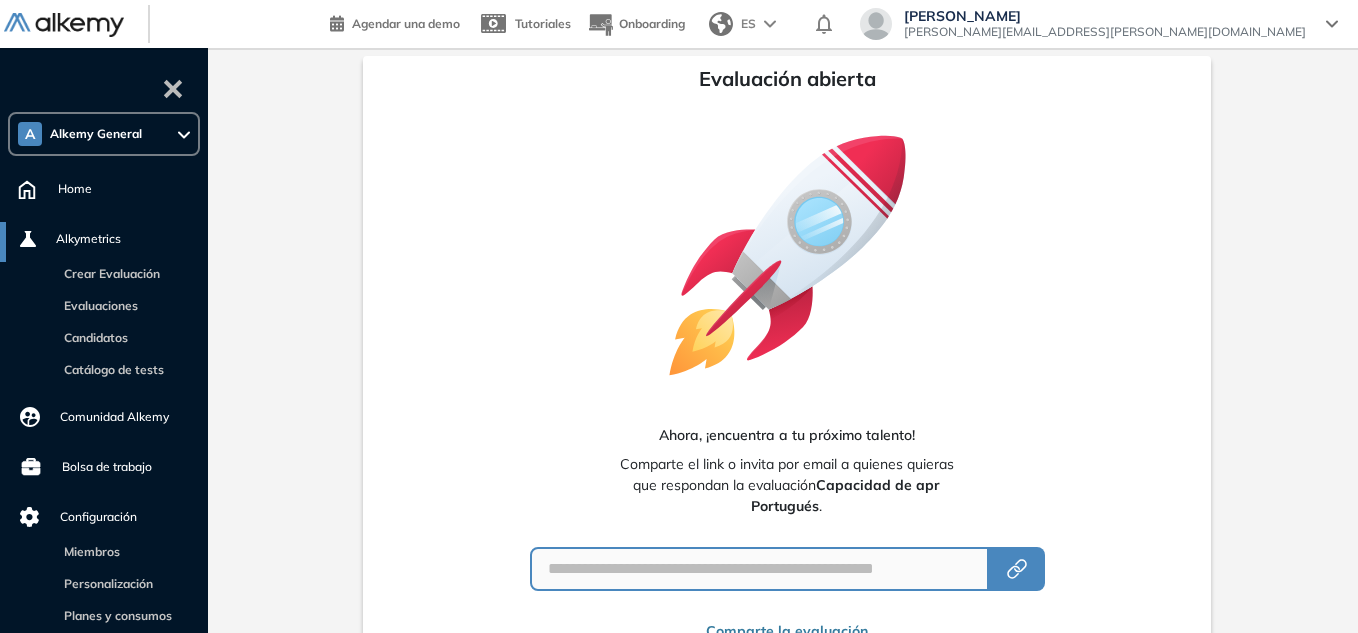 click on "**********" at bounding box center (787, 414) 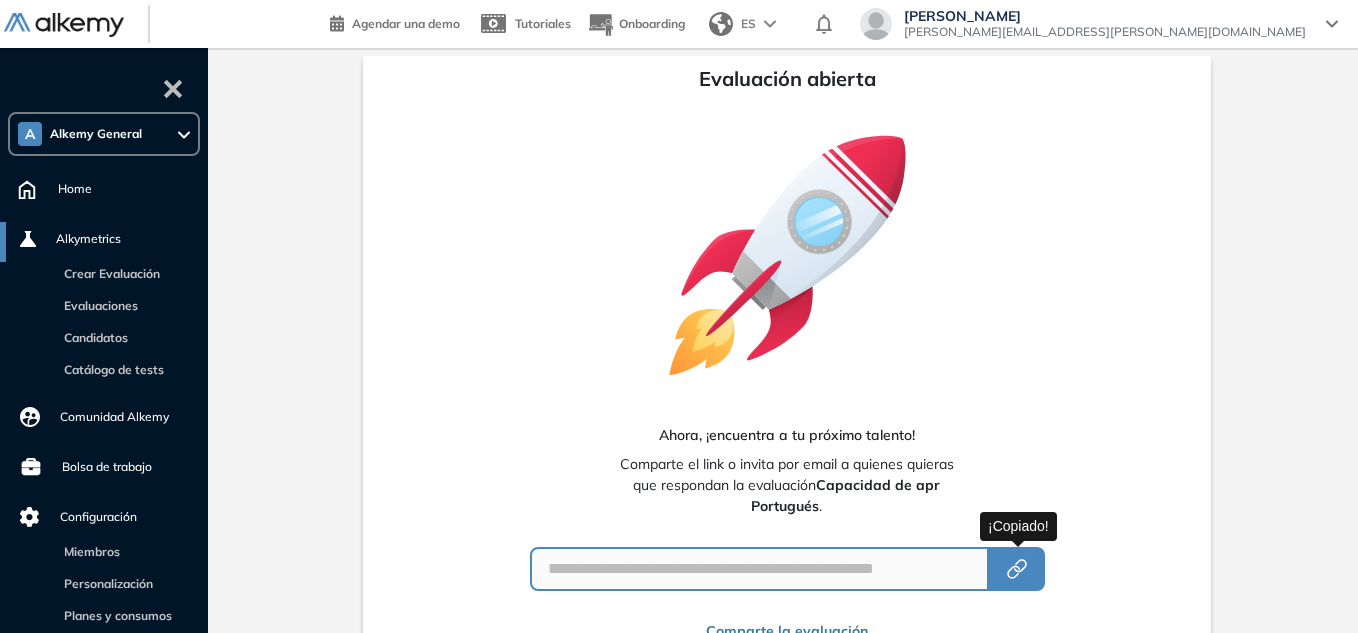 click 